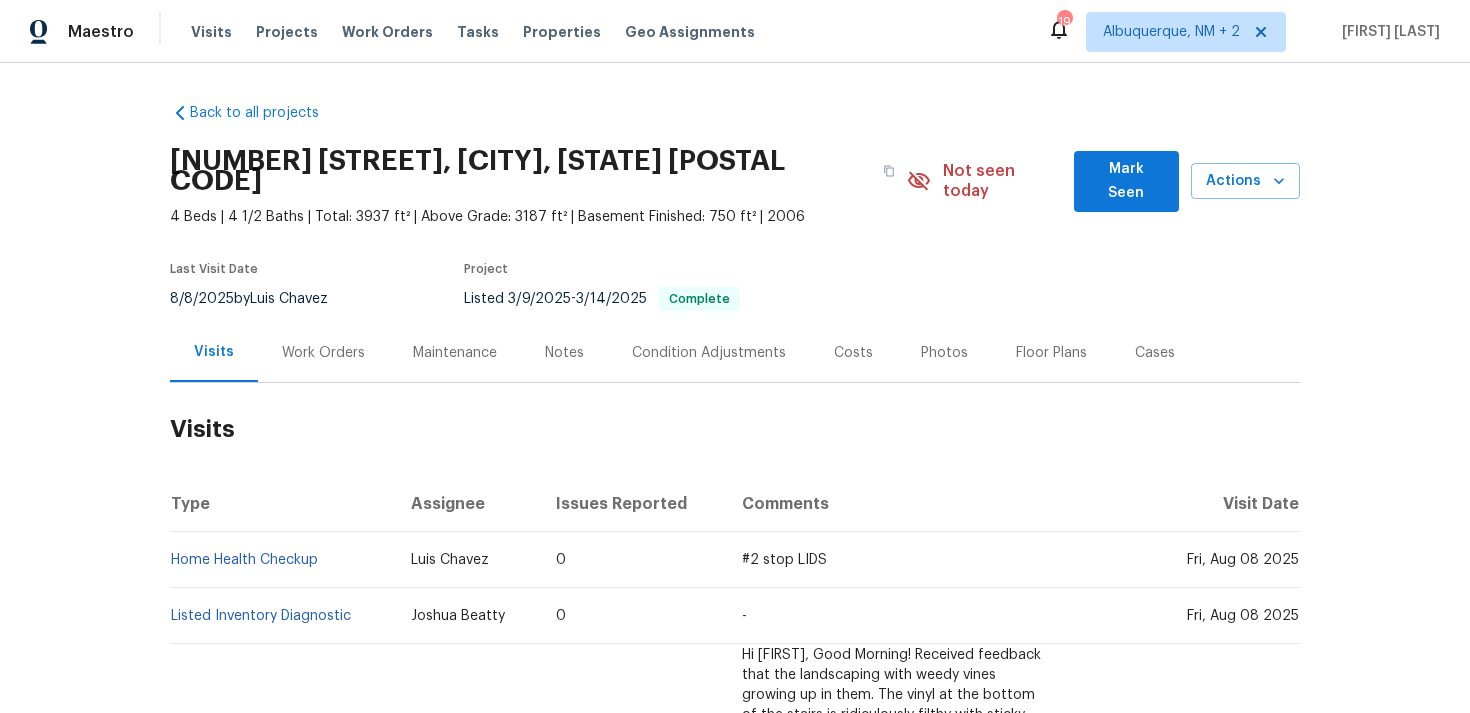 scroll, scrollTop: 0, scrollLeft: 0, axis: both 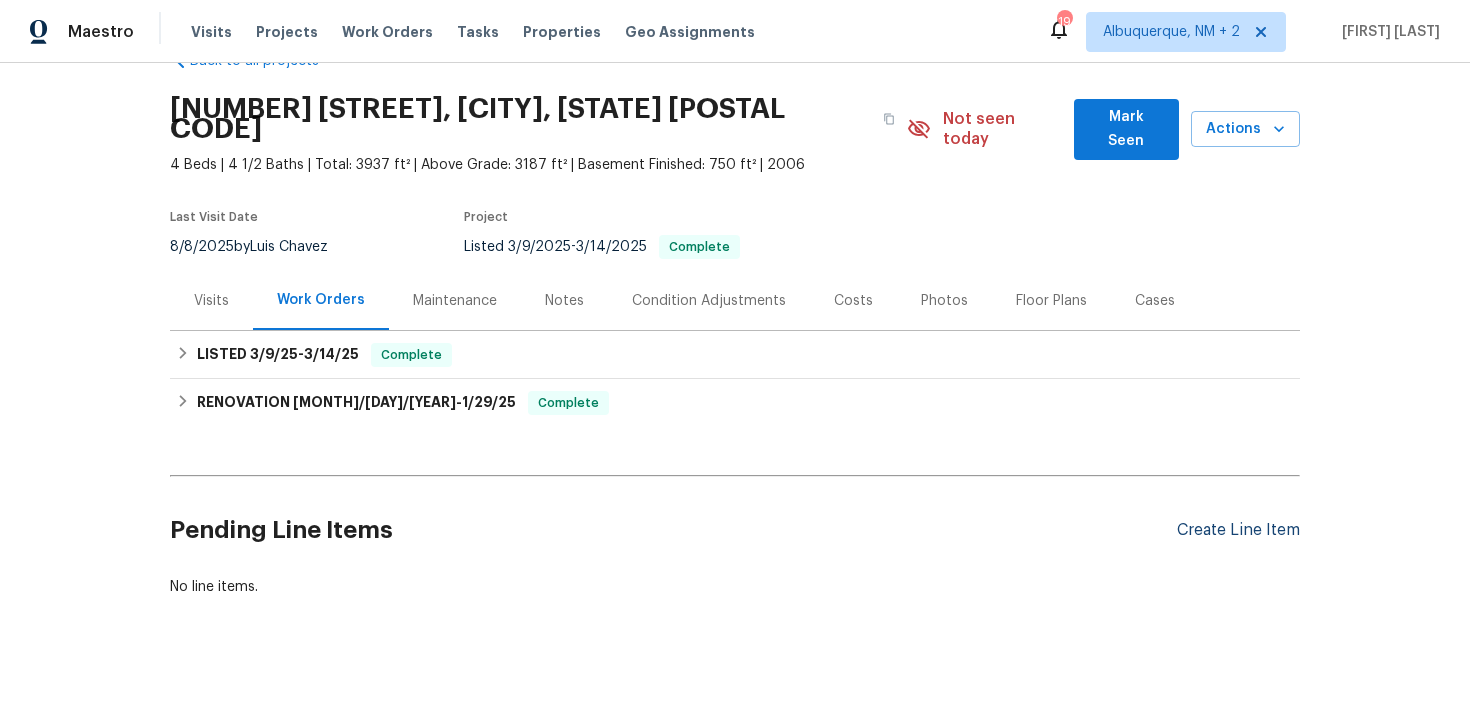 click on "Create Line Item" at bounding box center [1238, 530] 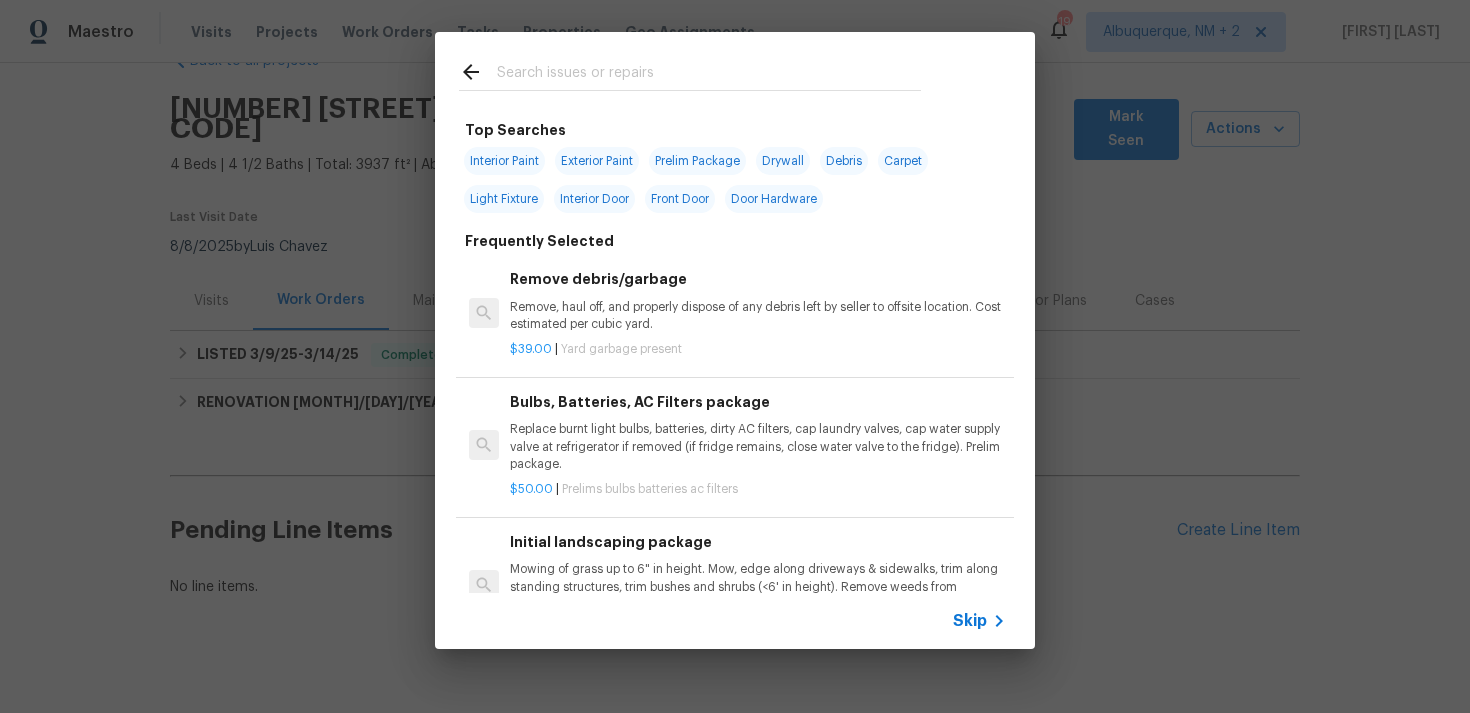 click on "Skip" at bounding box center [970, 621] 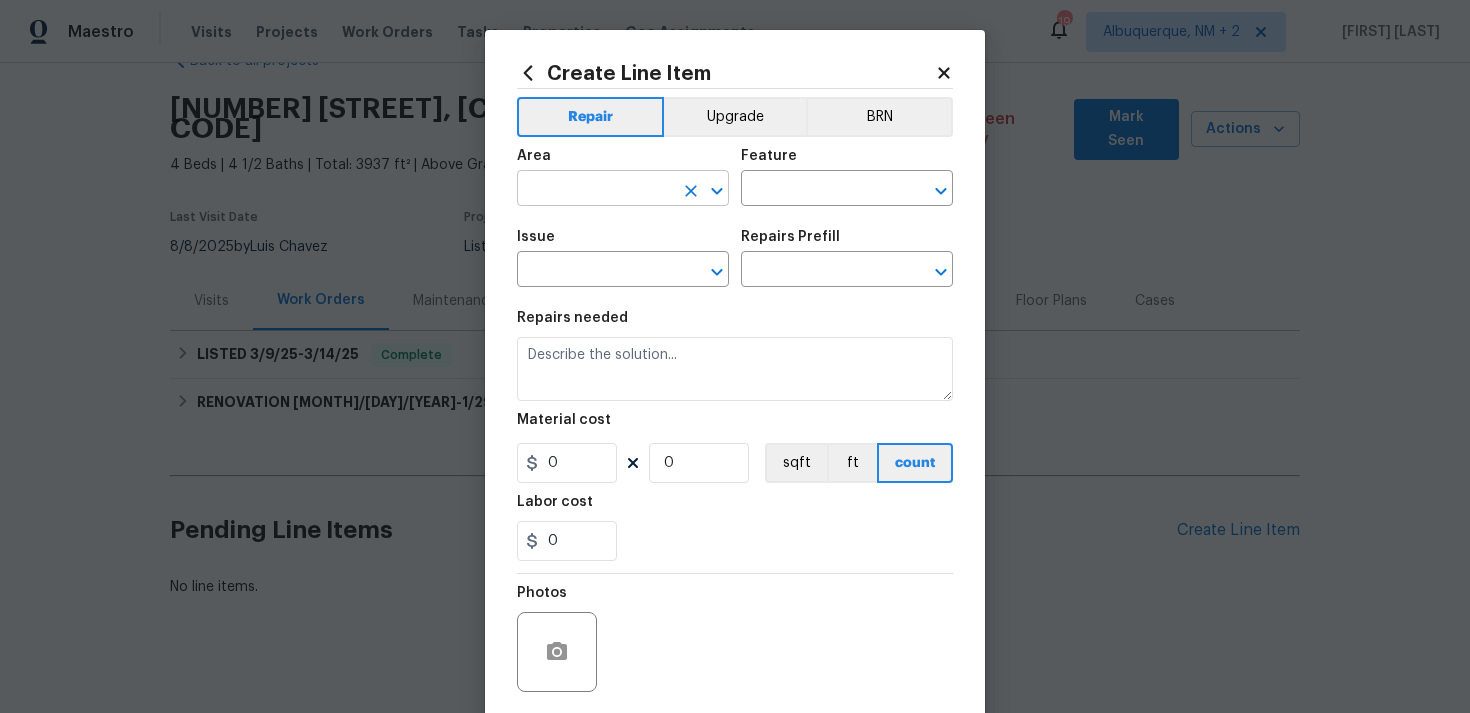 click 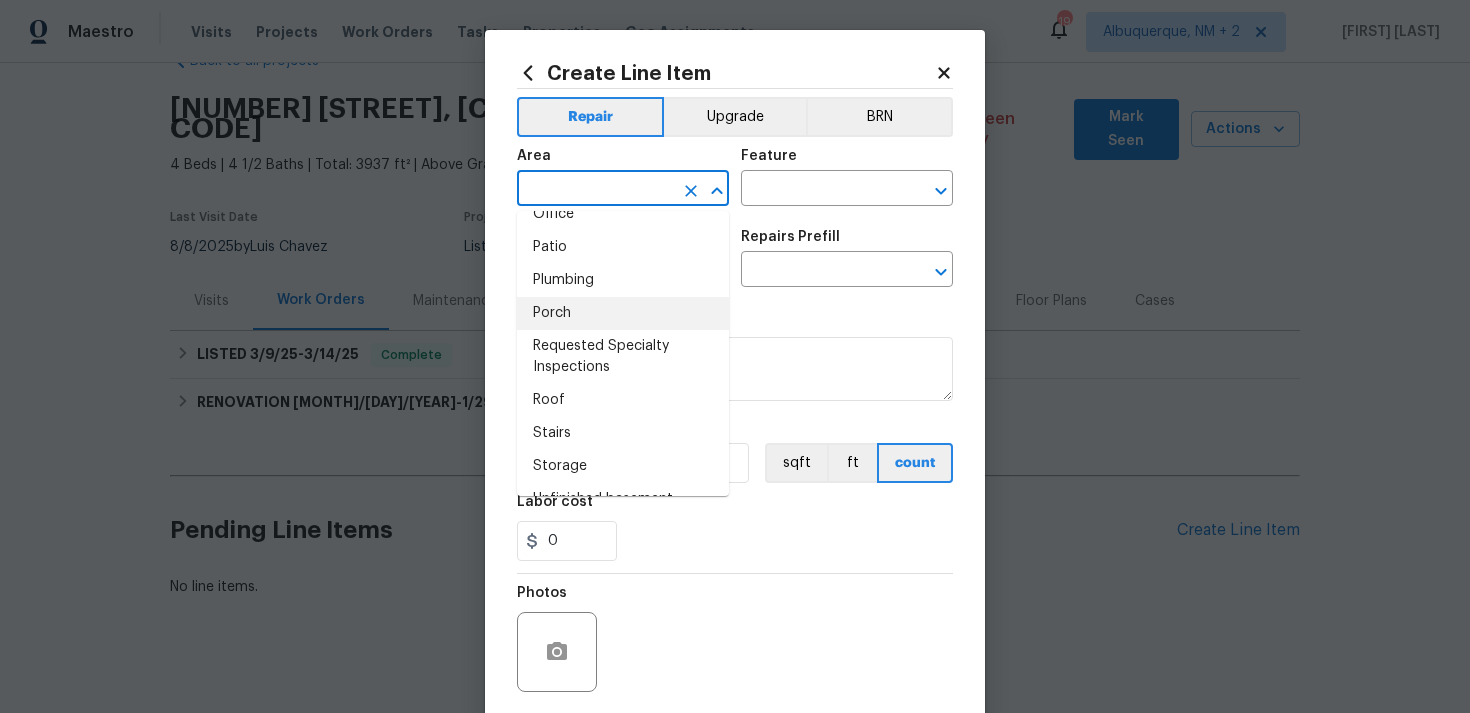 scroll, scrollTop: 1267, scrollLeft: 0, axis: vertical 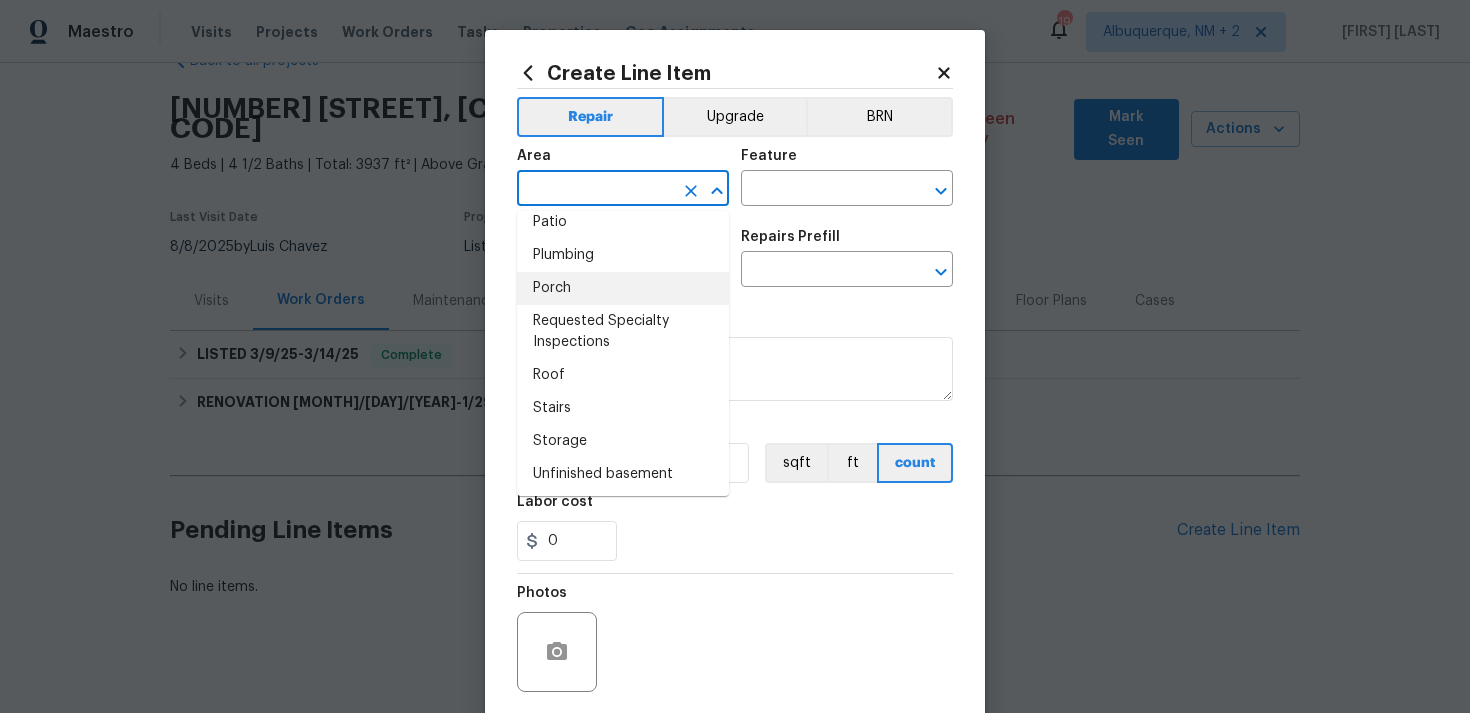click on "Porch" at bounding box center [623, 288] 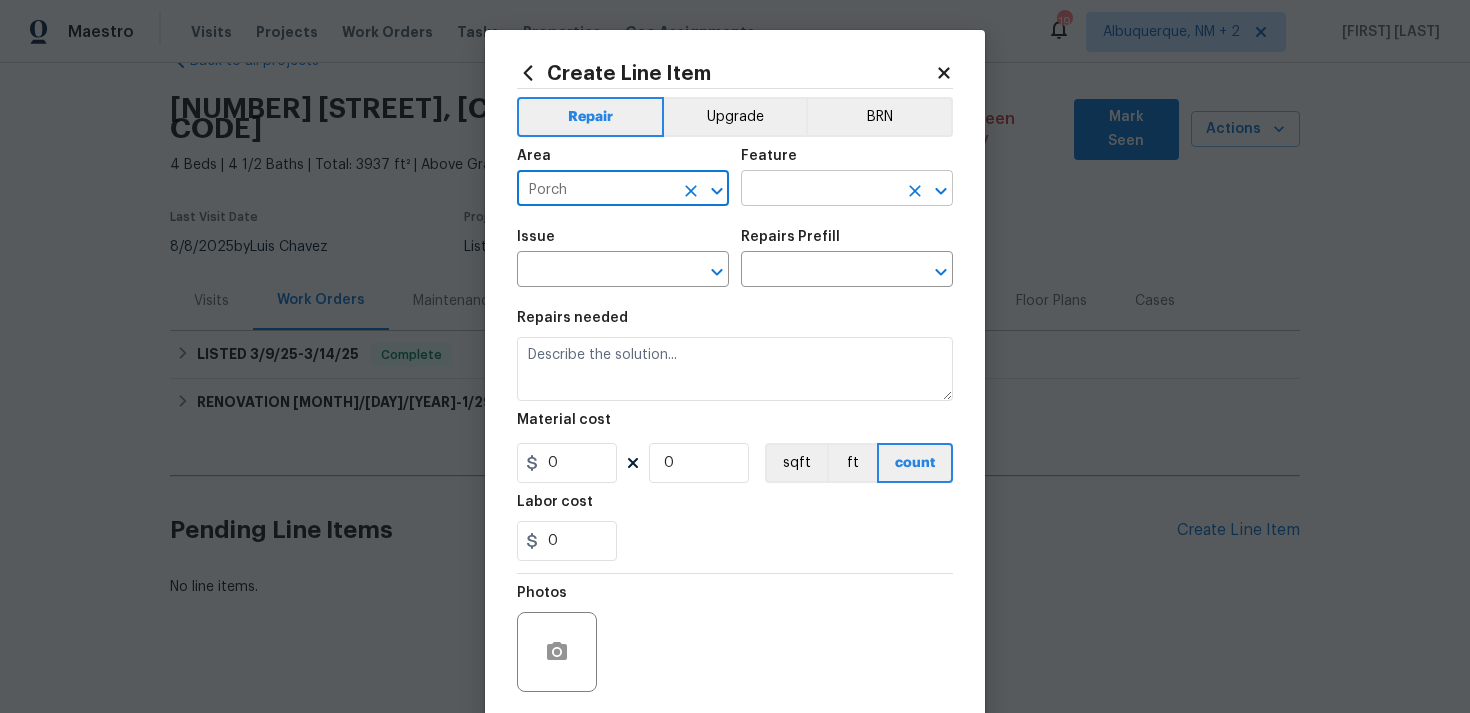 click at bounding box center (819, 190) 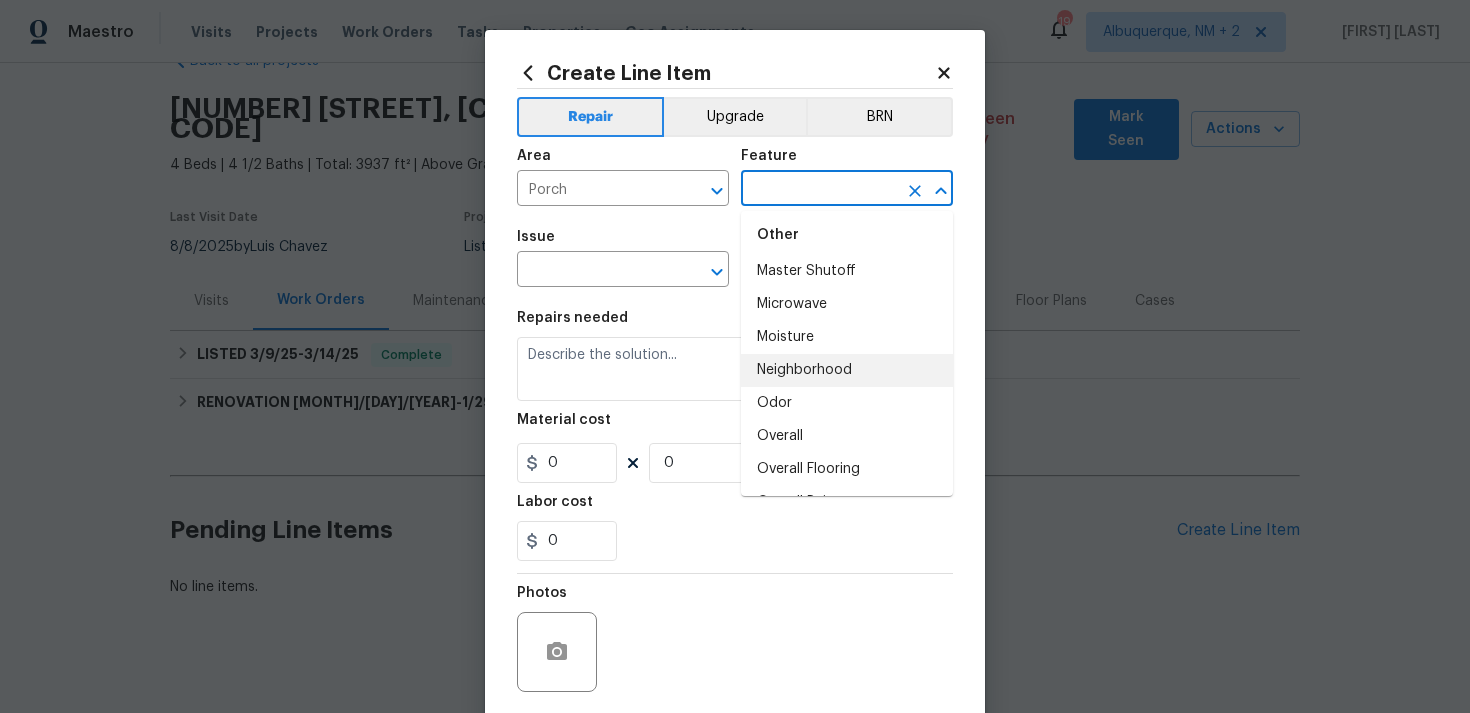 scroll, scrollTop: 3221, scrollLeft: 0, axis: vertical 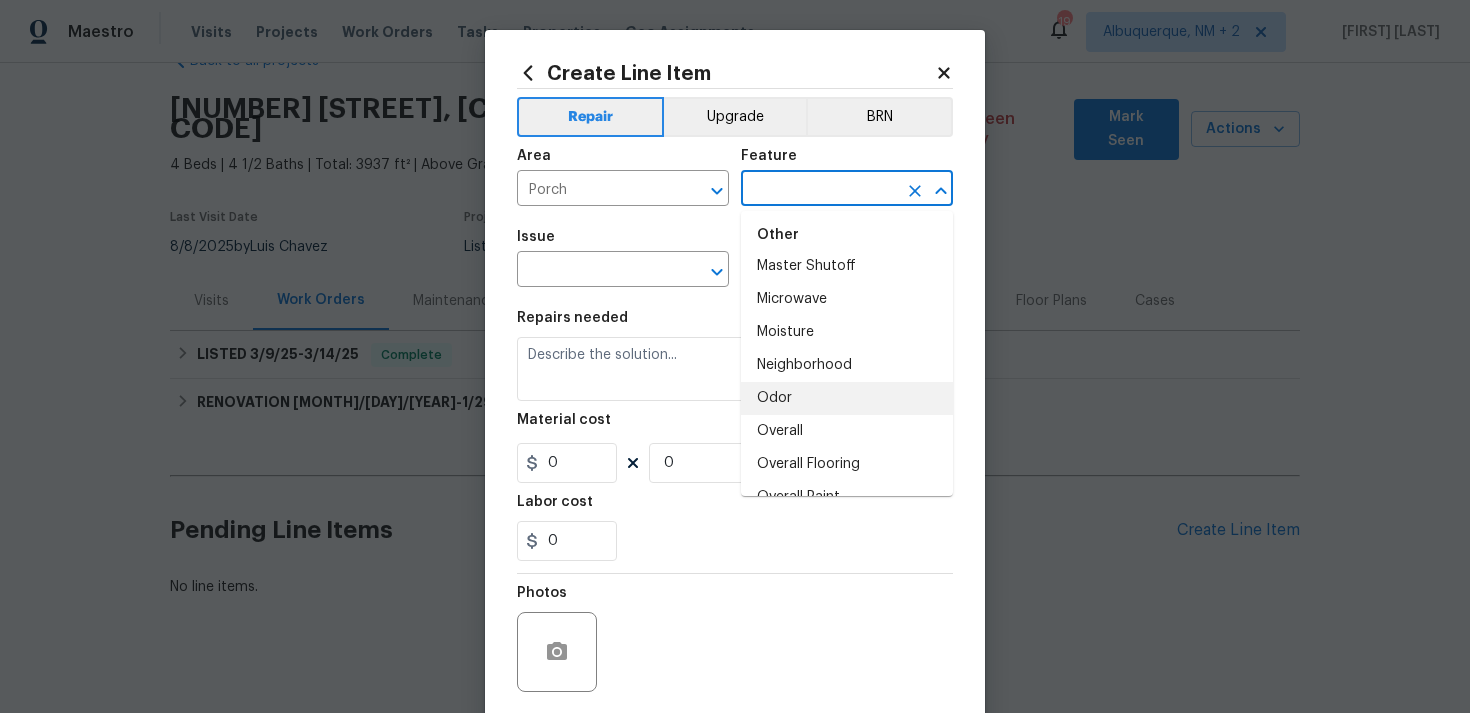 click on "Odor" at bounding box center (847, 398) 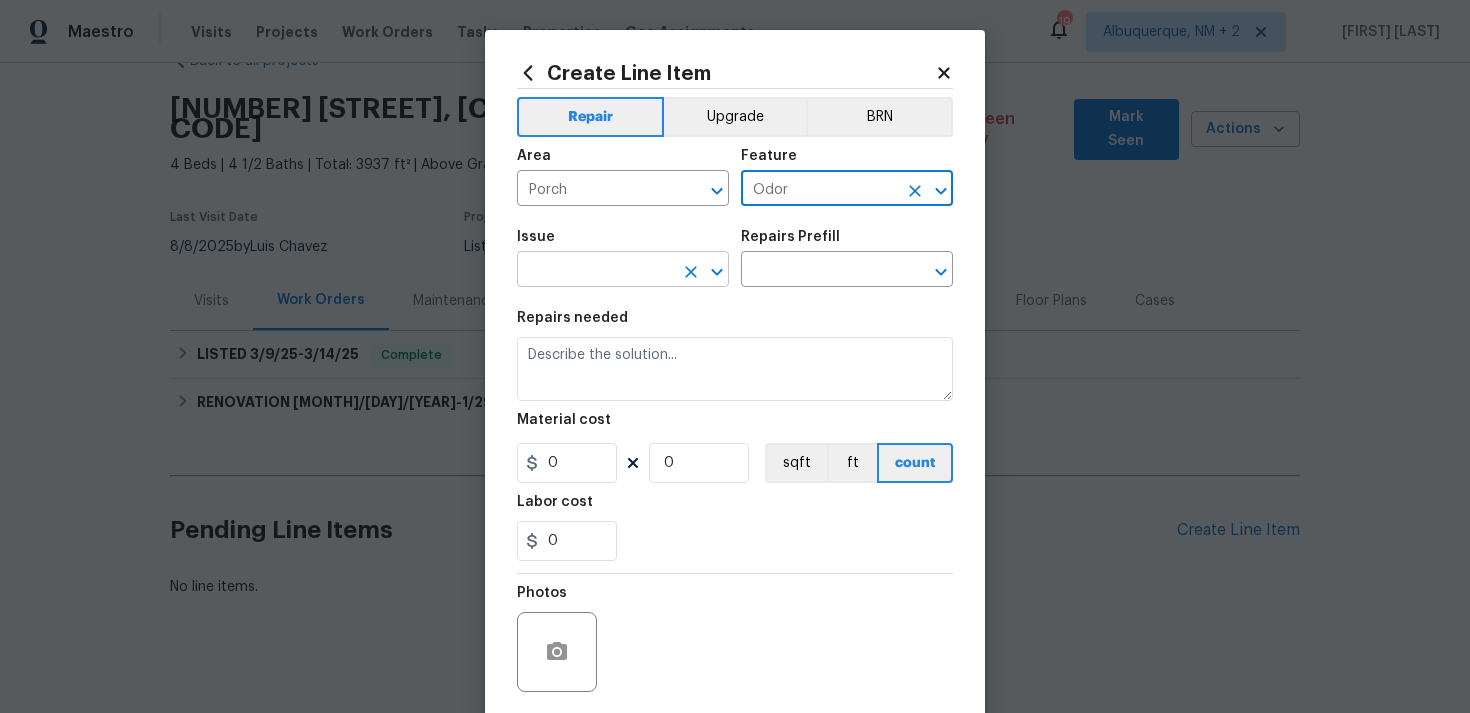 click 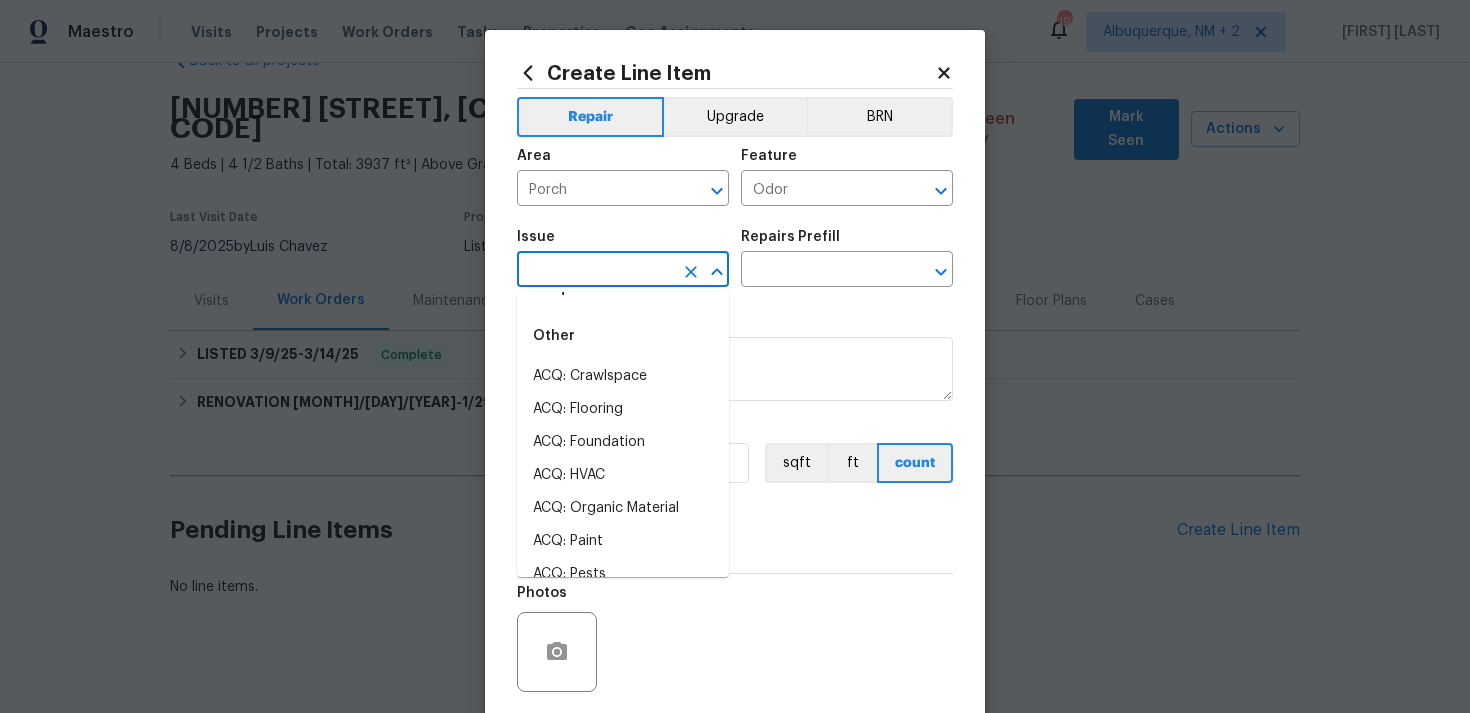 scroll, scrollTop: 0, scrollLeft: 0, axis: both 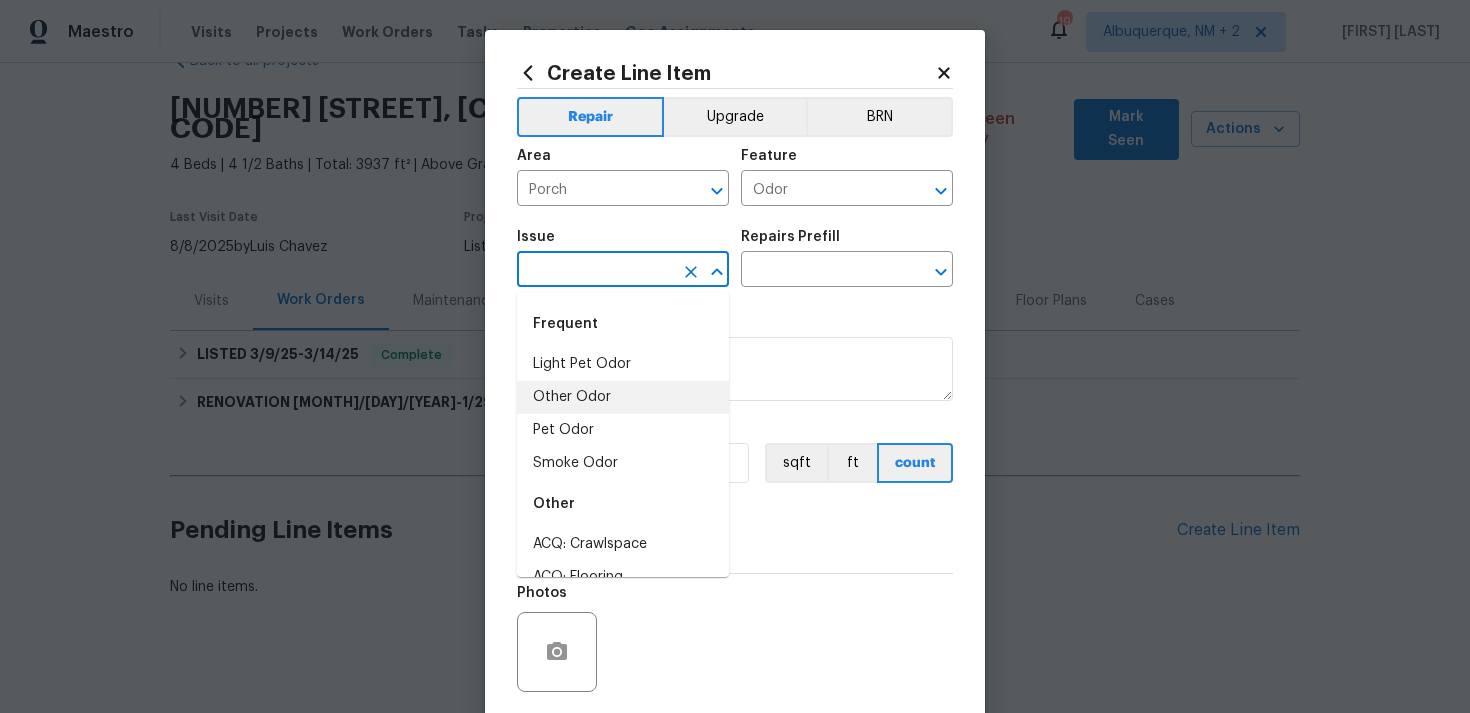 click on "Other Odor" at bounding box center [623, 397] 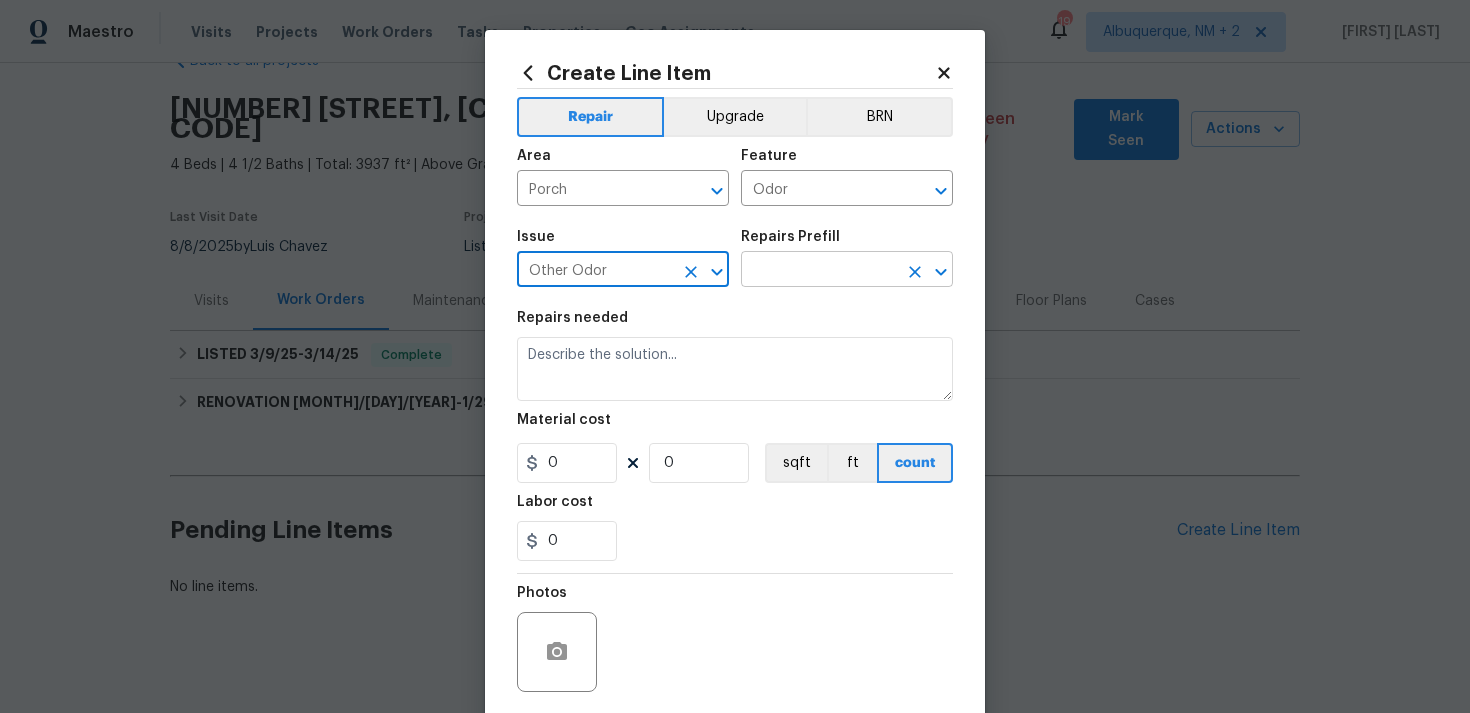 click at bounding box center (819, 271) 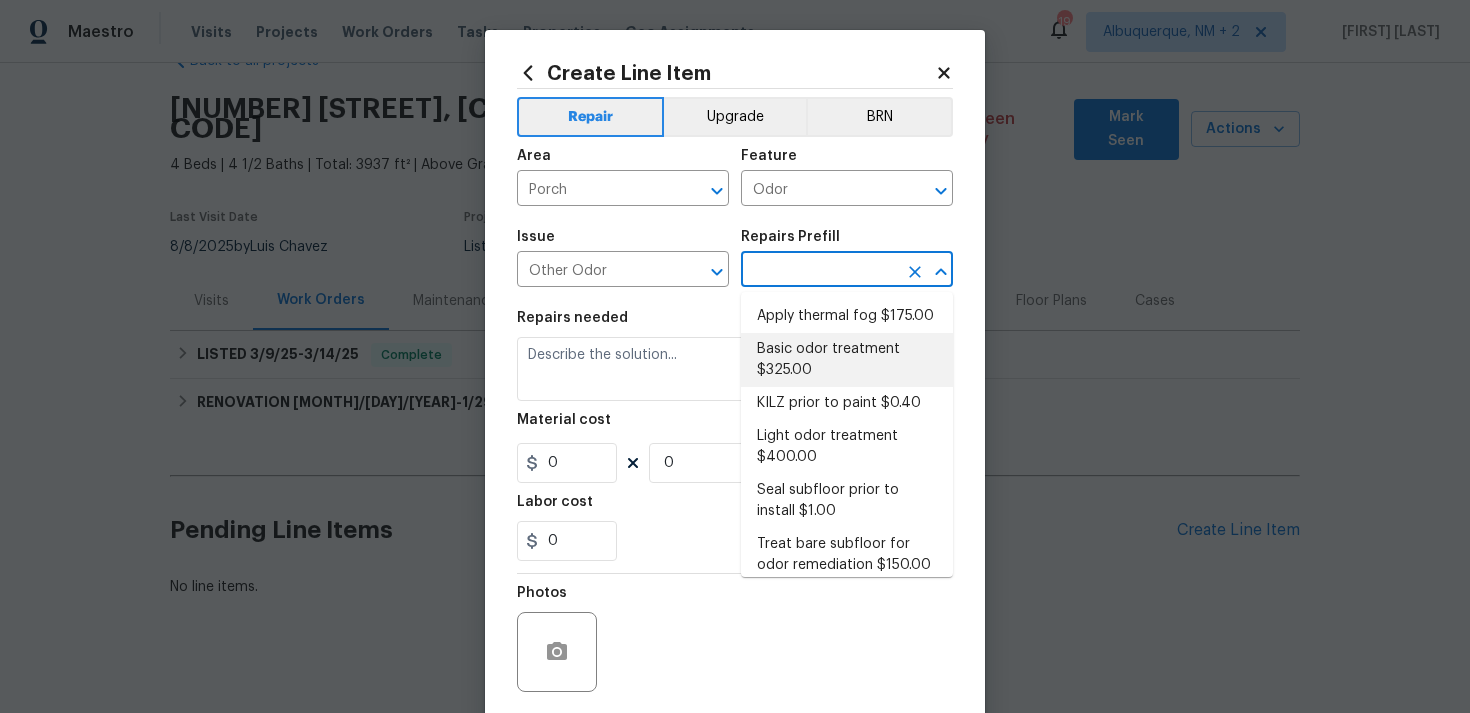 click on "Basic odor treatment $325.00" at bounding box center (847, 360) 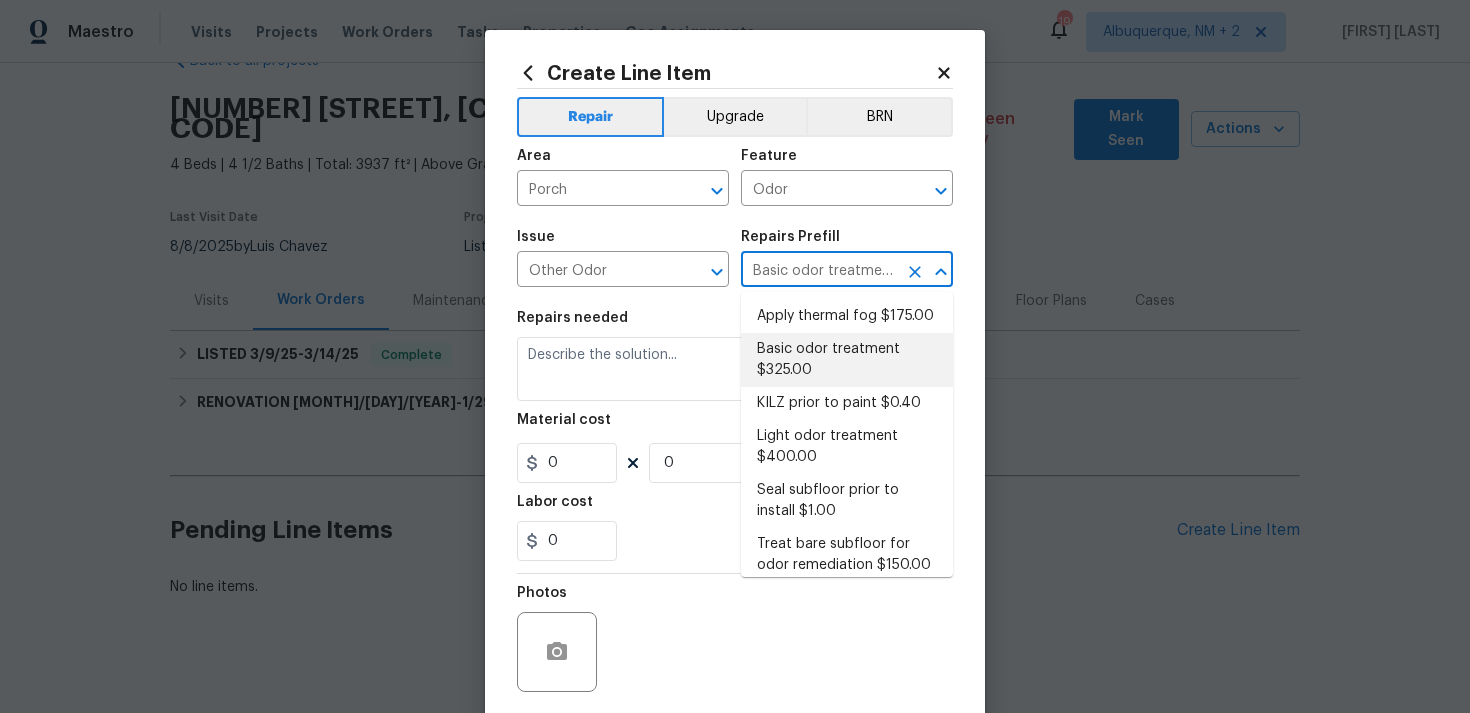 type on "OD Odor Protocol: Heavy Odor present. Remediate home odor. Including but not limited to thermofogging, duct and coil cleaning, additional remediation measures. HPM discretion." 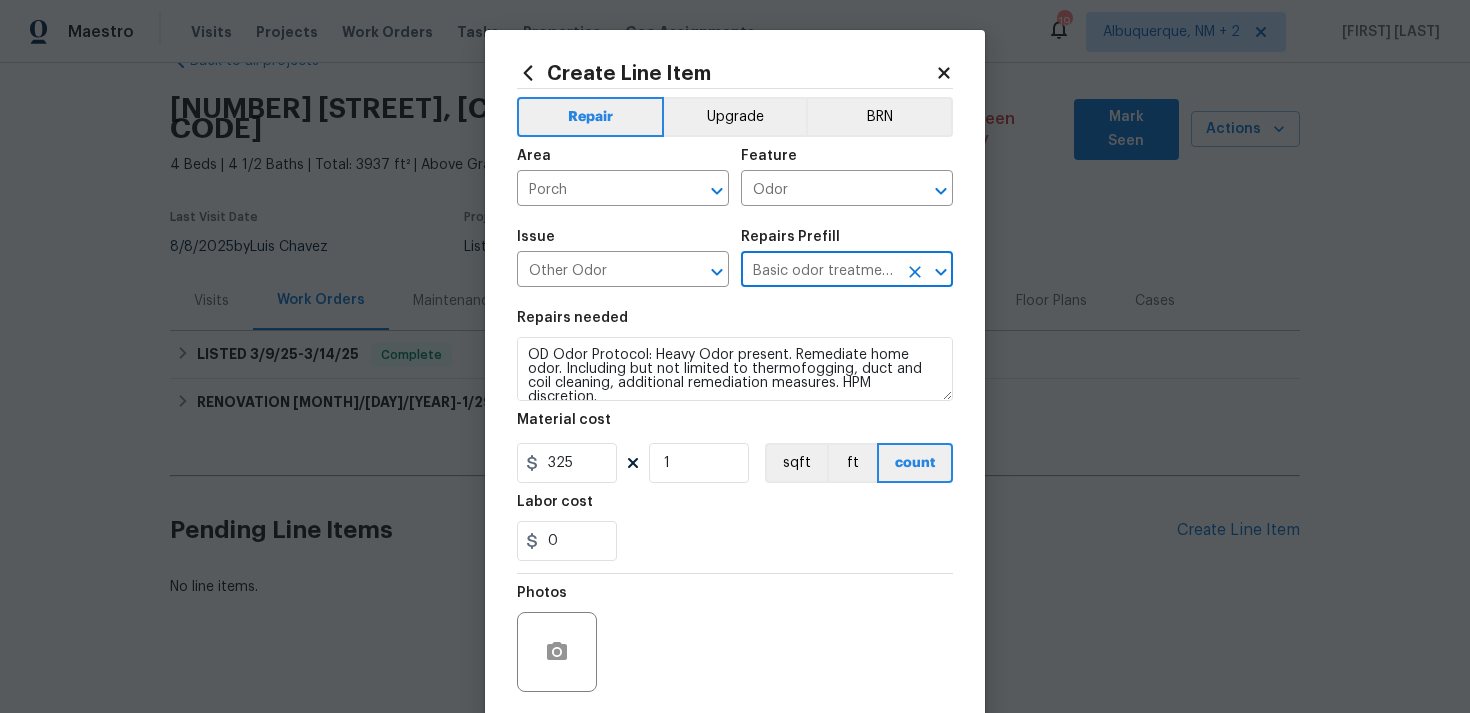 click on "Basic odor treatment $325.00" at bounding box center (819, 271) 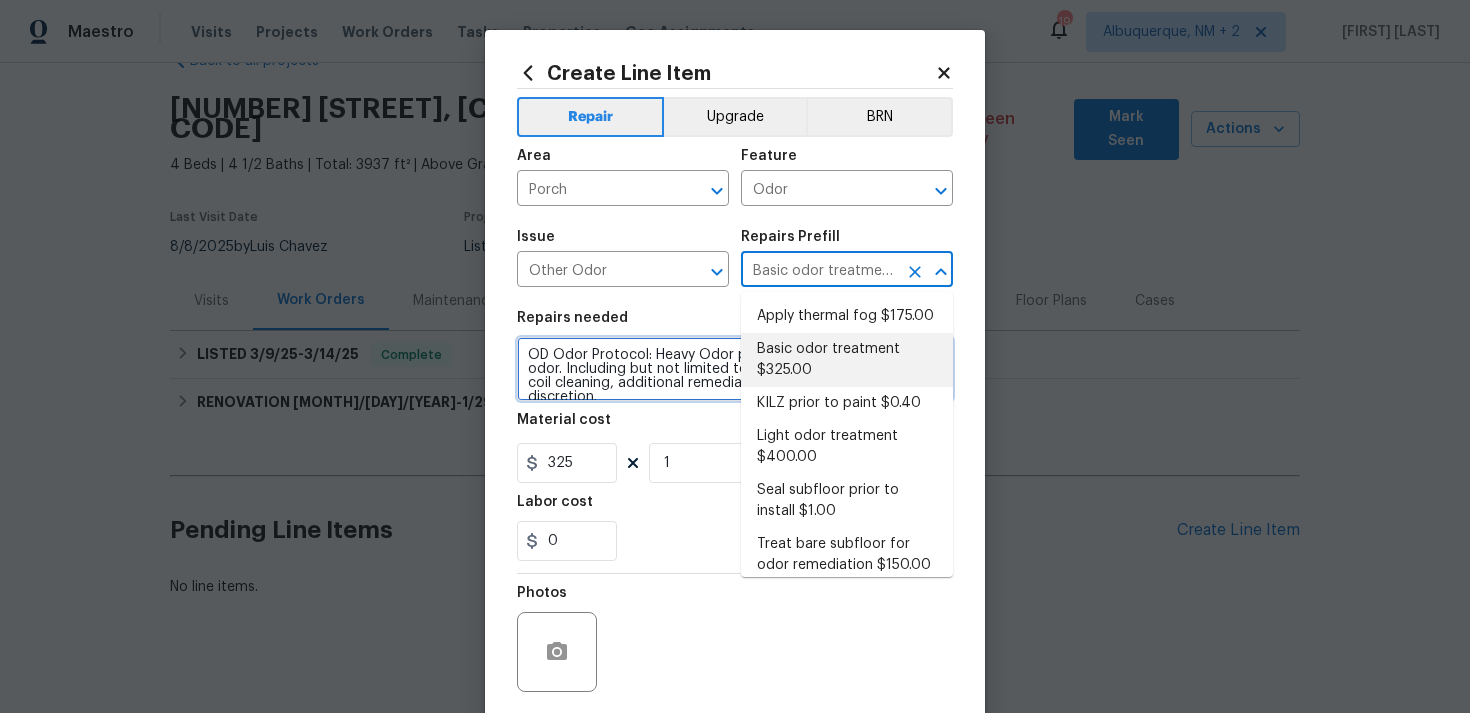 click on "OD Odor Protocol: Heavy Odor present. Remediate home odor. Including but not limited to thermofogging, duct and coil cleaning, additional remediation measures. HPM discretion." at bounding box center [735, 369] 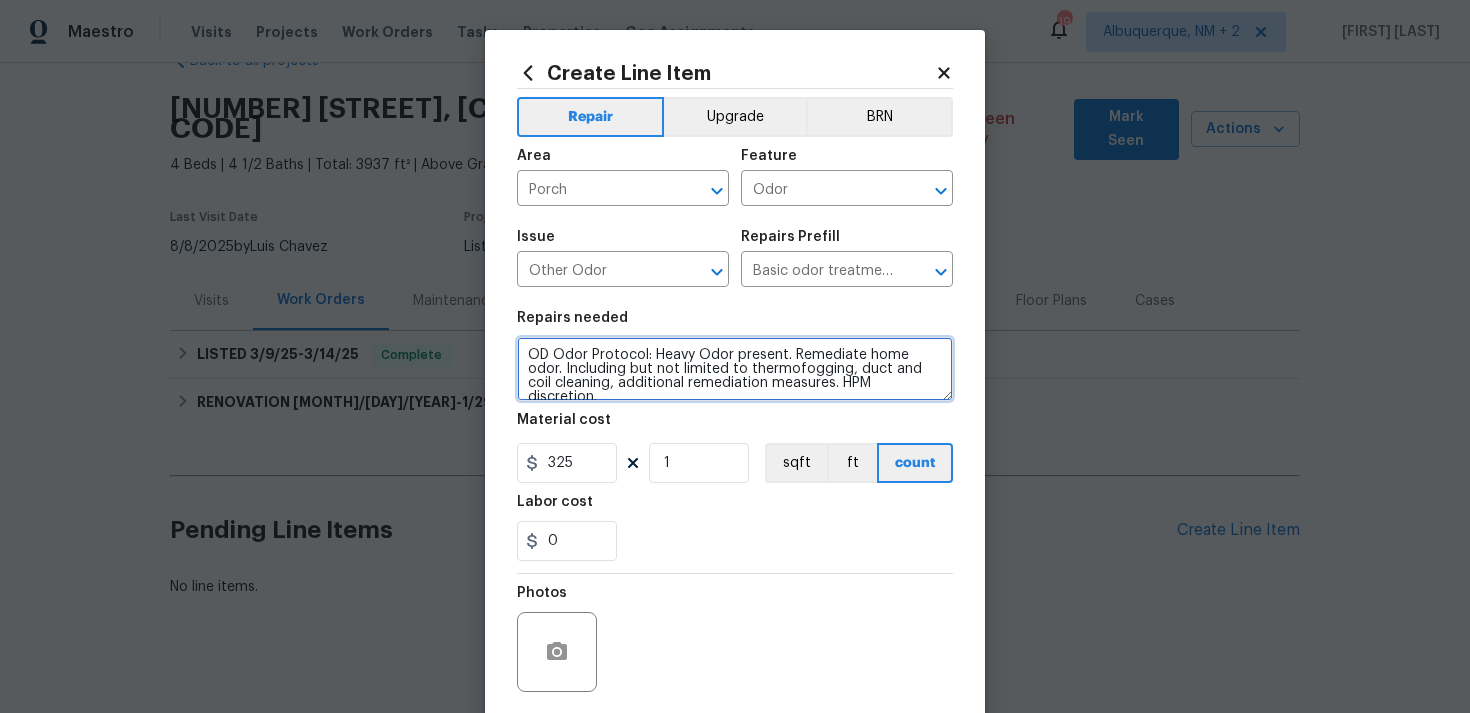 click on "OD Odor Protocol: Heavy Odor present. Remediate home odor. Including but not limited to thermofogging, duct and coil cleaning, additional remediation measures. HPM discretion." at bounding box center (735, 369) 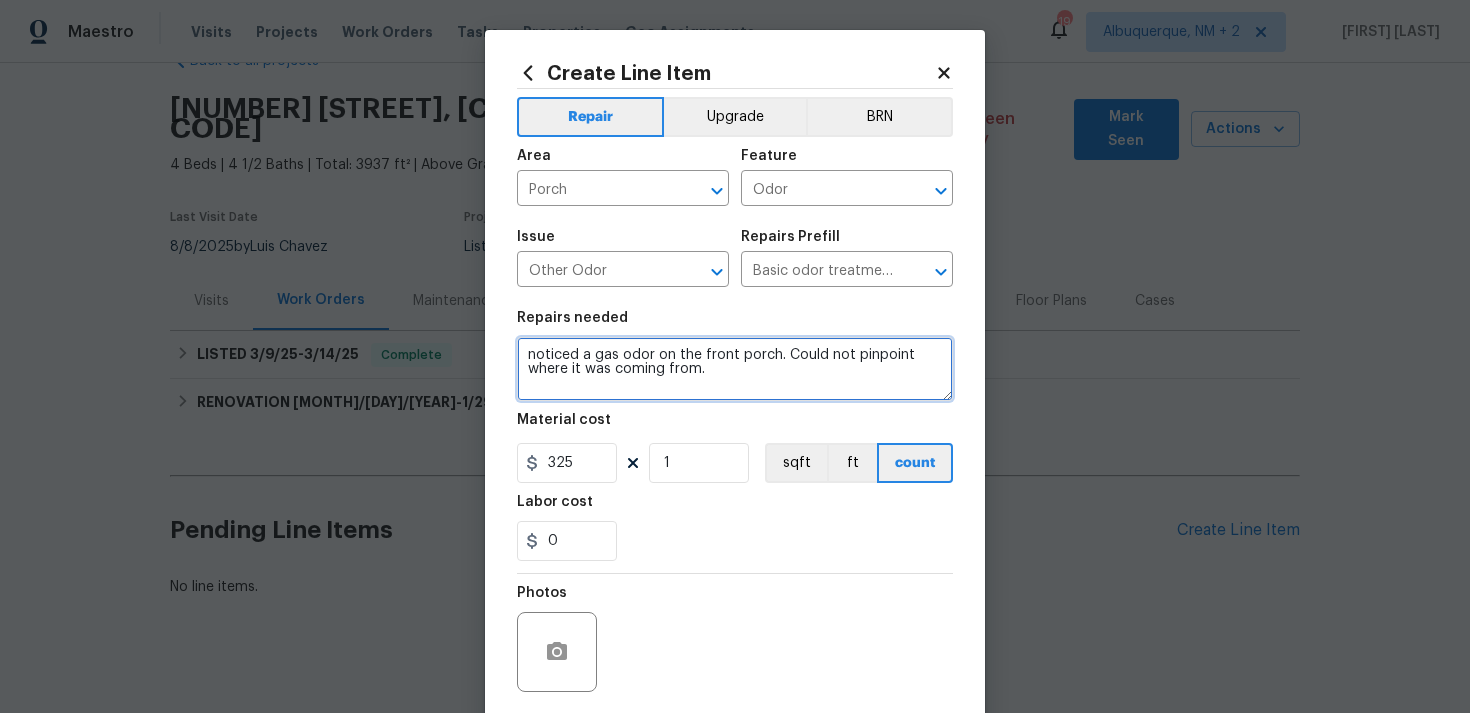 drag, startPoint x: 534, startPoint y: 355, endPoint x: 512, endPoint y: 355, distance: 22 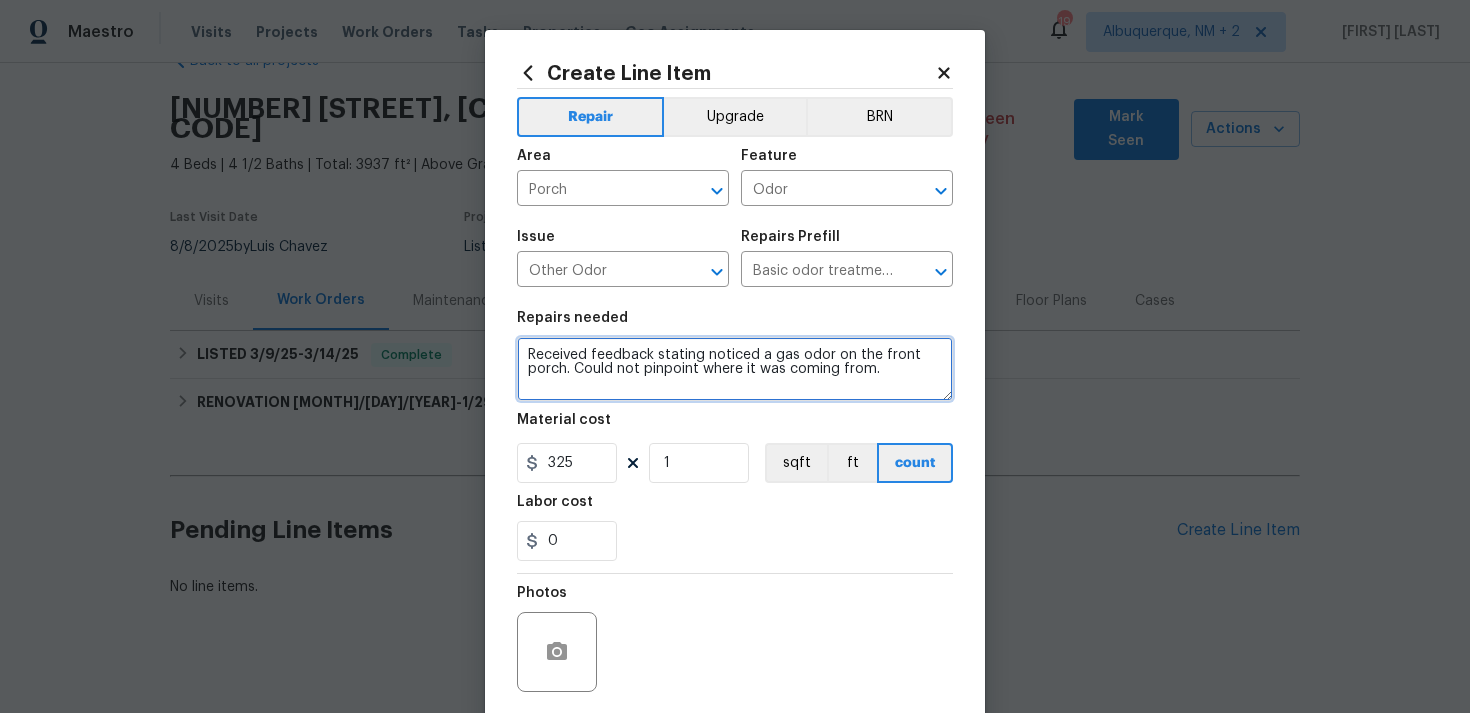 drag, startPoint x: 755, startPoint y: 354, endPoint x: 662, endPoint y: 354, distance: 93 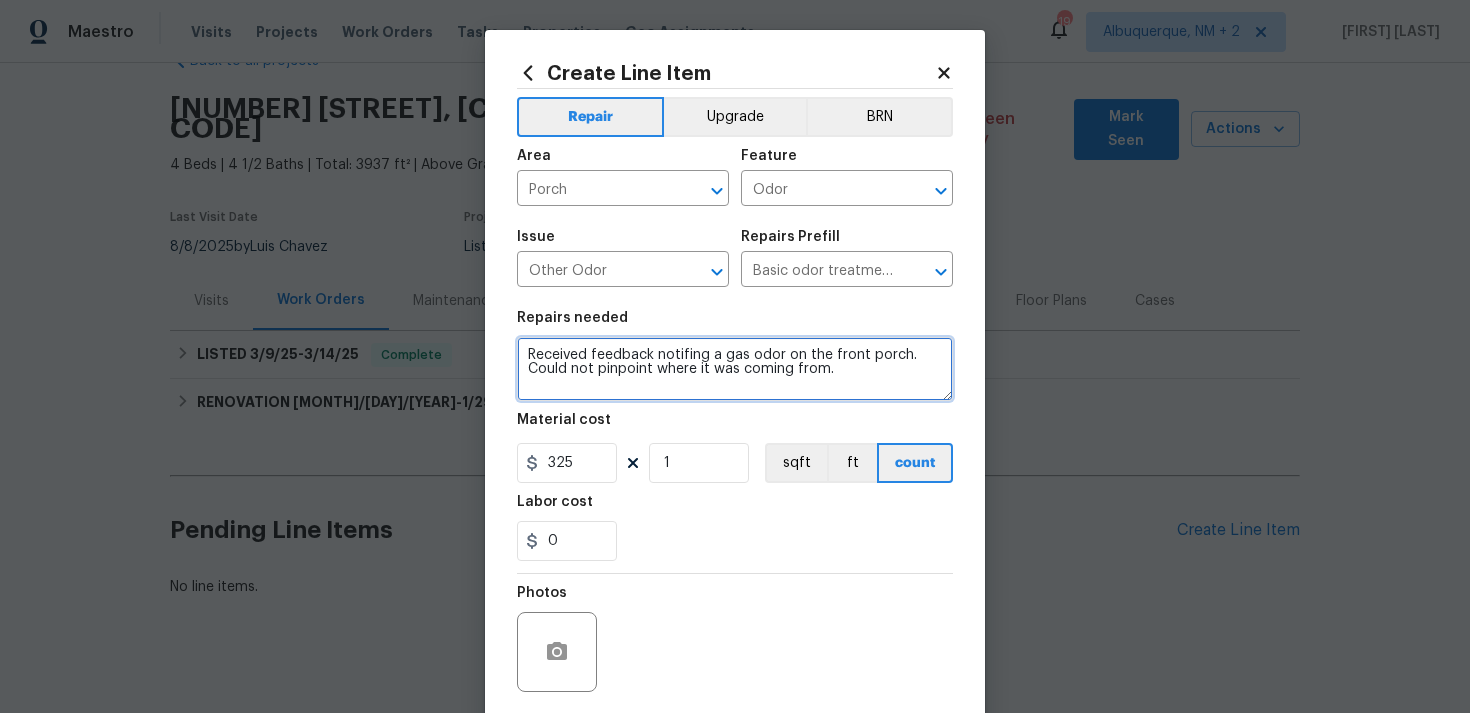 click on "Received feedback notifing a gas odor on the front porch. Could not pinpoint where it was coming from." at bounding box center [735, 369] 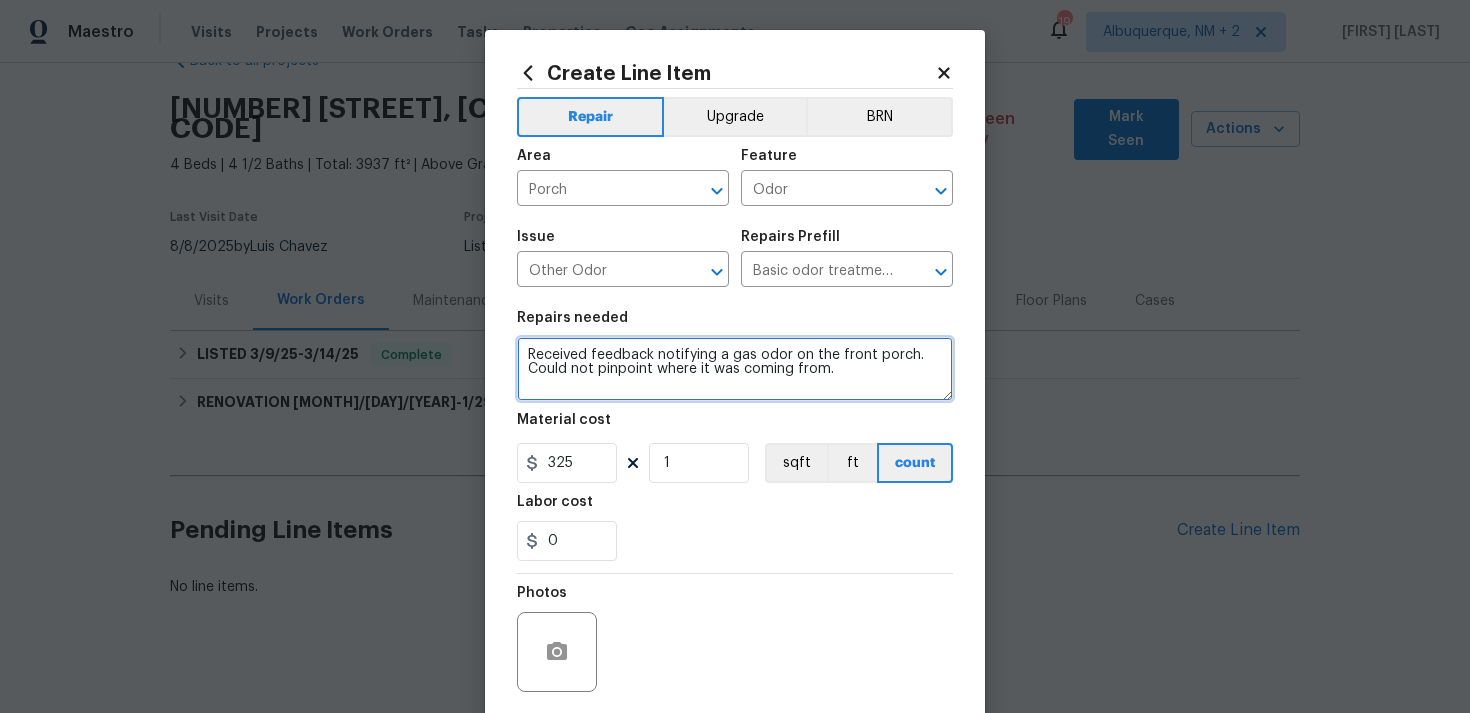 click on "Received feedback notifying a gas odor on the front porch. Could not pinpoint where it was coming from." at bounding box center (735, 369) 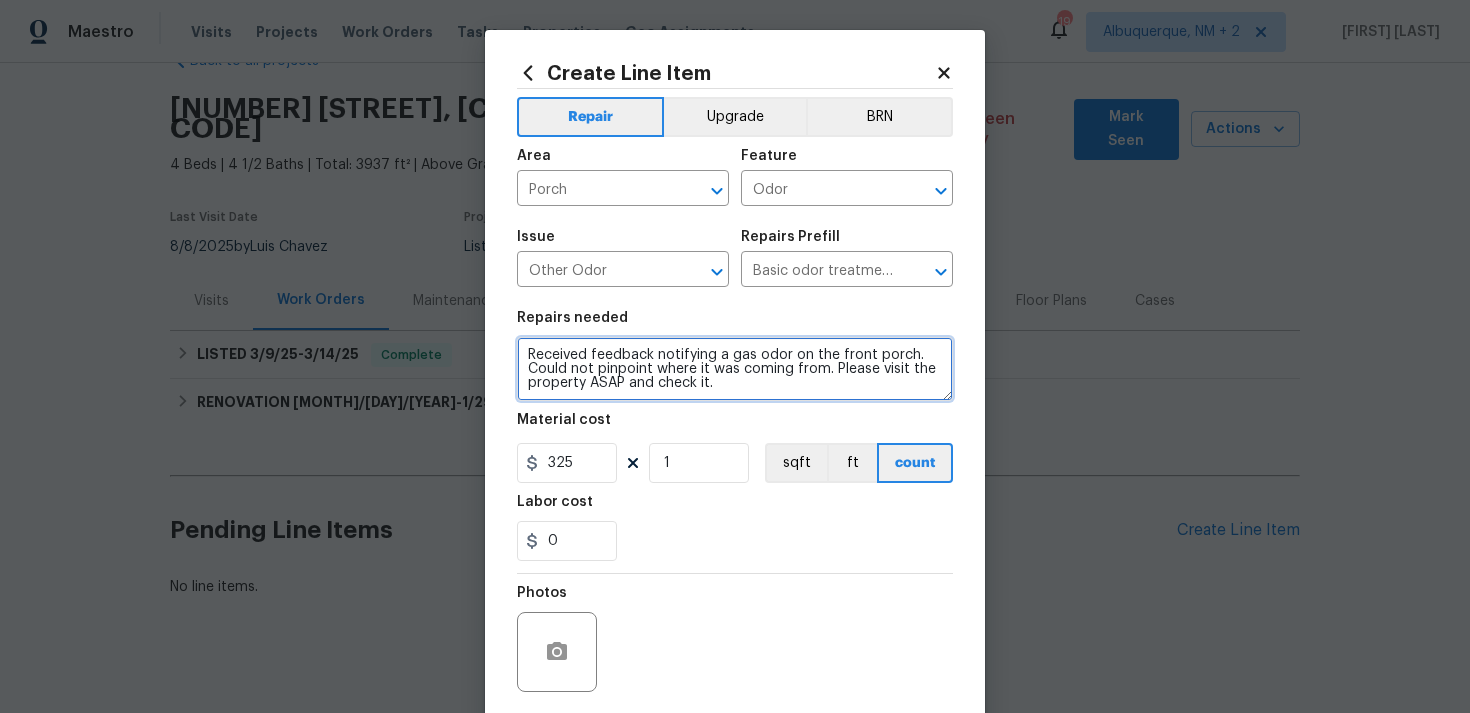 type on "Received feedback notifying a gas odor on the front porch. Could not pinpoint where it was coming from. Please visit the property ASAP and check it." 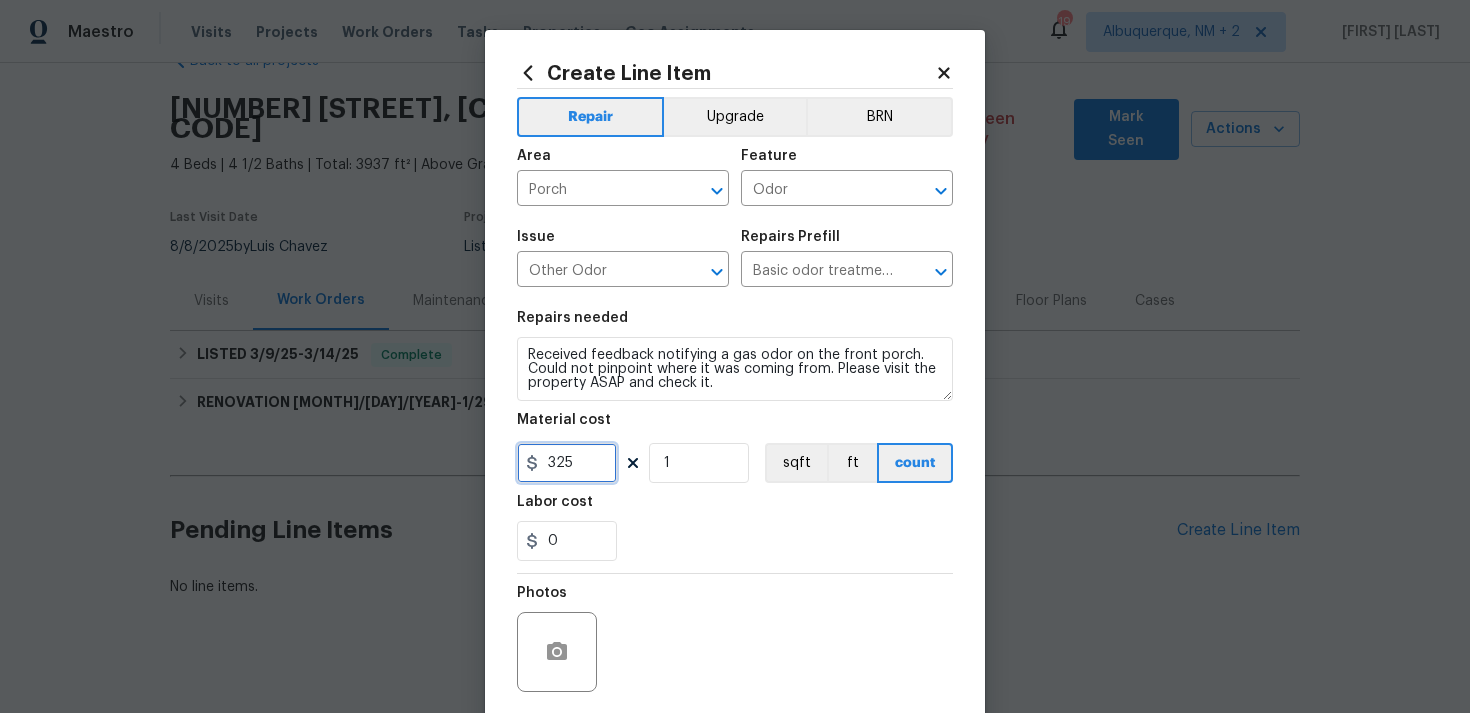 click on "325" at bounding box center [567, 463] 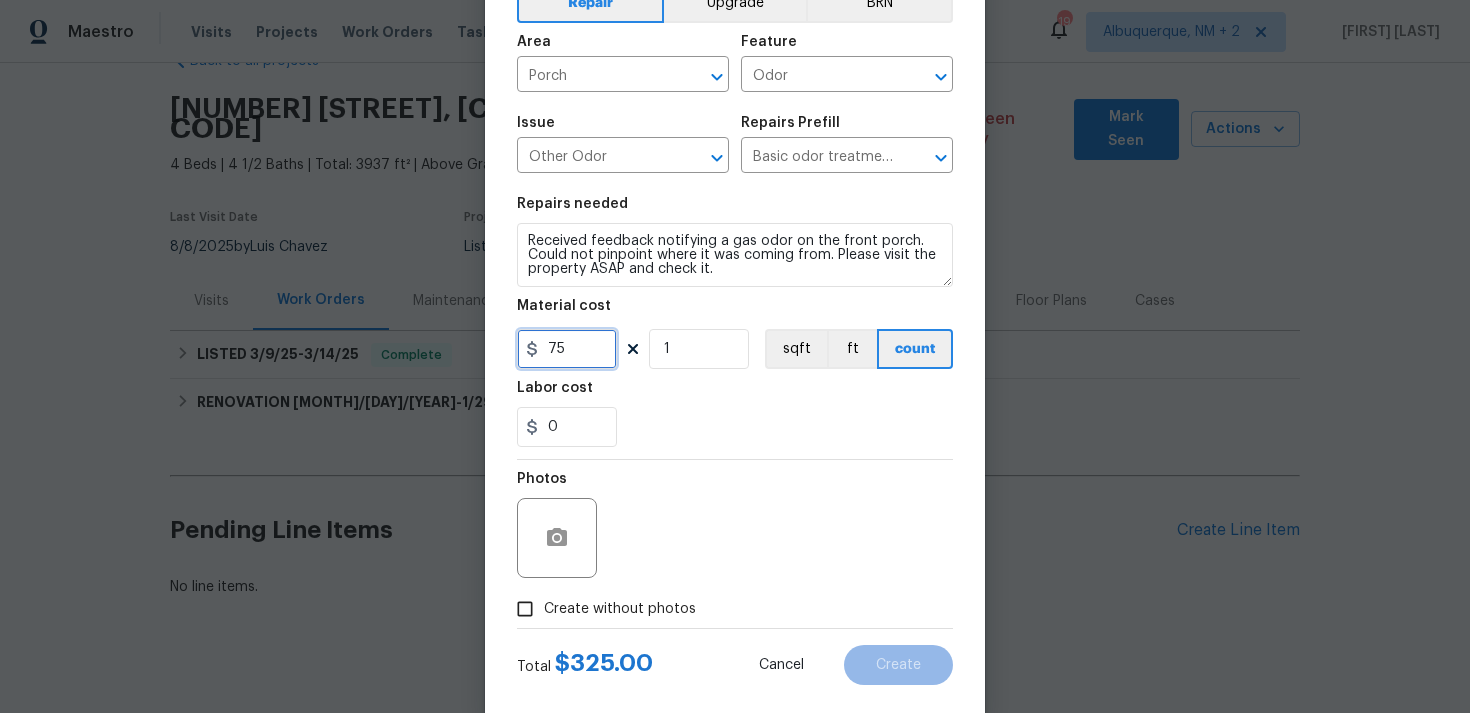 scroll, scrollTop: 149, scrollLeft: 0, axis: vertical 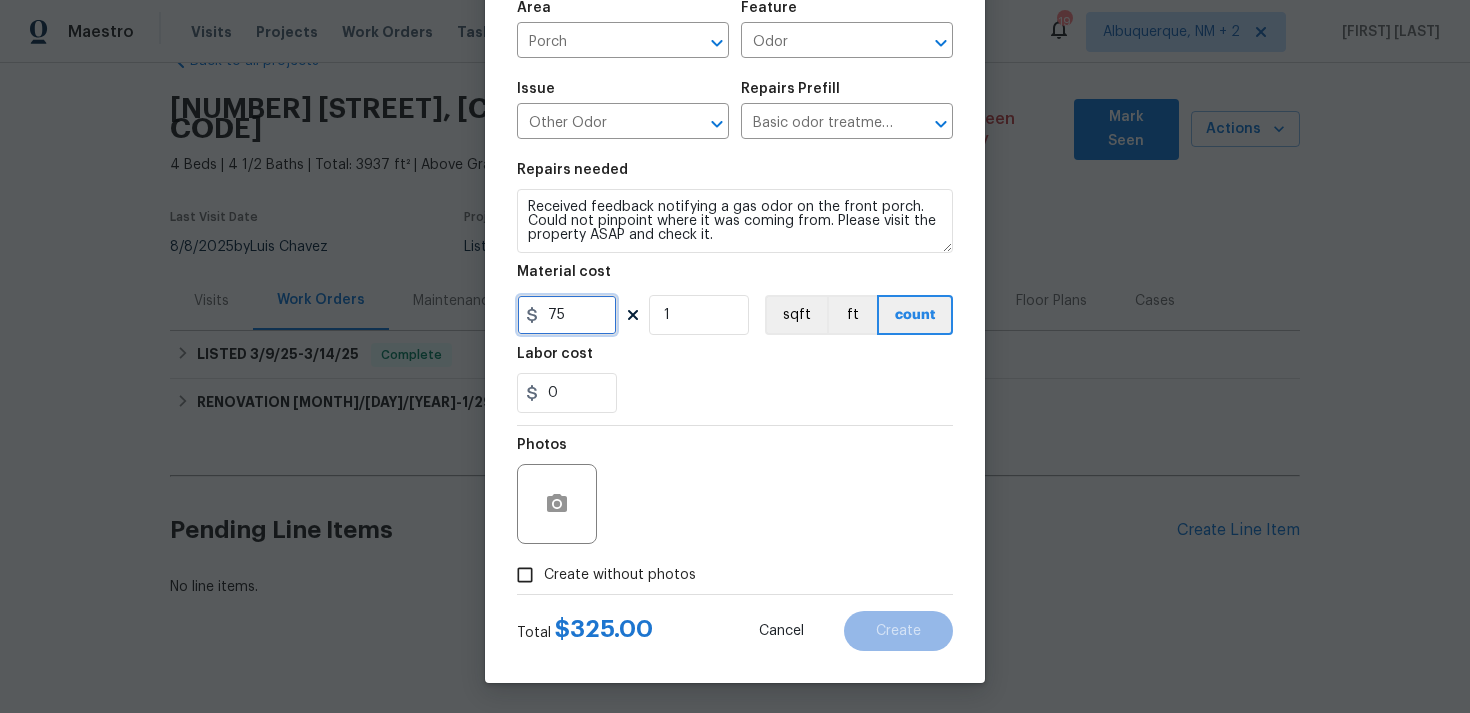 type on "75" 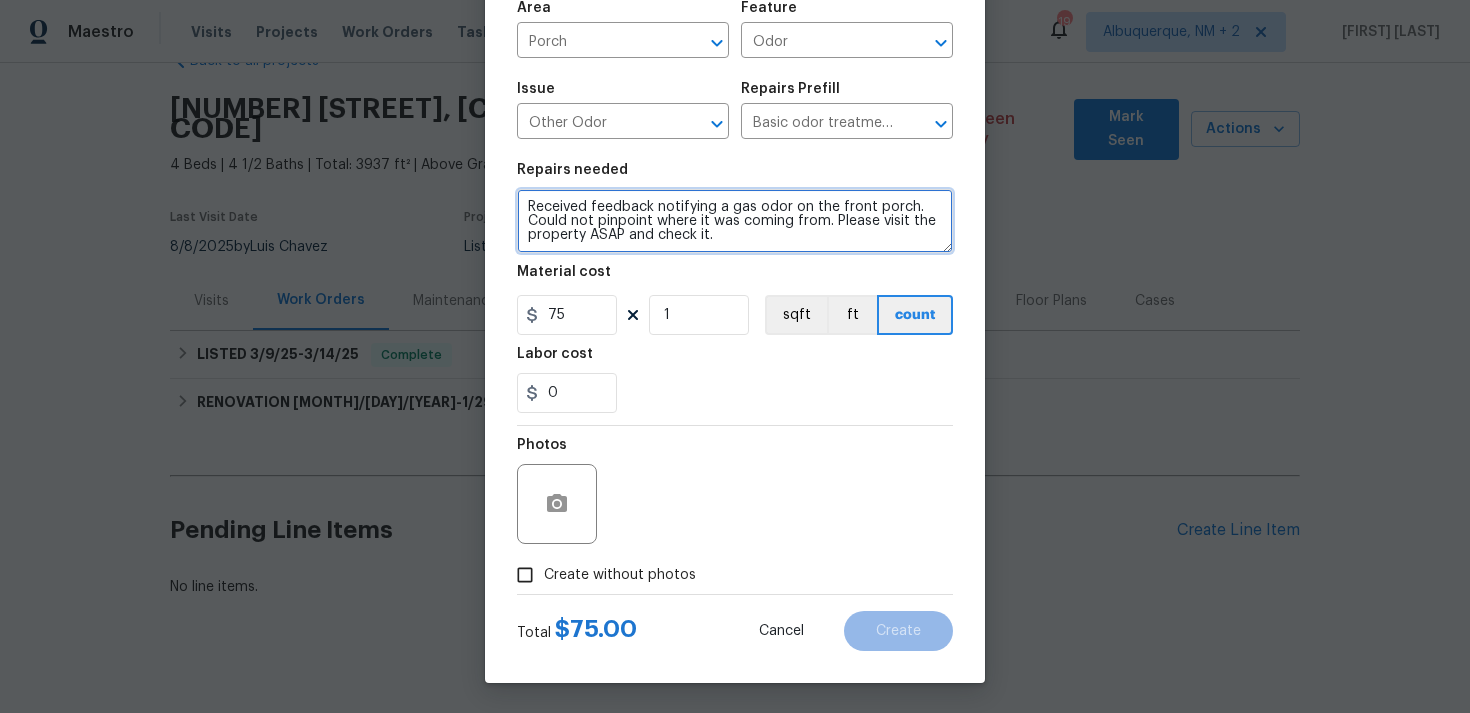 drag, startPoint x: 529, startPoint y: 204, endPoint x: 737, endPoint y: 241, distance: 211.26524 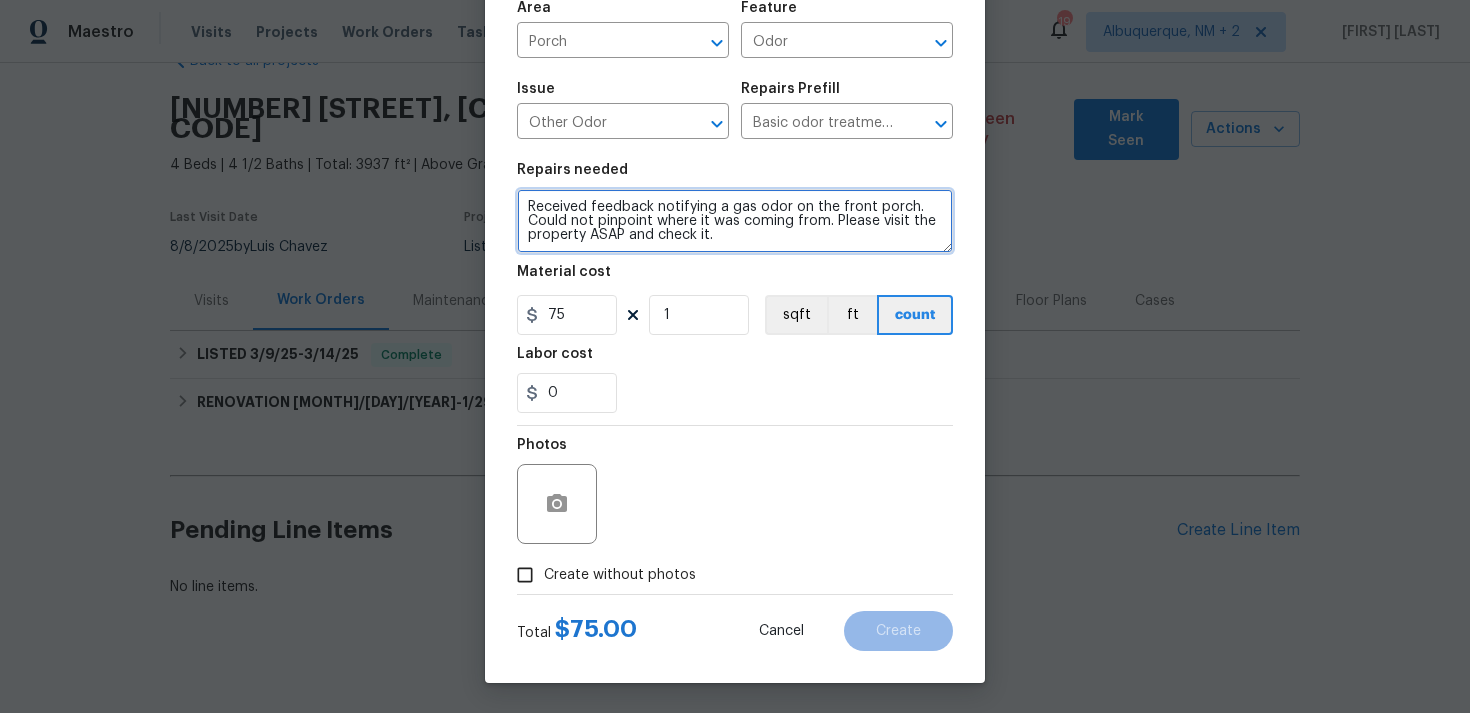 click on "Received feedback notifying a gas odor on the front porch. Could not pinpoint where it was coming from. Please visit the property ASAP and check it." at bounding box center (735, 221) 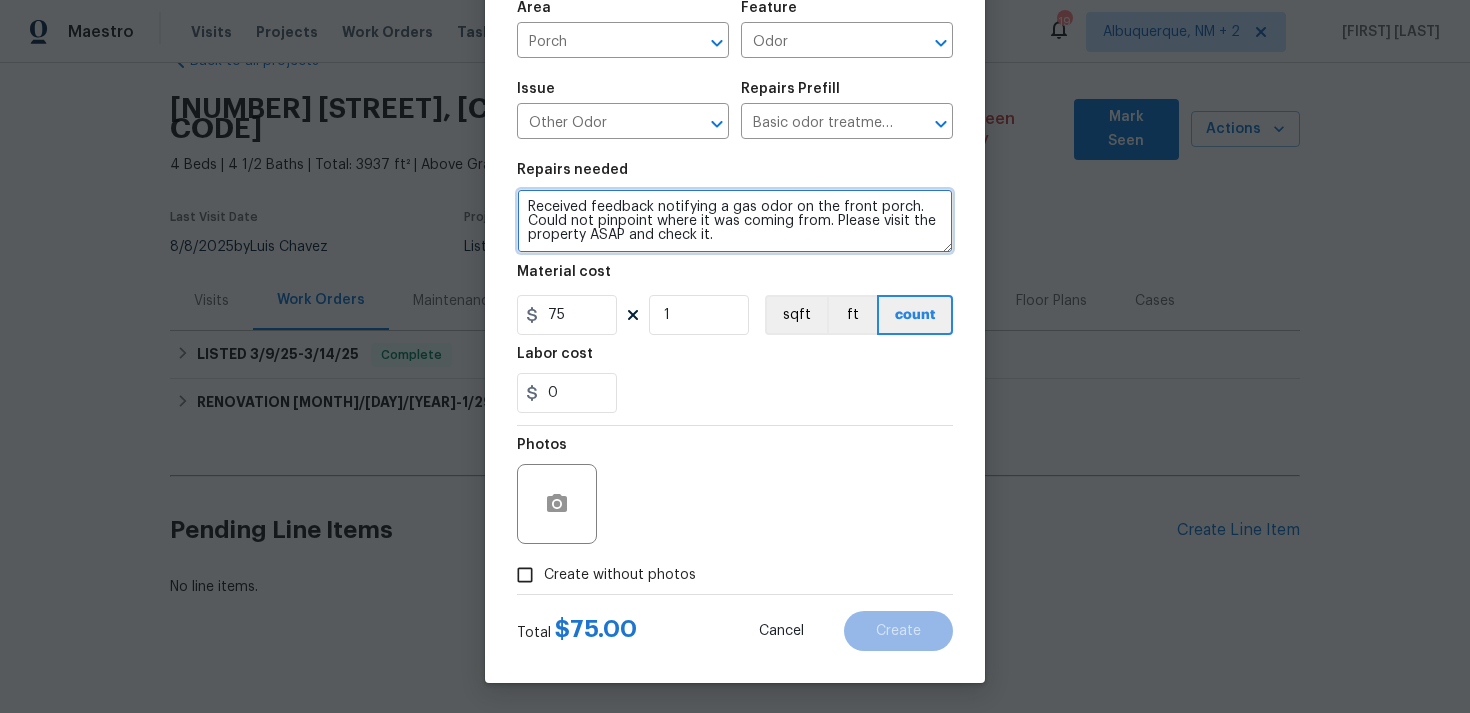 paste on "received feedback reporting a gas odor on the front porch but could not determine its source. Please visit the property as soon as possible to inspect and address the issue" 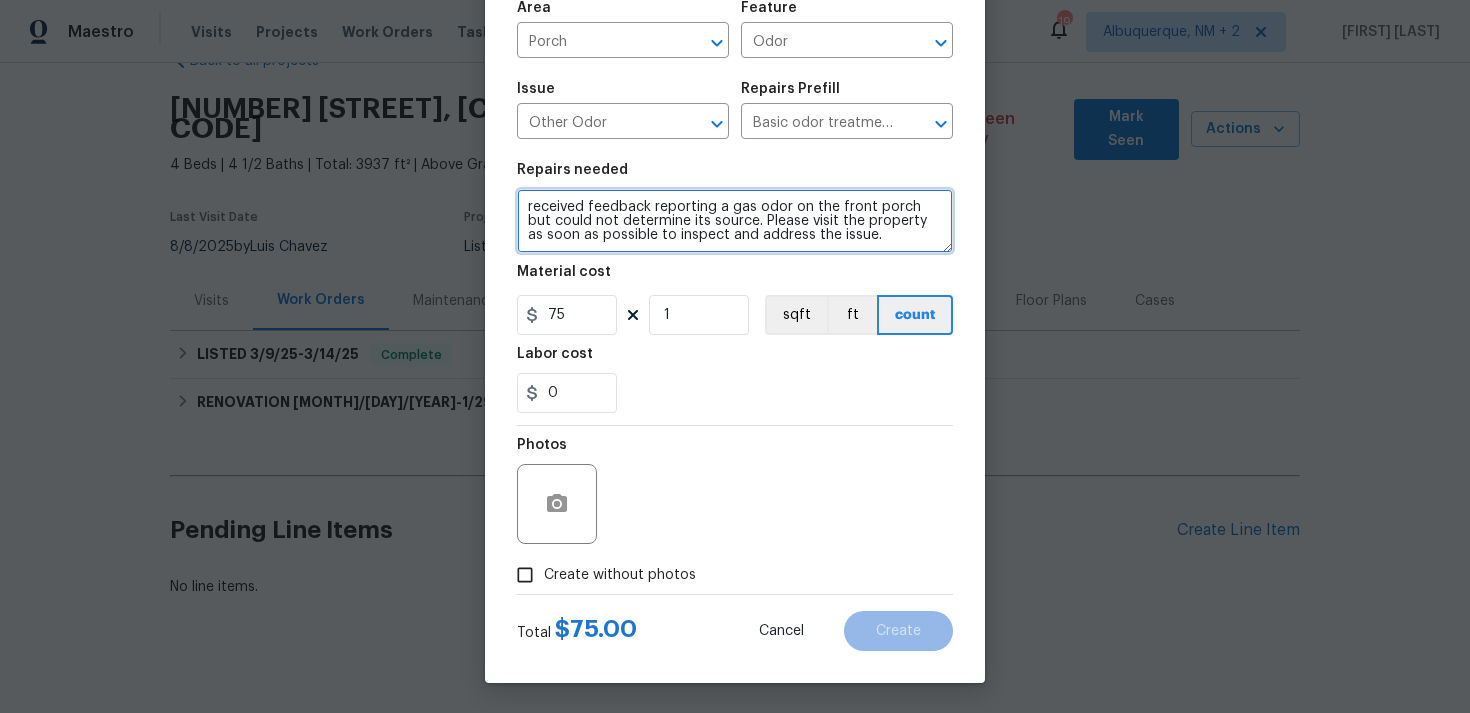 drag, startPoint x: 535, startPoint y: 205, endPoint x: 510, endPoint y: 205, distance: 25 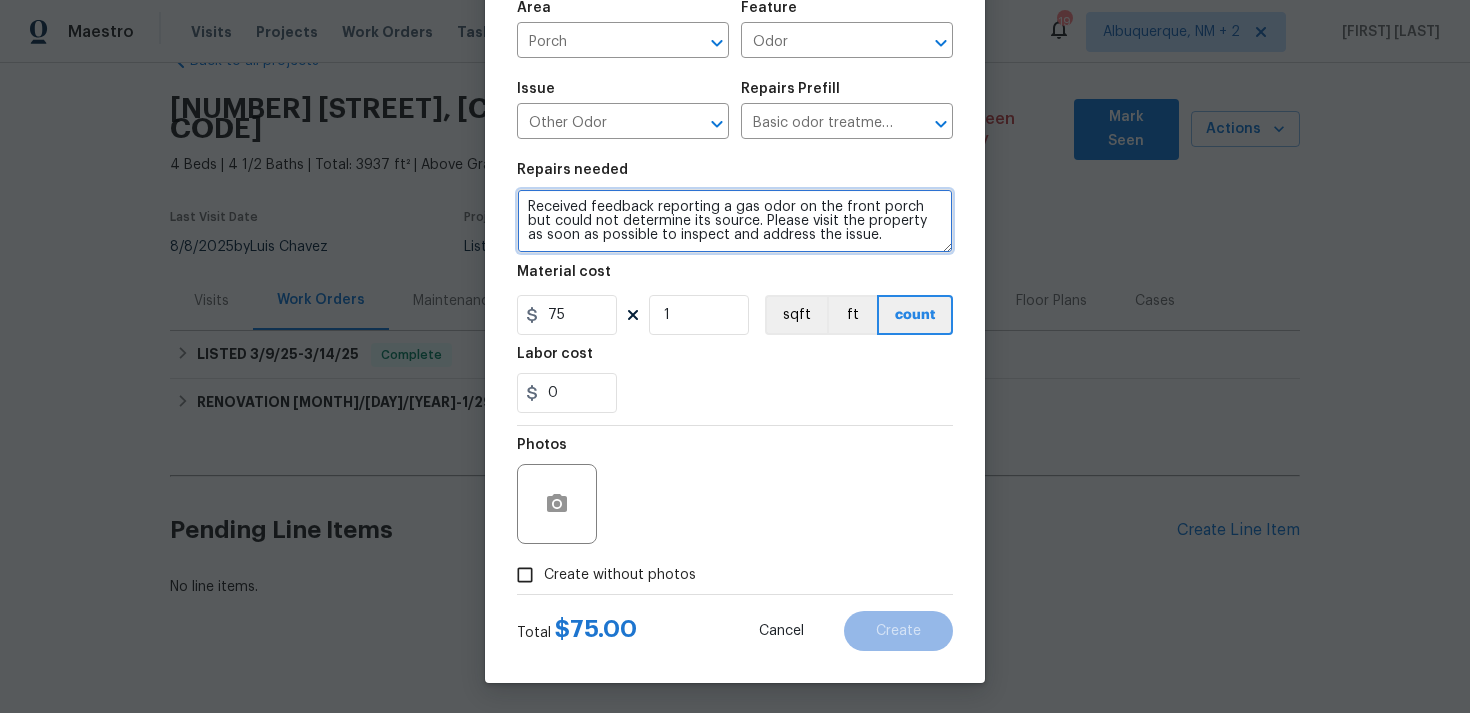 drag, startPoint x: 898, startPoint y: 222, endPoint x: 634, endPoint y: 236, distance: 264.37094 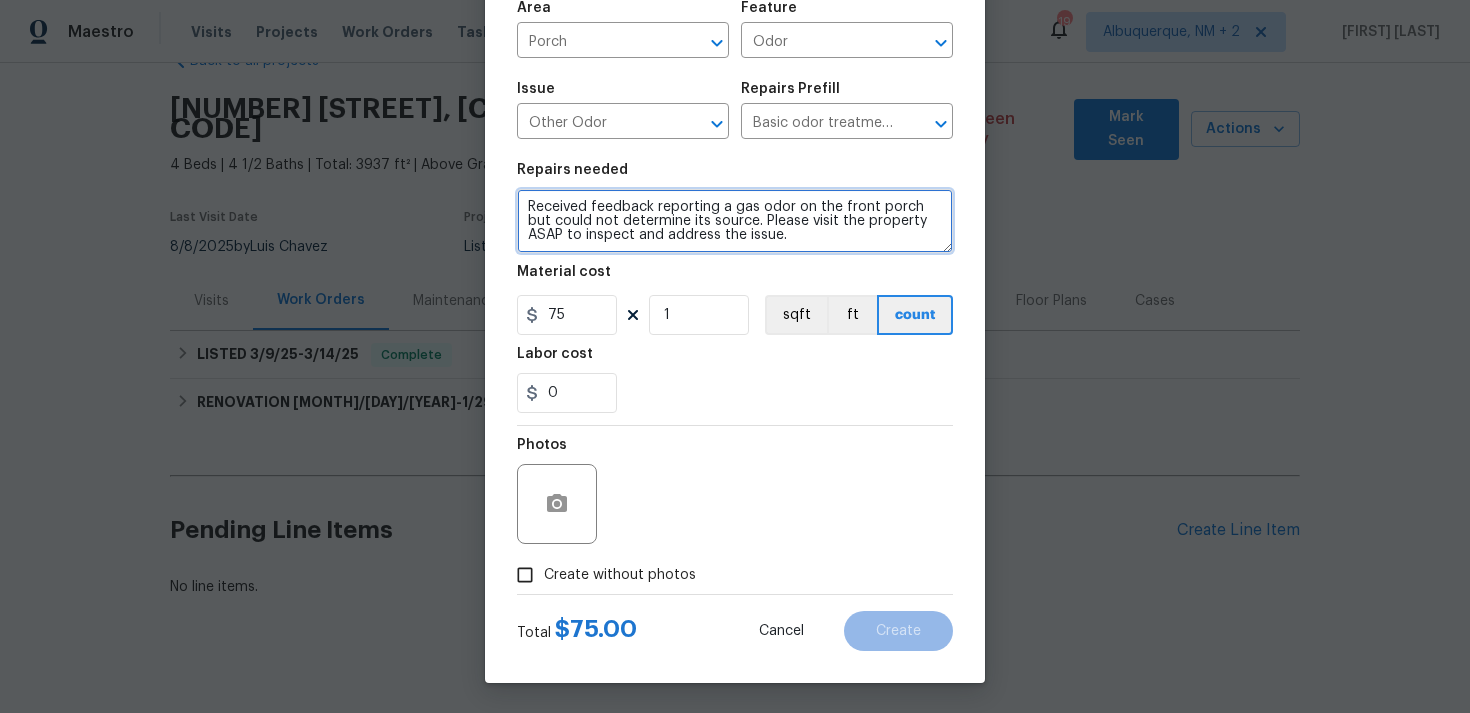 type on "Received feedback reporting a gas odor on the front porch but could not determine its source. Please visit the property ASAP to inspect and address the issue." 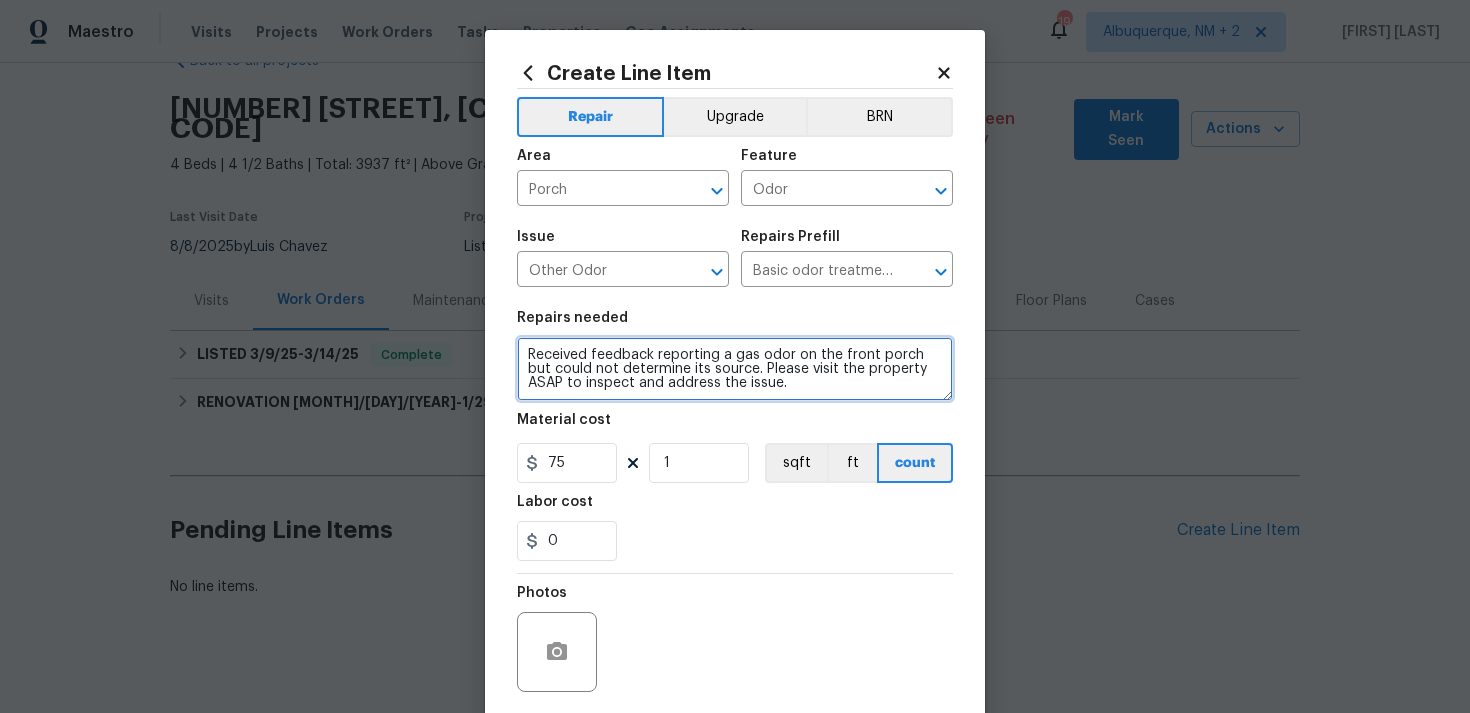 scroll, scrollTop: 149, scrollLeft: 0, axis: vertical 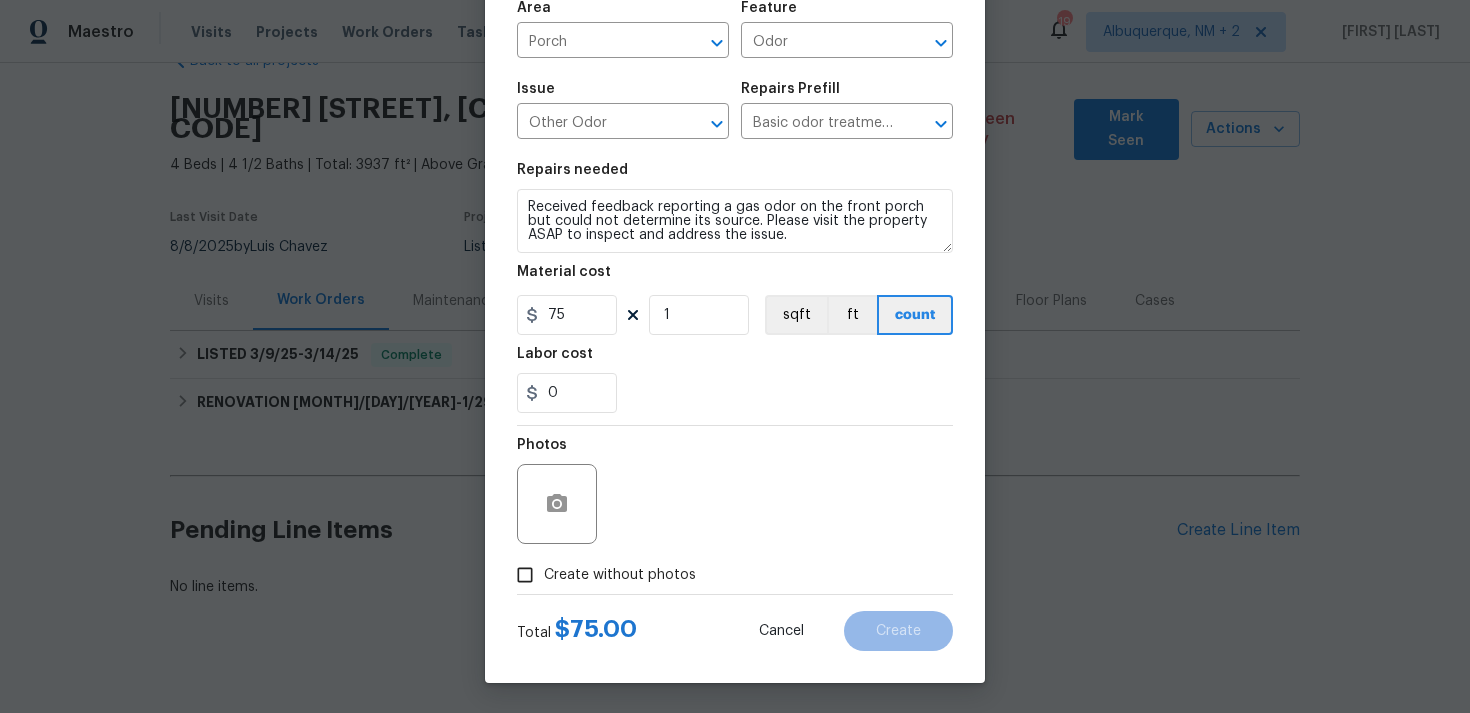 click on "Create without photos" at bounding box center (525, 575) 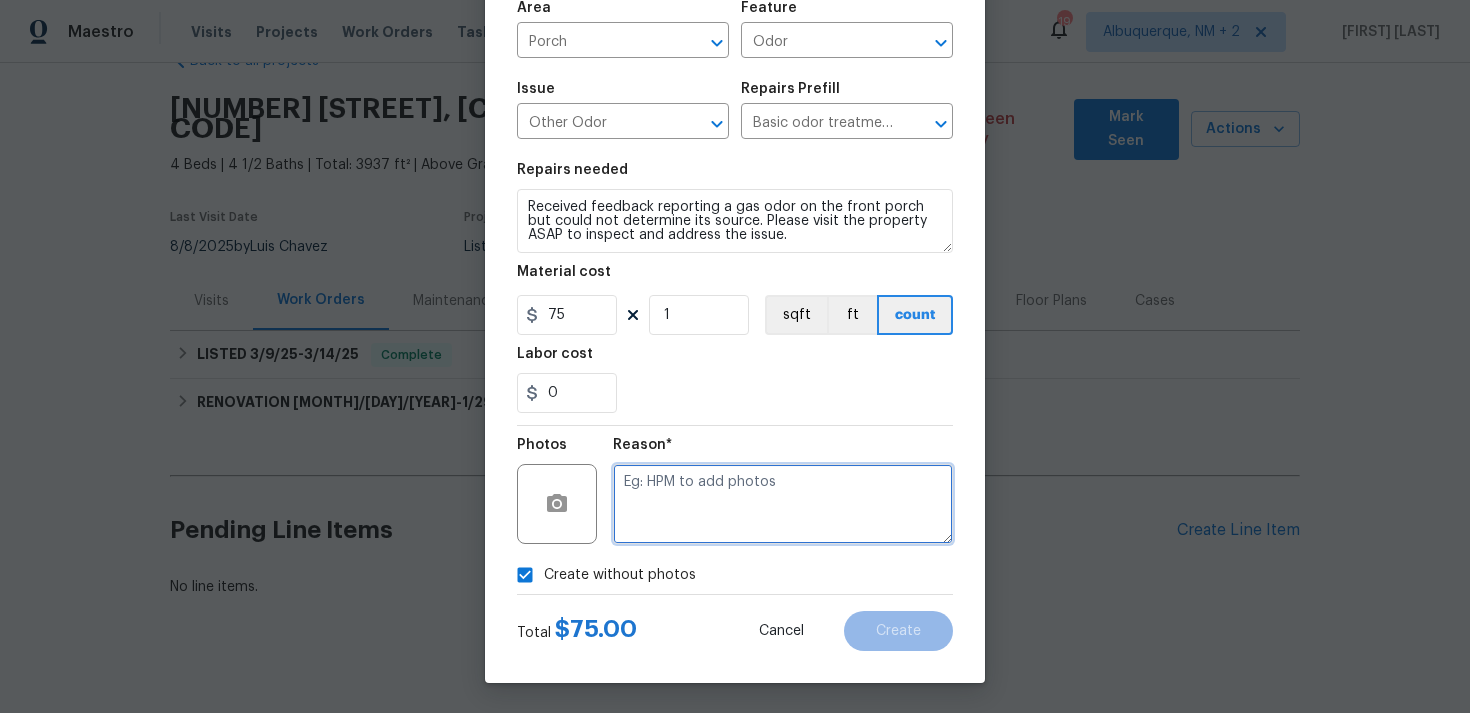 click at bounding box center (783, 504) 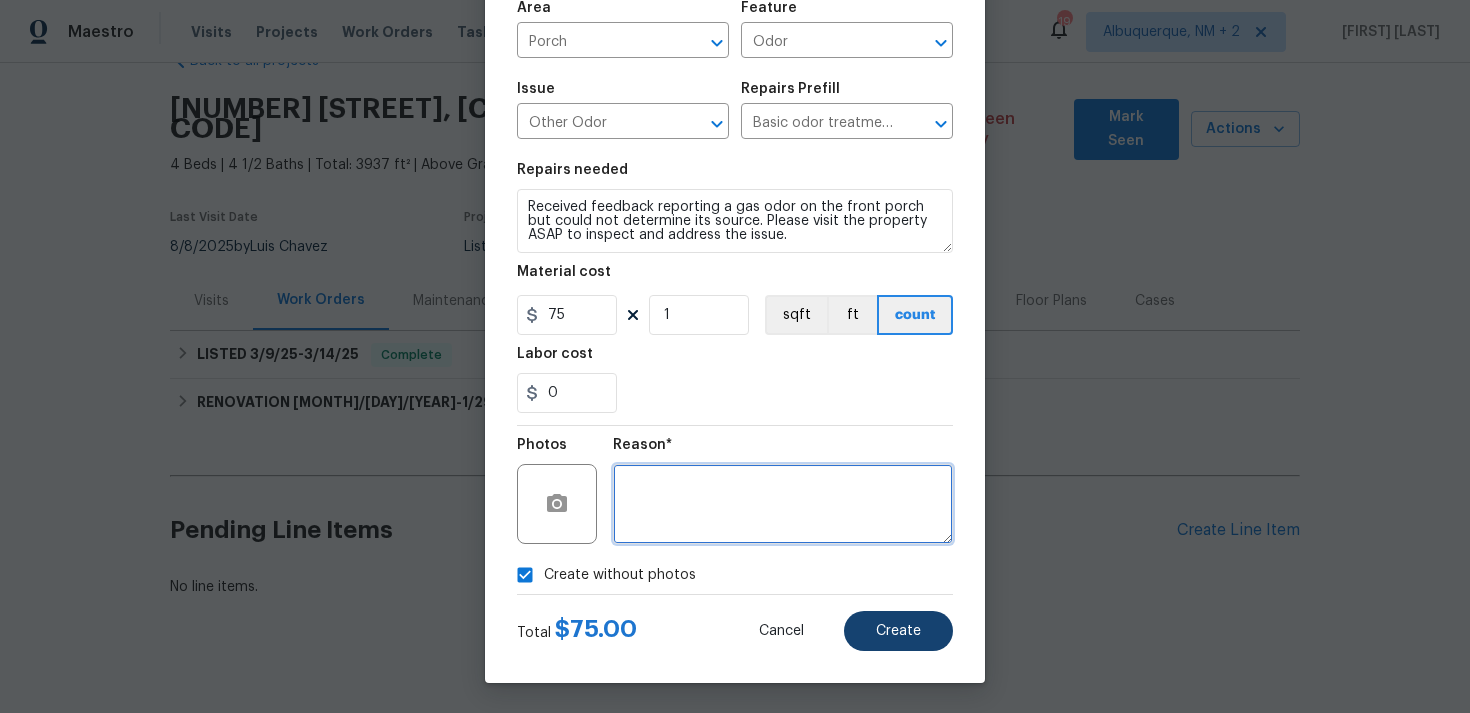 type 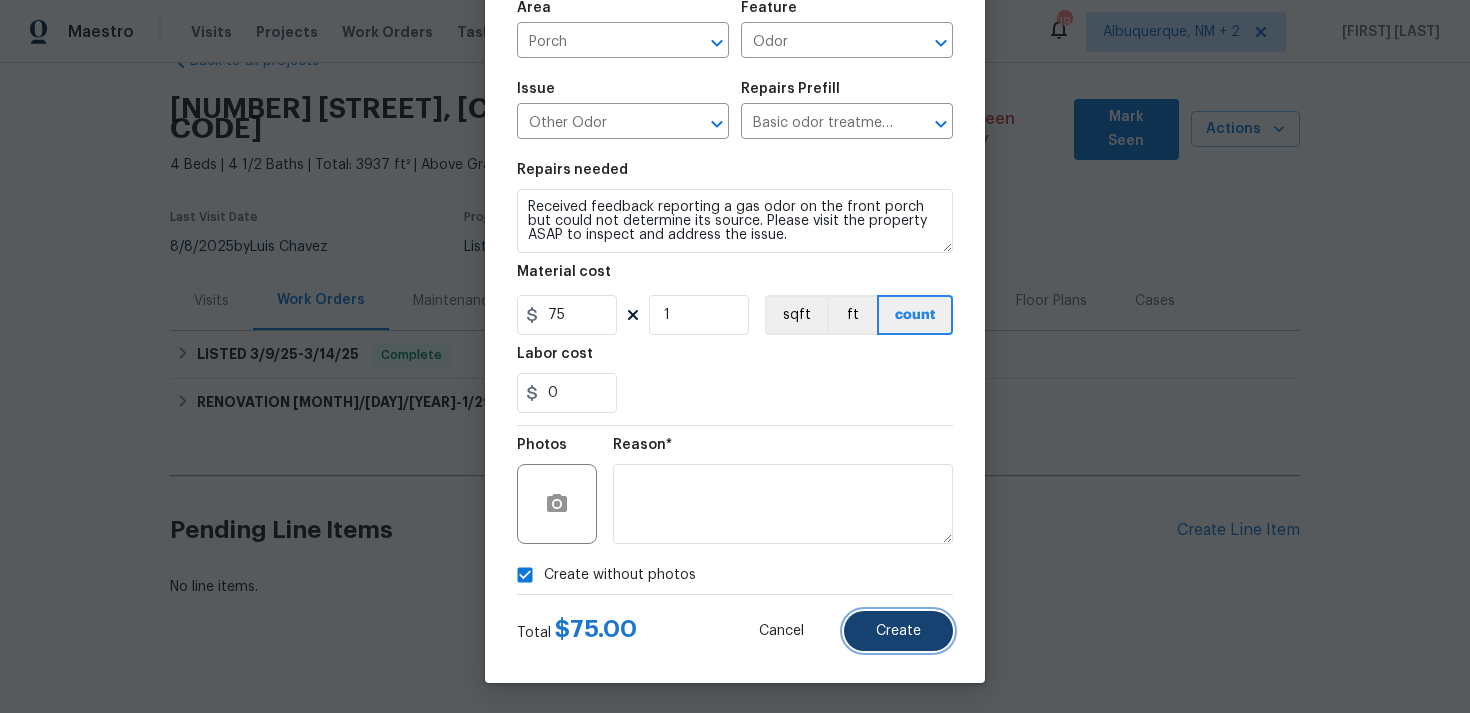 click on "Create" at bounding box center [898, 631] 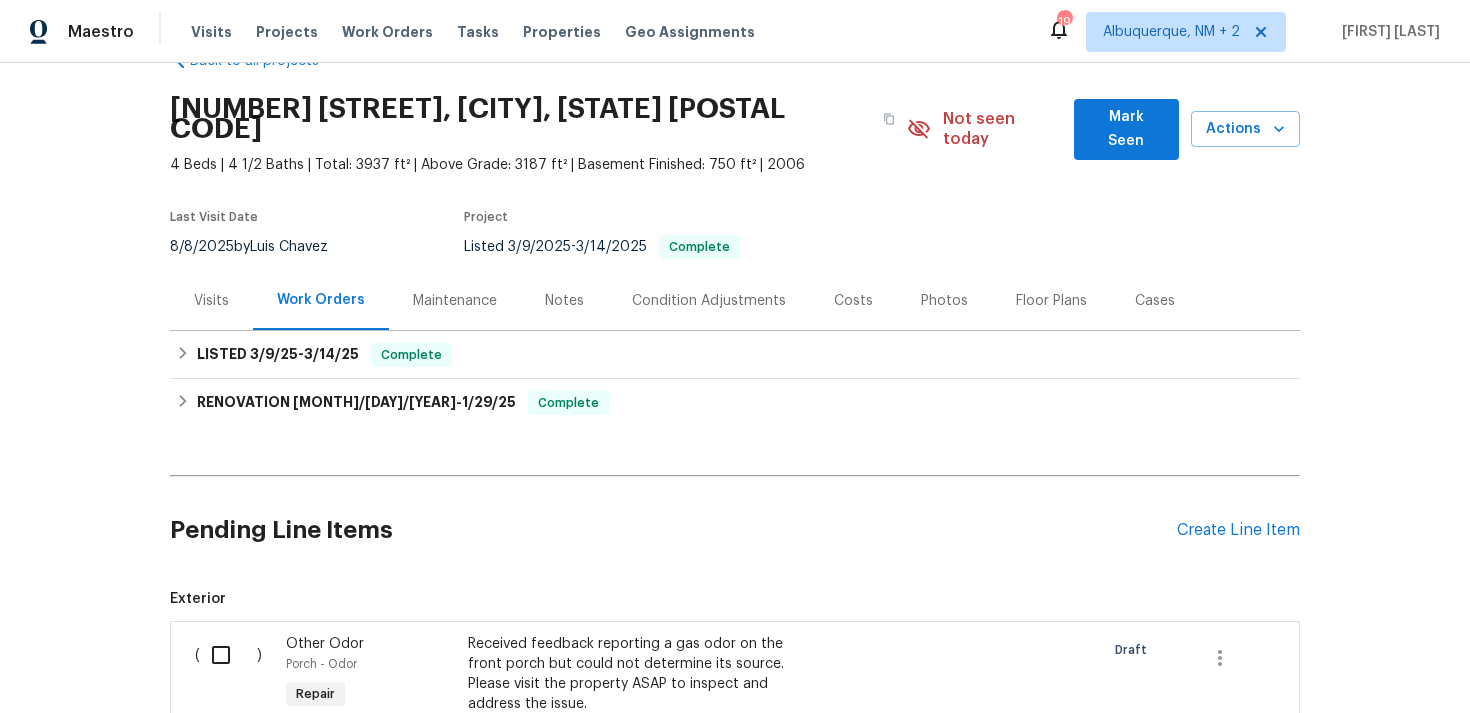 scroll, scrollTop: 238, scrollLeft: 0, axis: vertical 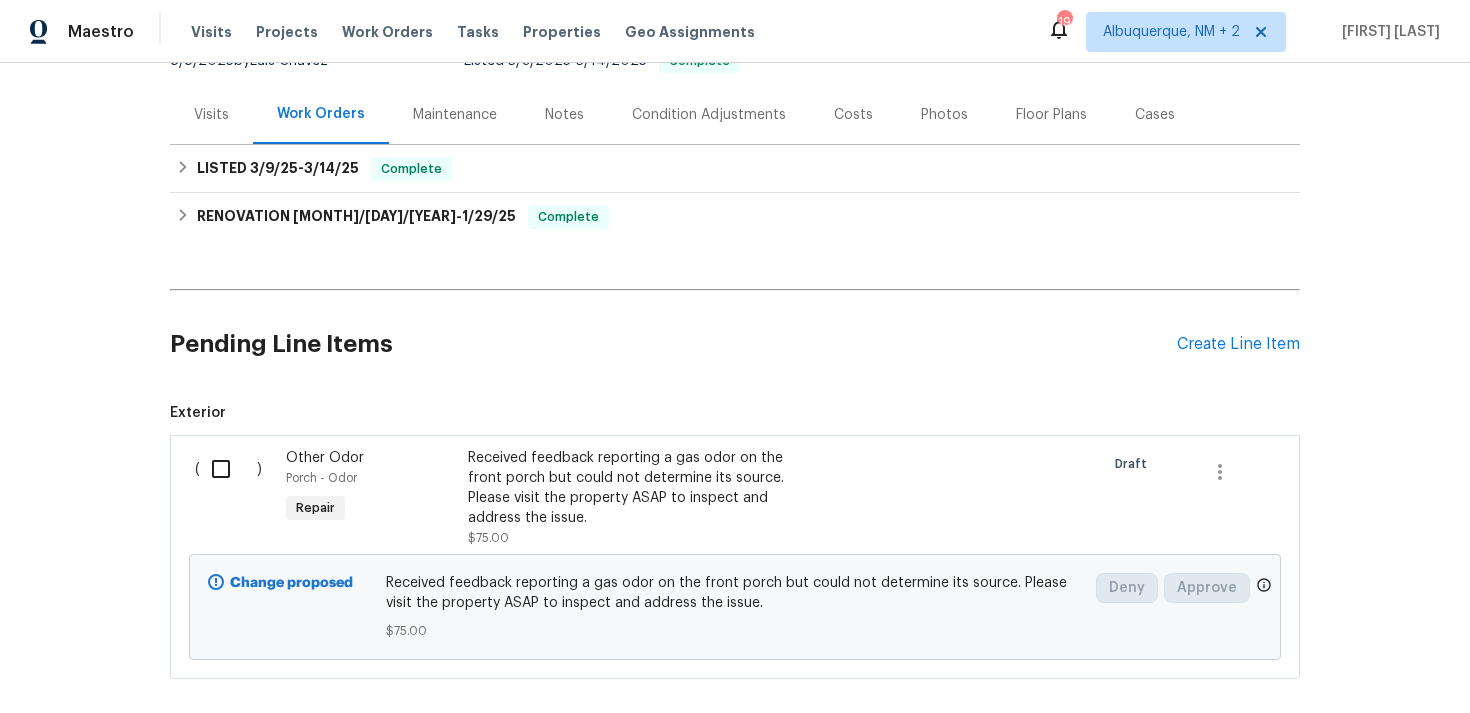 click at bounding box center [228, 469] 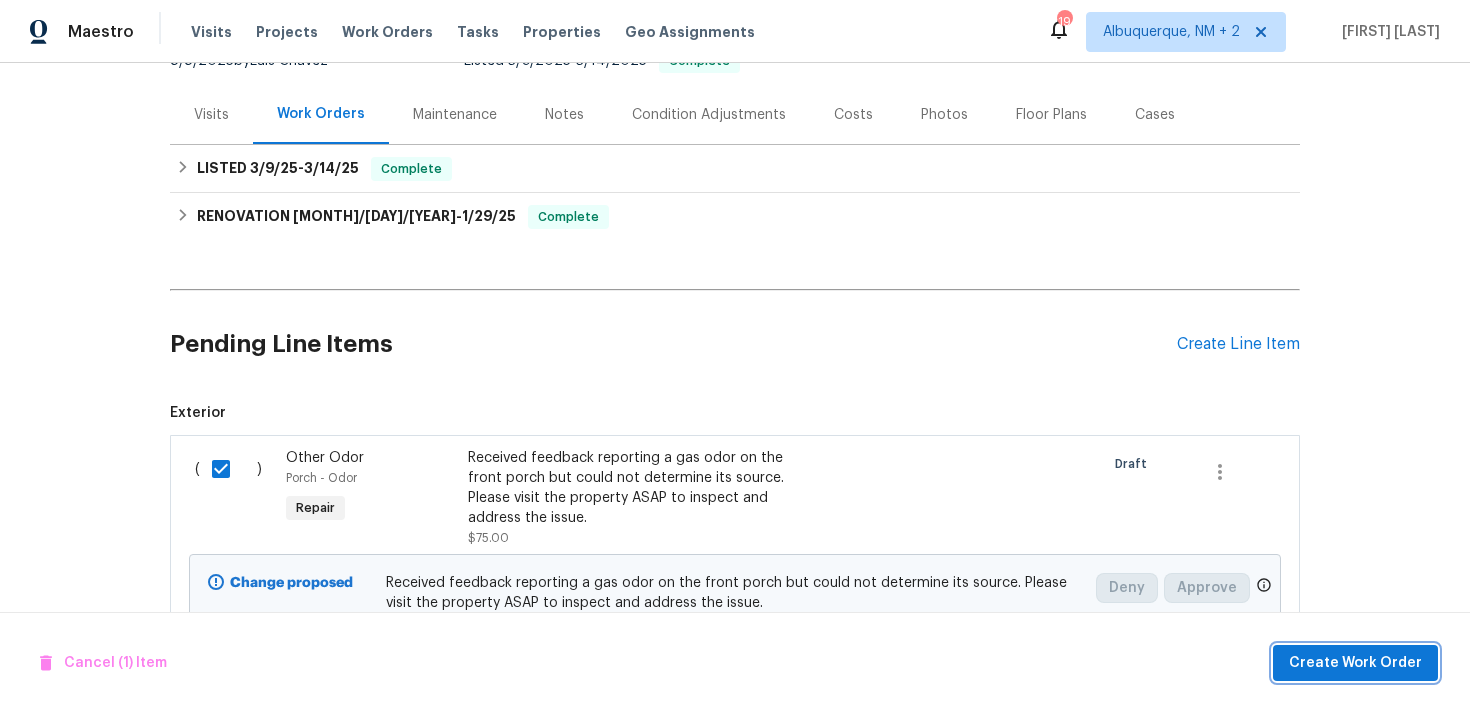 click on "Create Work Order" at bounding box center [1355, 663] 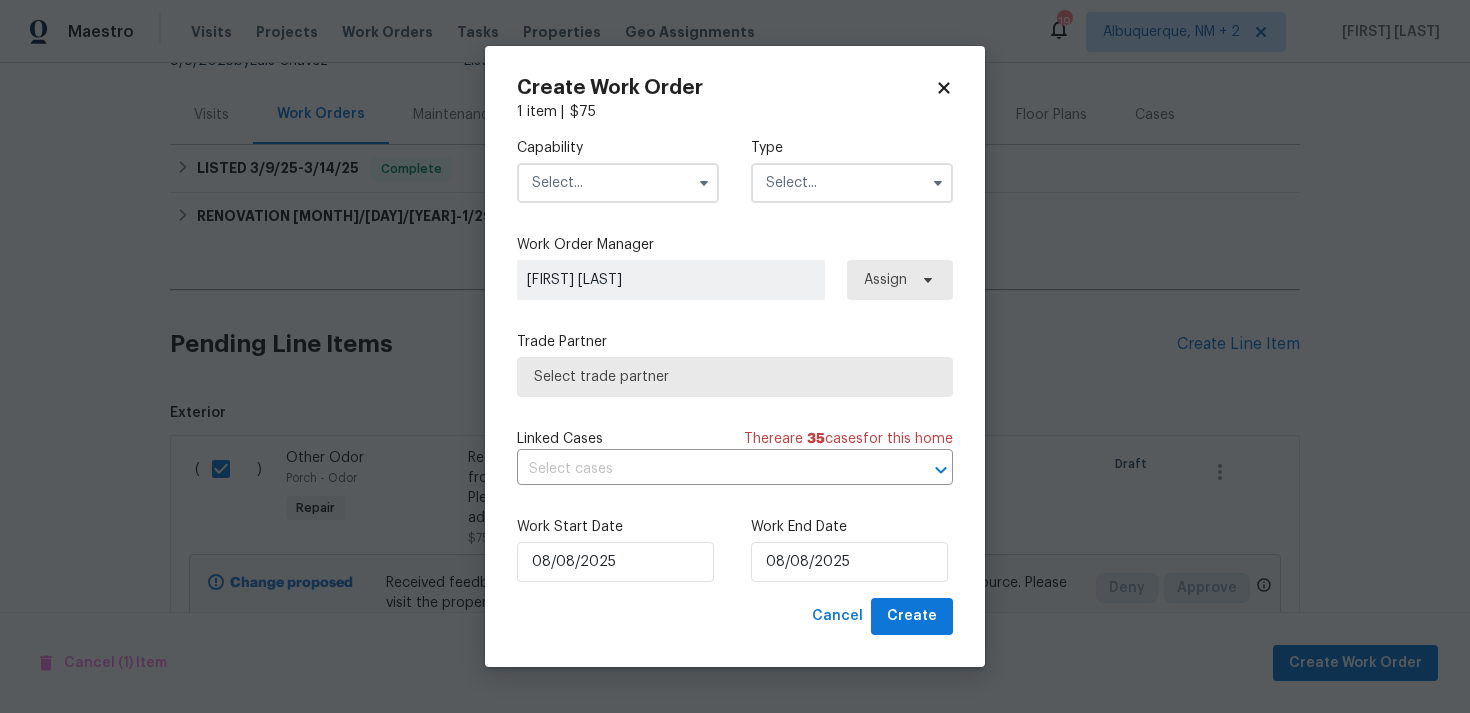click at bounding box center (852, 183) 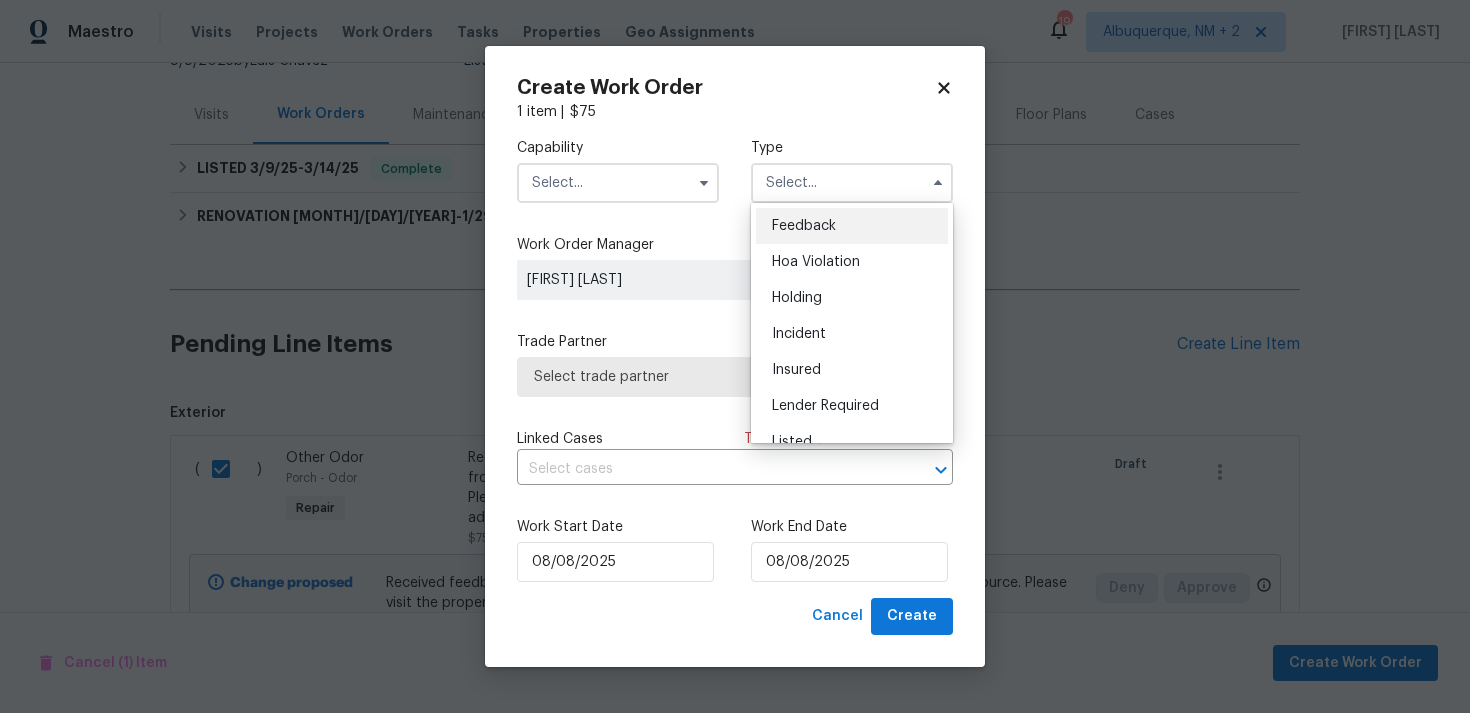 click on "Feedback" at bounding box center [852, 226] 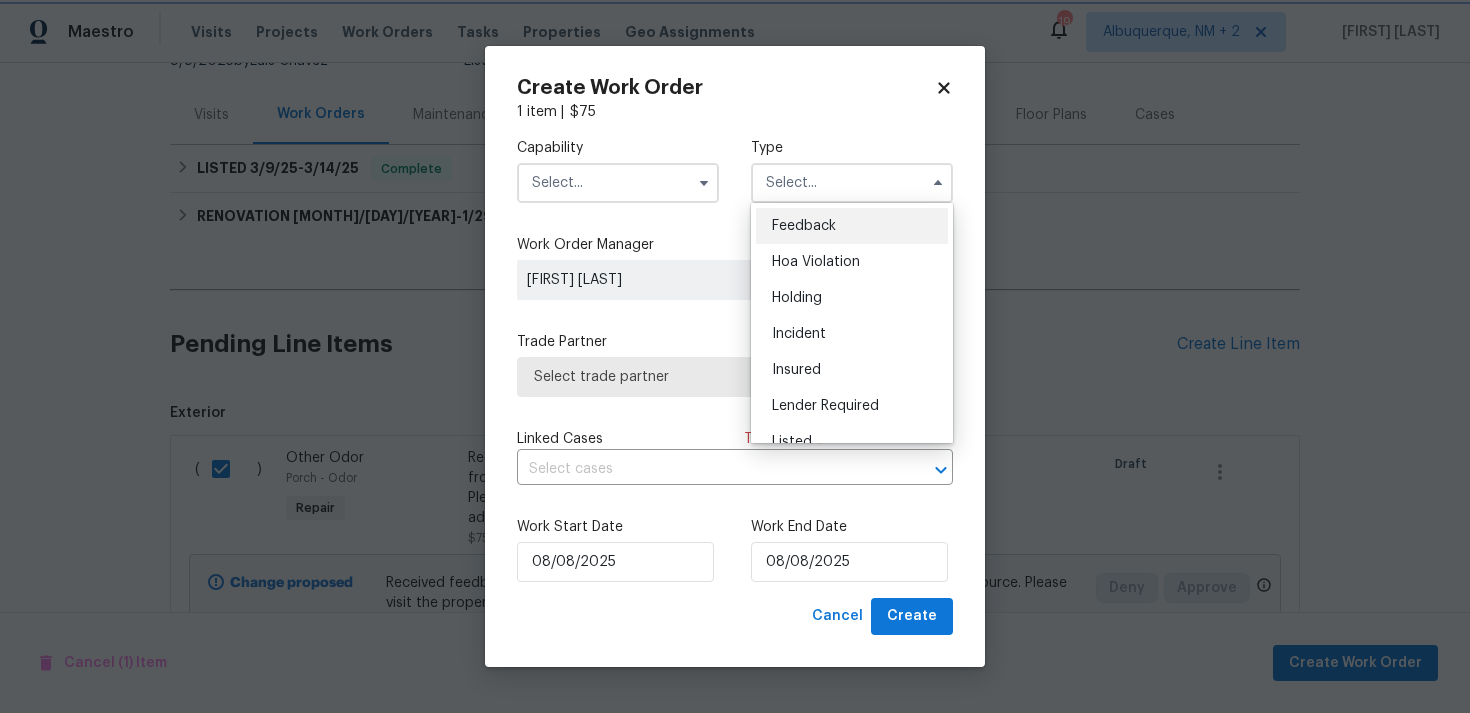 type on "Feedback" 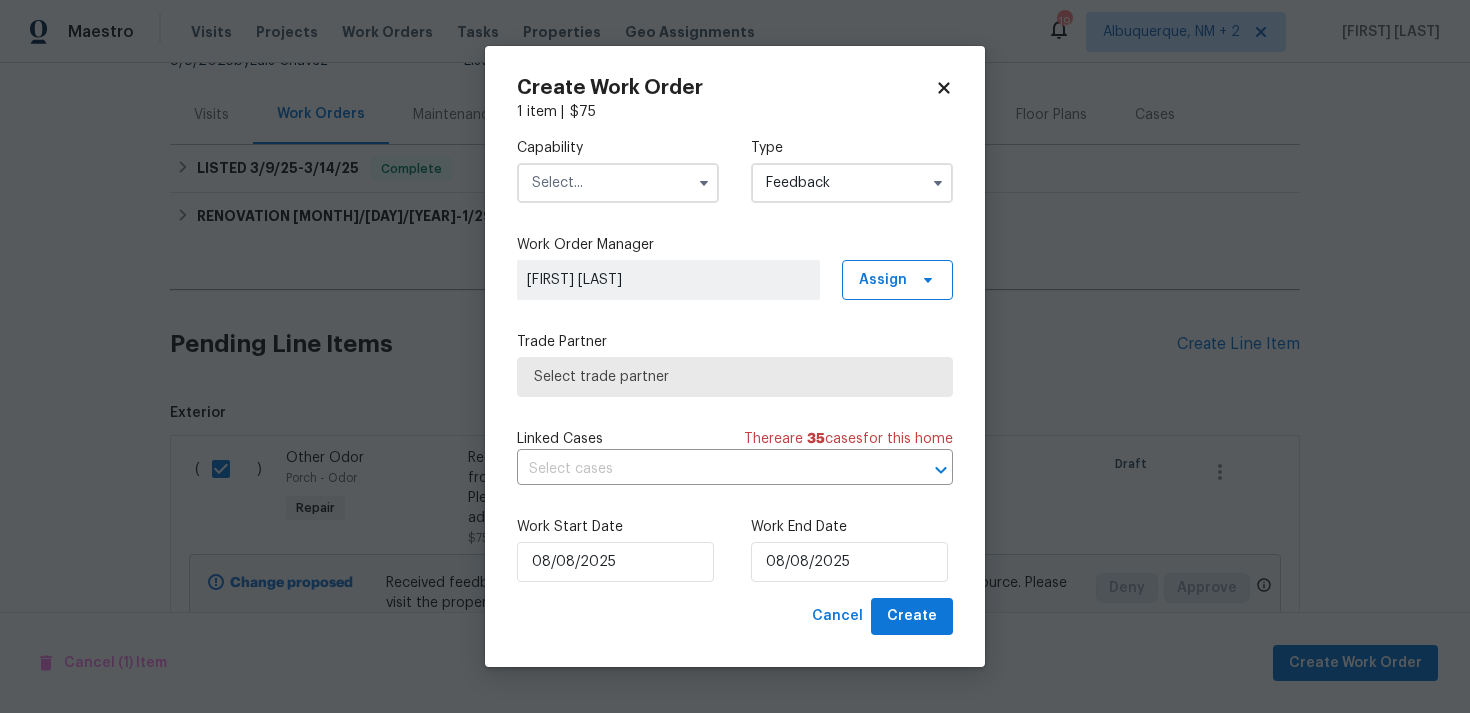 click at bounding box center [618, 183] 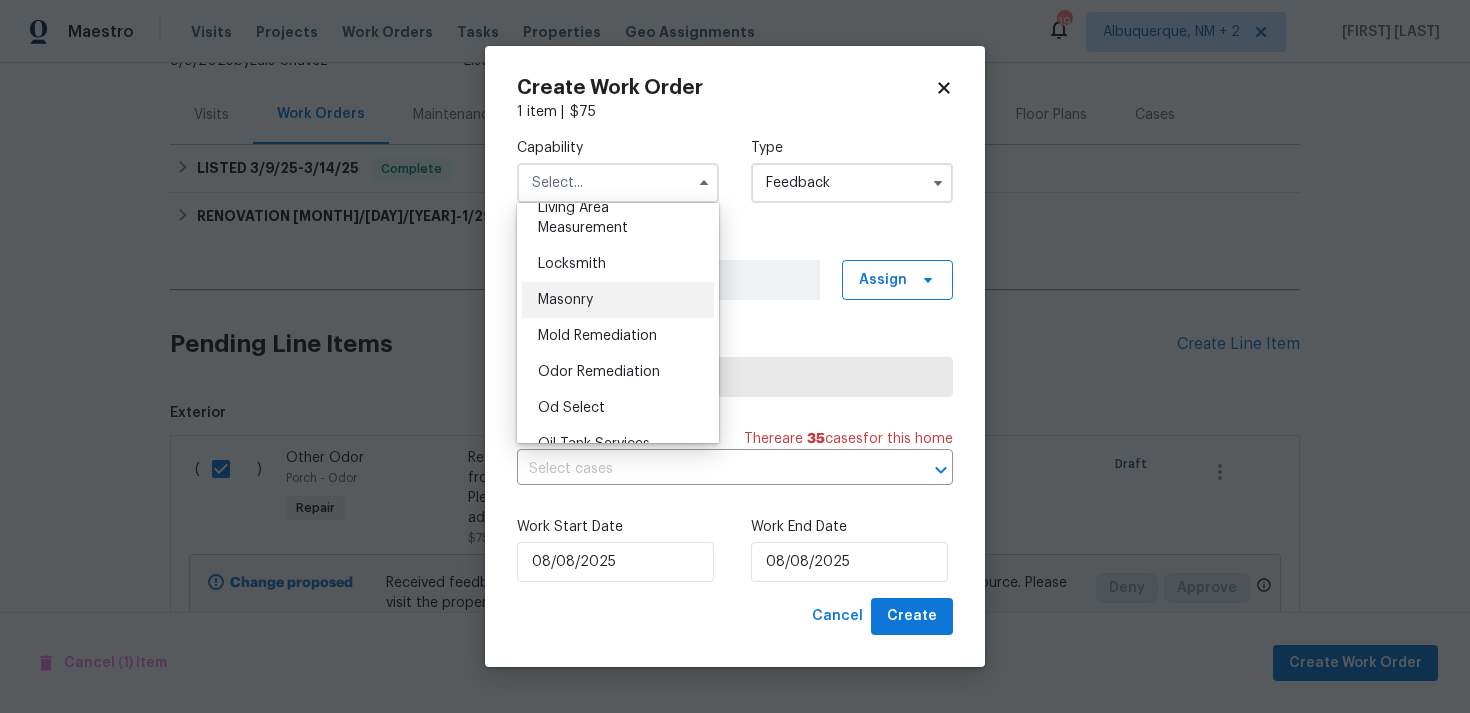scroll, scrollTop: 1421, scrollLeft: 0, axis: vertical 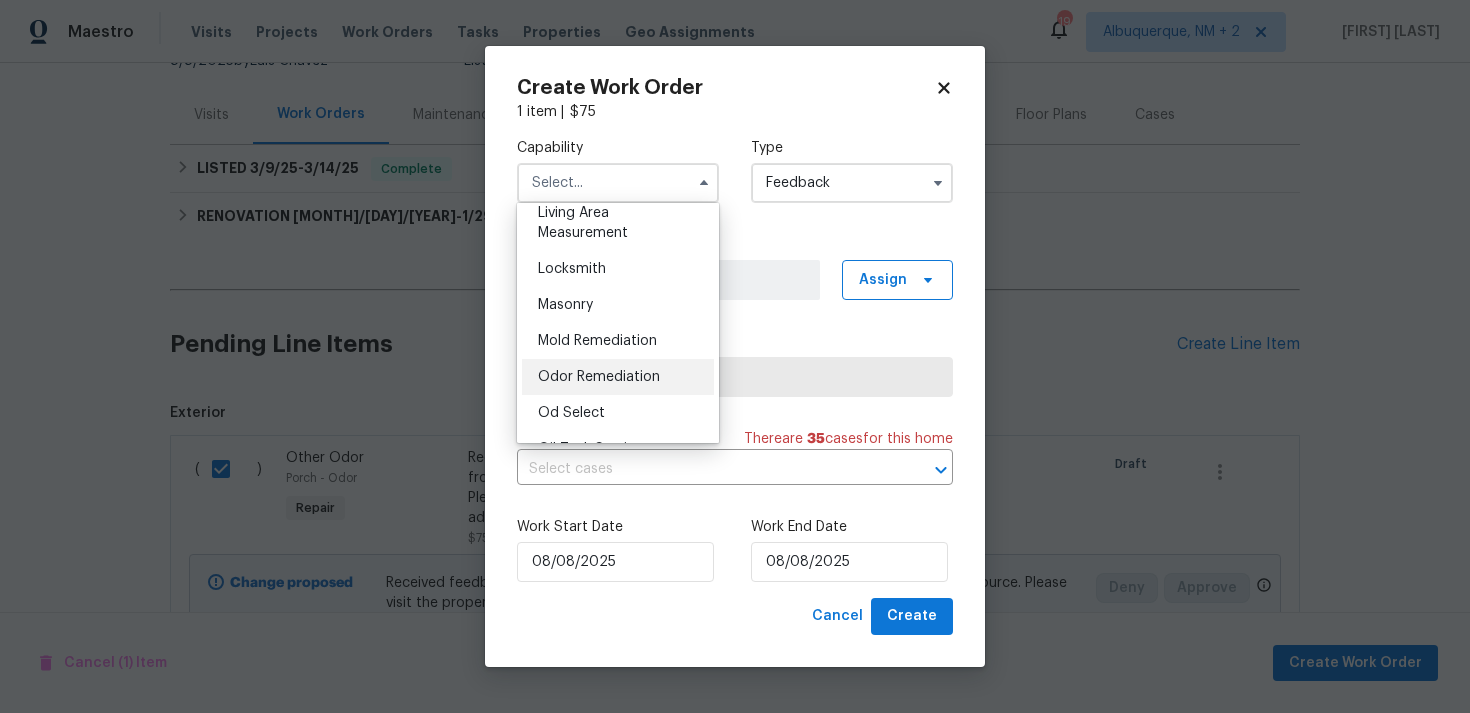 click on "Odor Remediation" at bounding box center (599, 377) 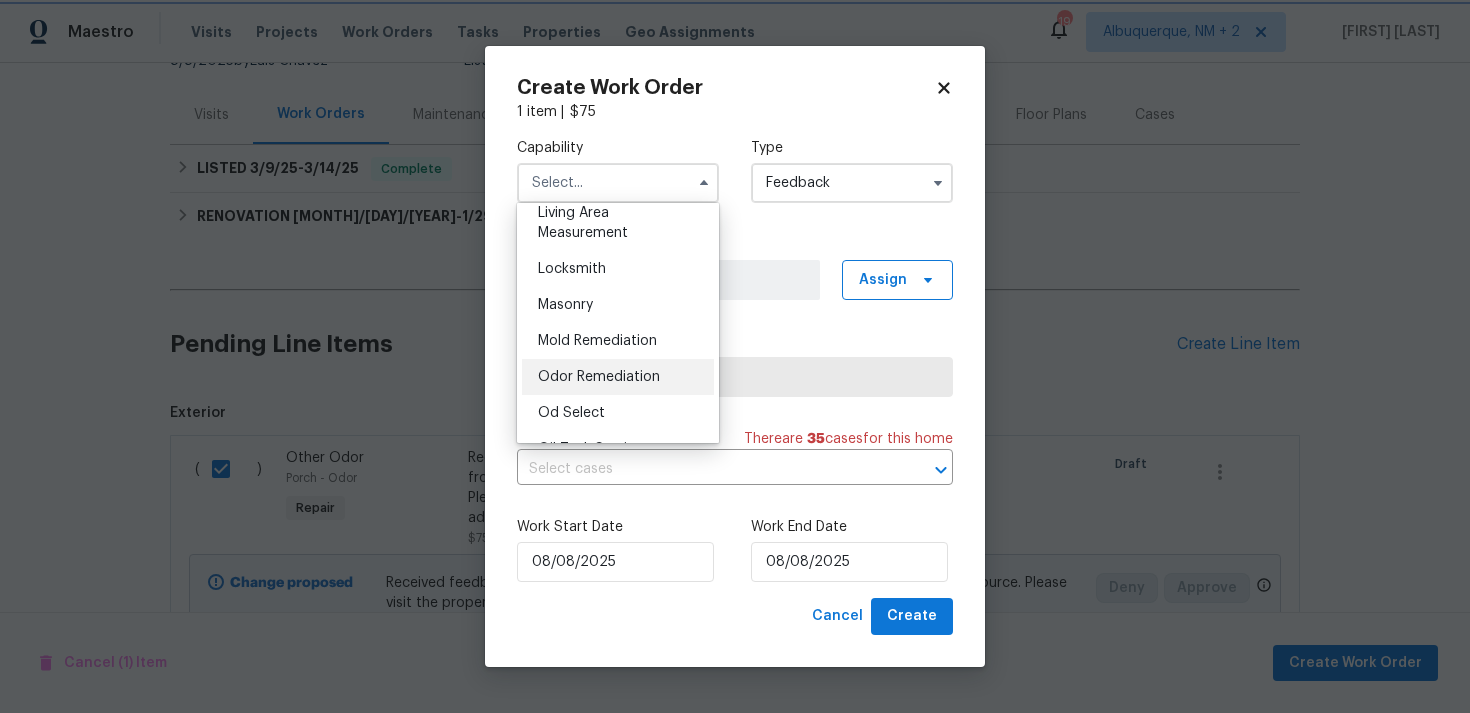 type on "Odor Remediation" 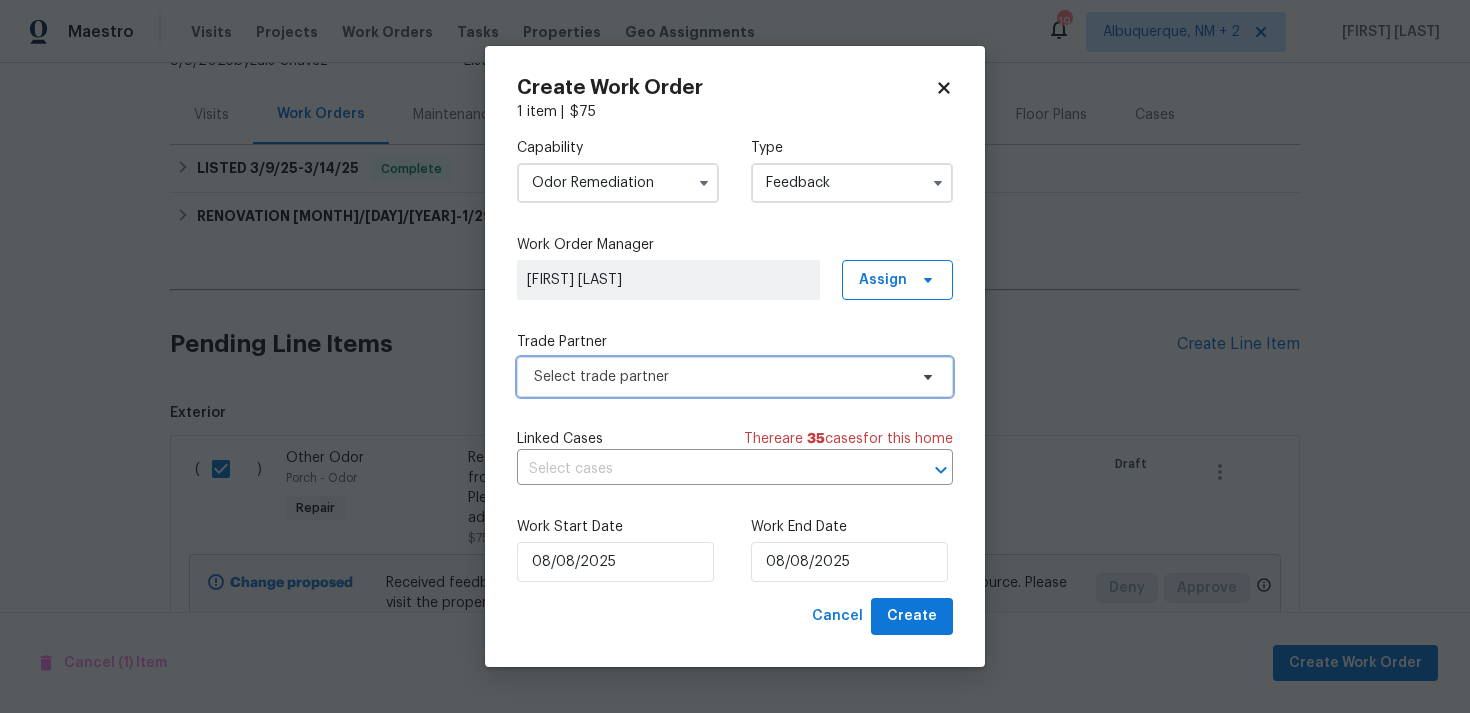 click on "Select trade partner" at bounding box center [720, 377] 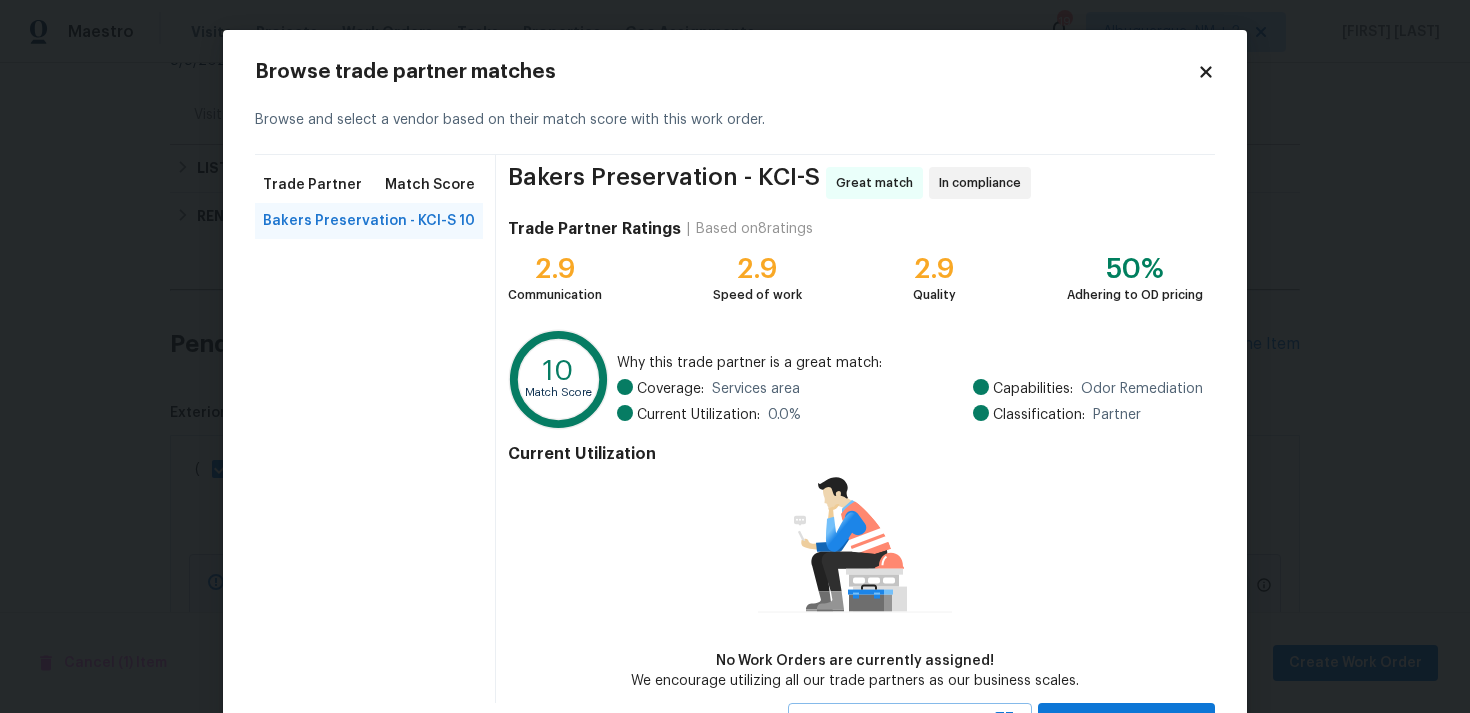 scroll, scrollTop: 87, scrollLeft: 0, axis: vertical 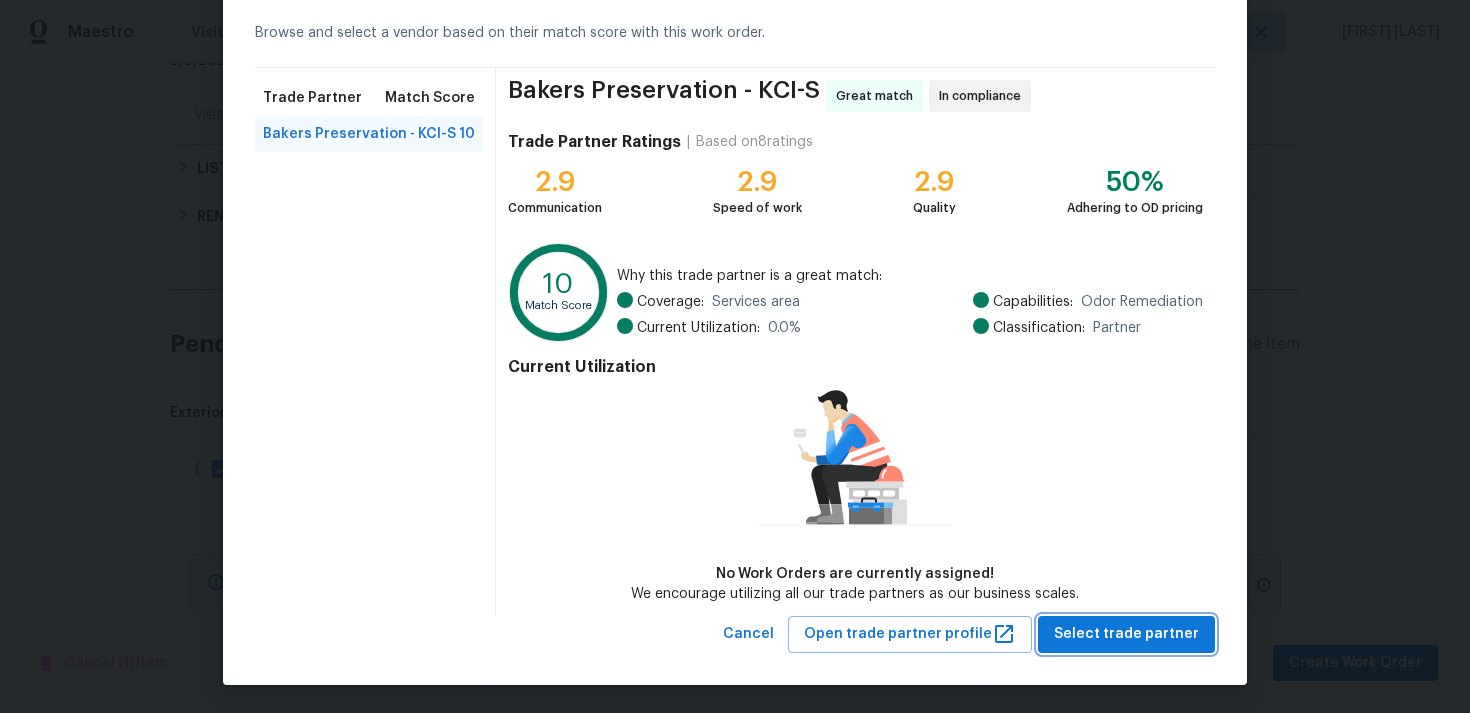 click on "Select trade partner" at bounding box center (1126, 634) 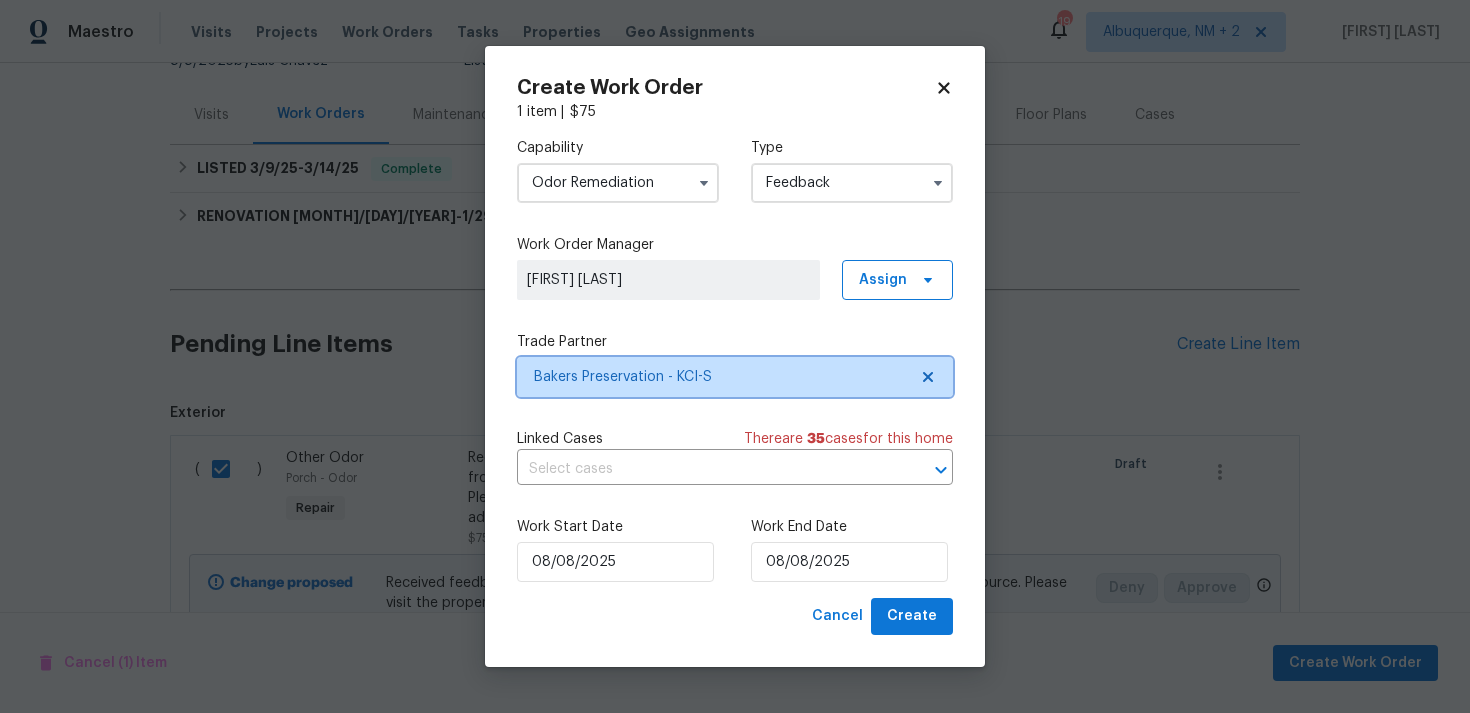scroll, scrollTop: 0, scrollLeft: 0, axis: both 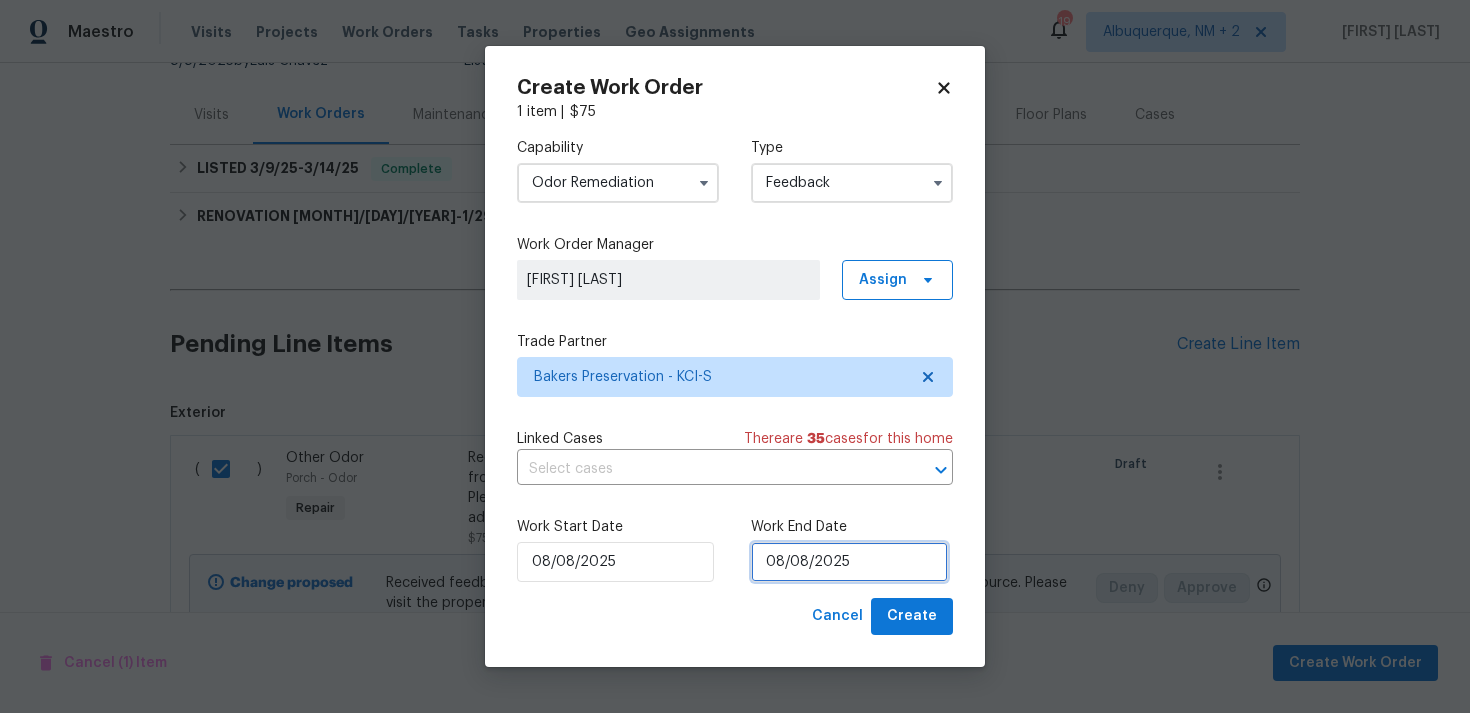 click on "08/08/2025" at bounding box center (849, 562) 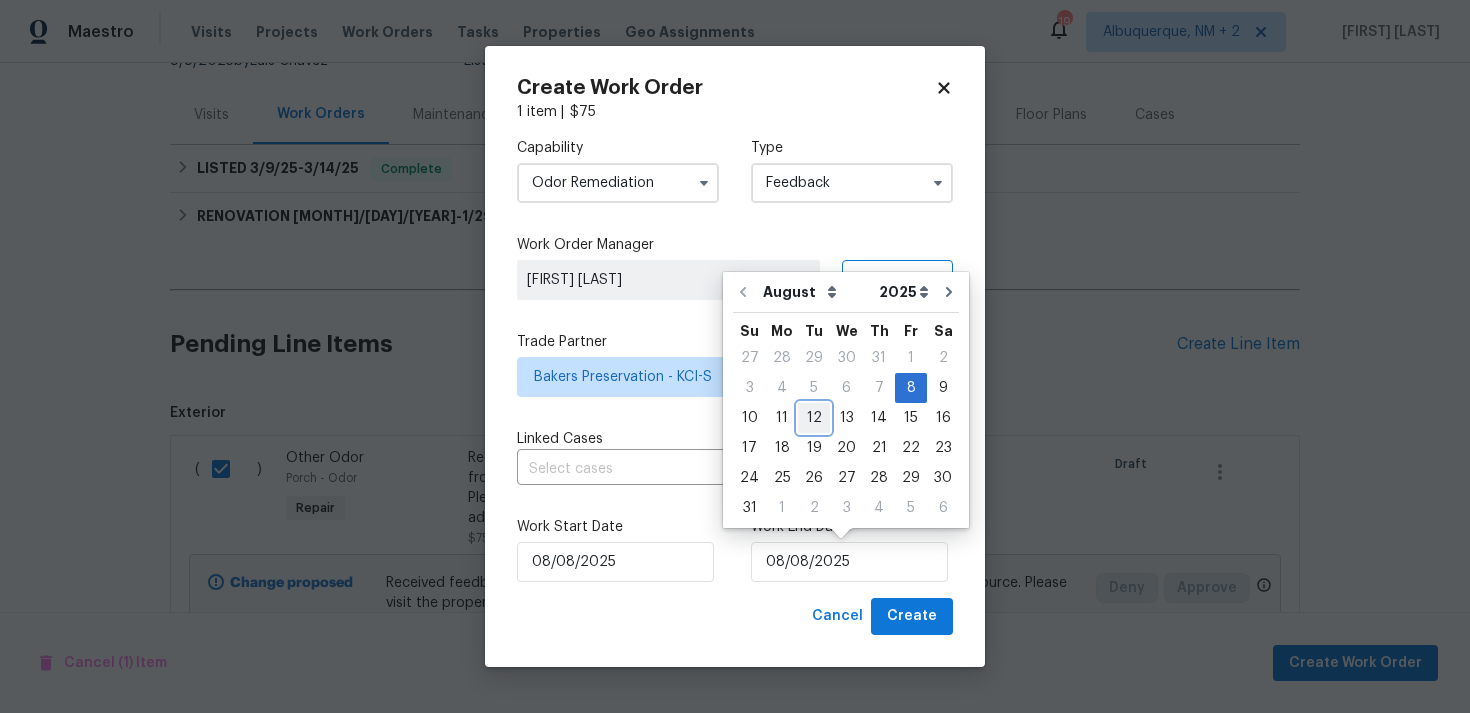 click on "12" at bounding box center [814, 418] 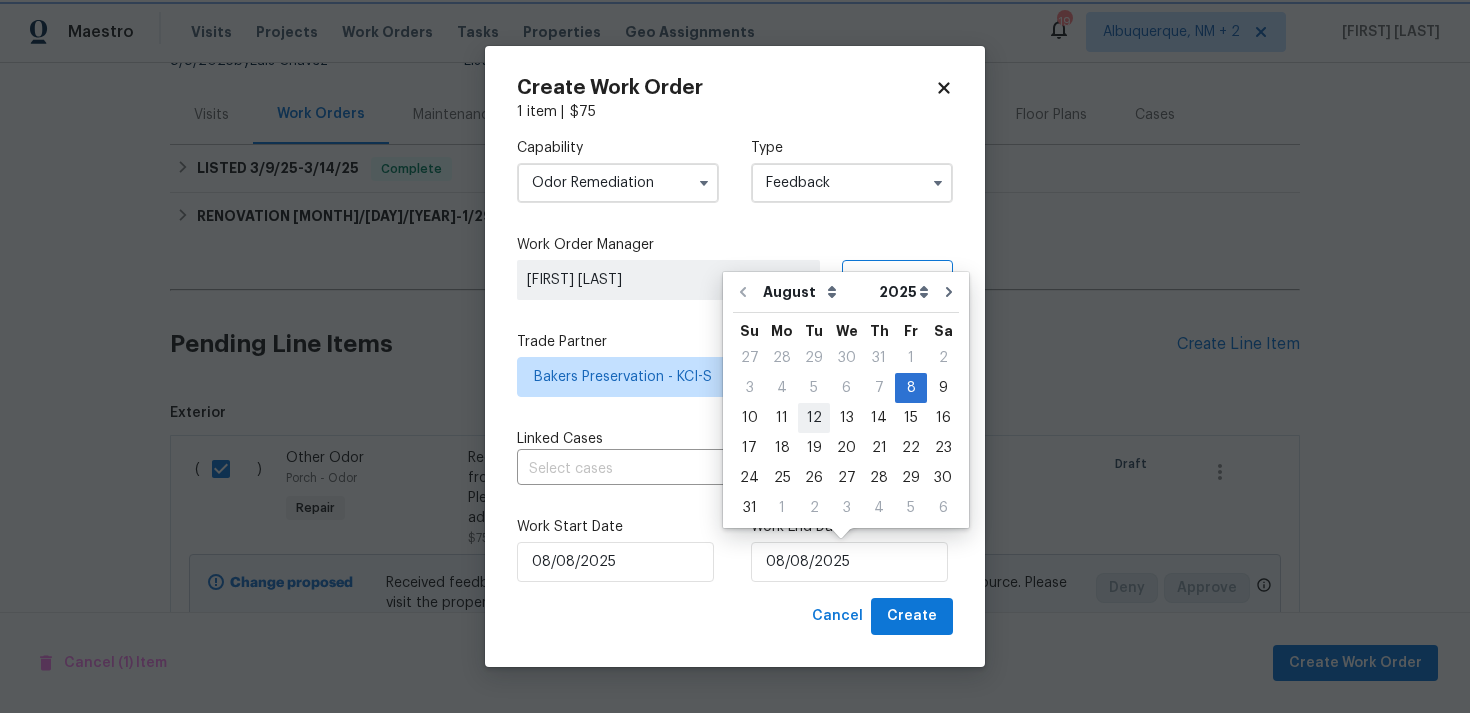 type on "[MONTH]/[DAY]/[YEAR]" 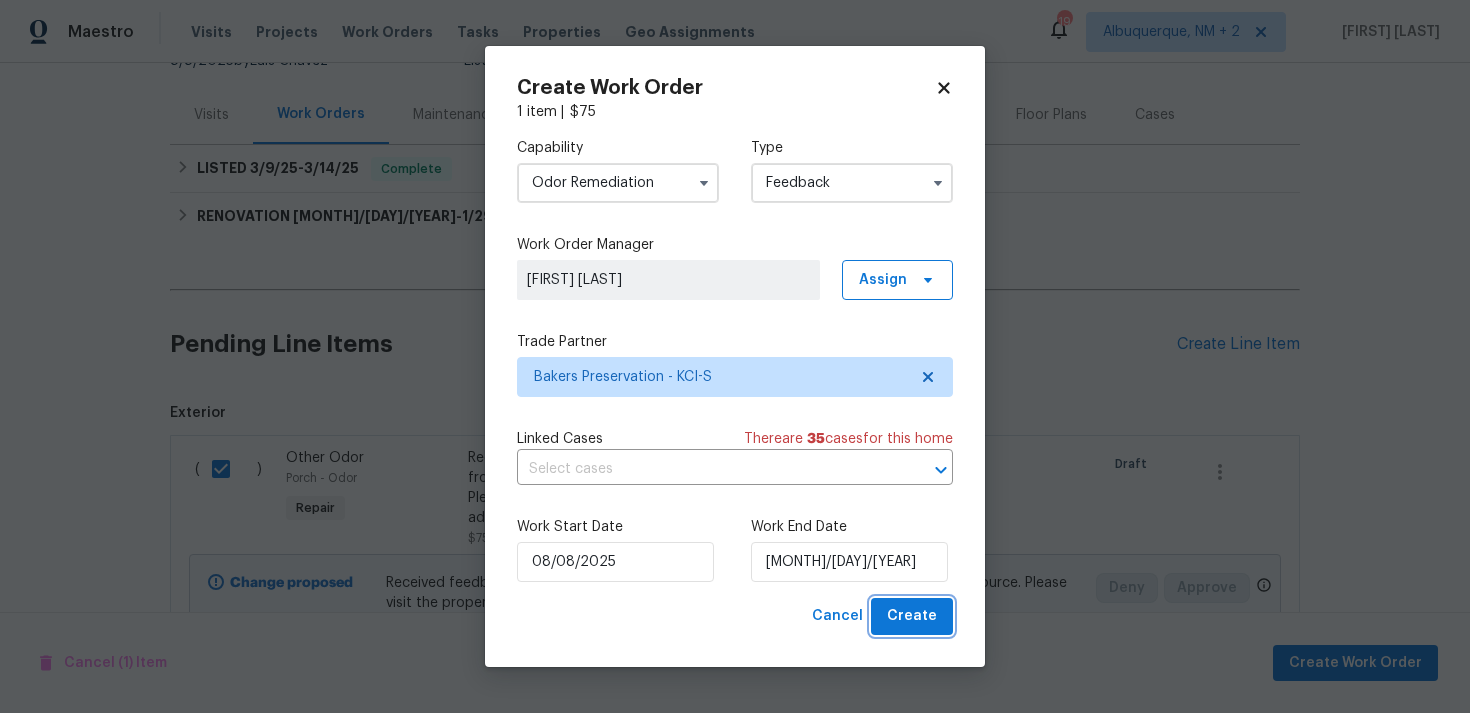 click on "Create" at bounding box center [912, 616] 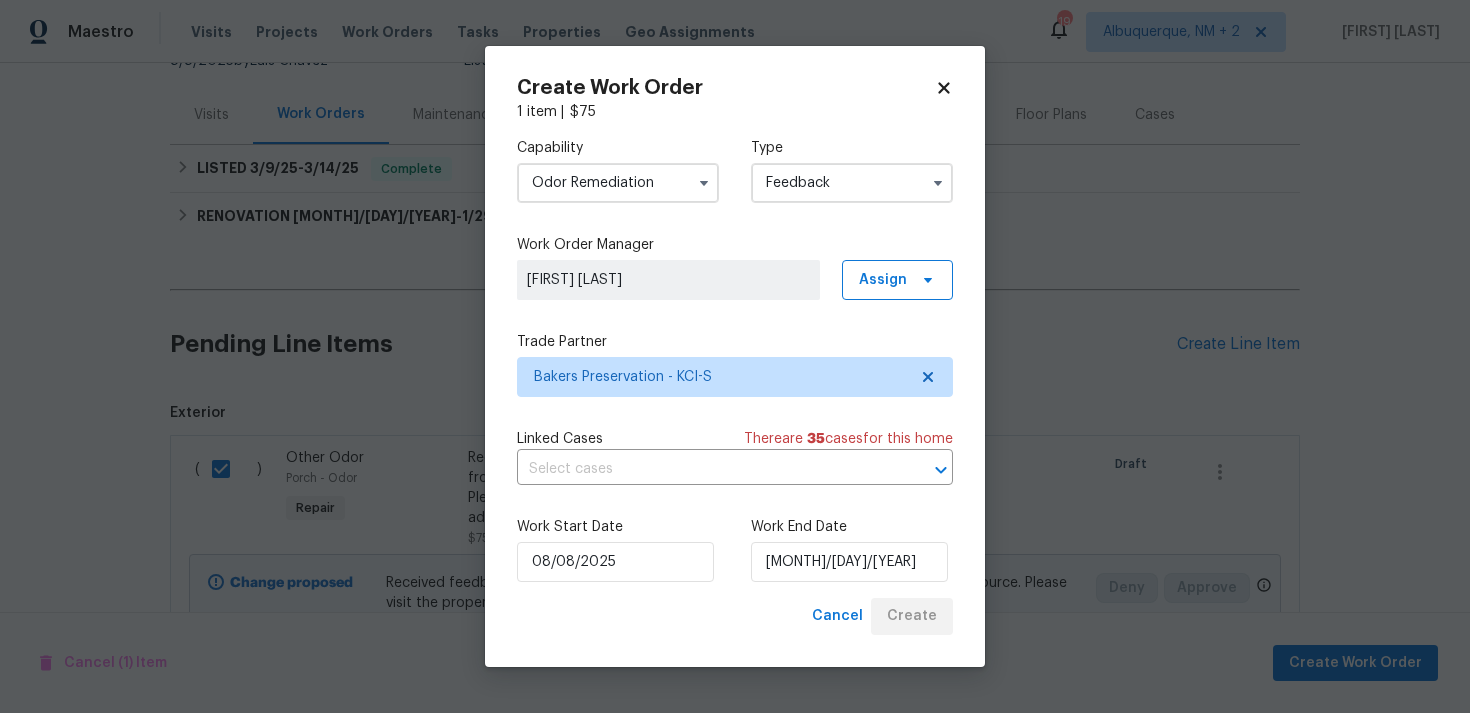 checkbox on "false" 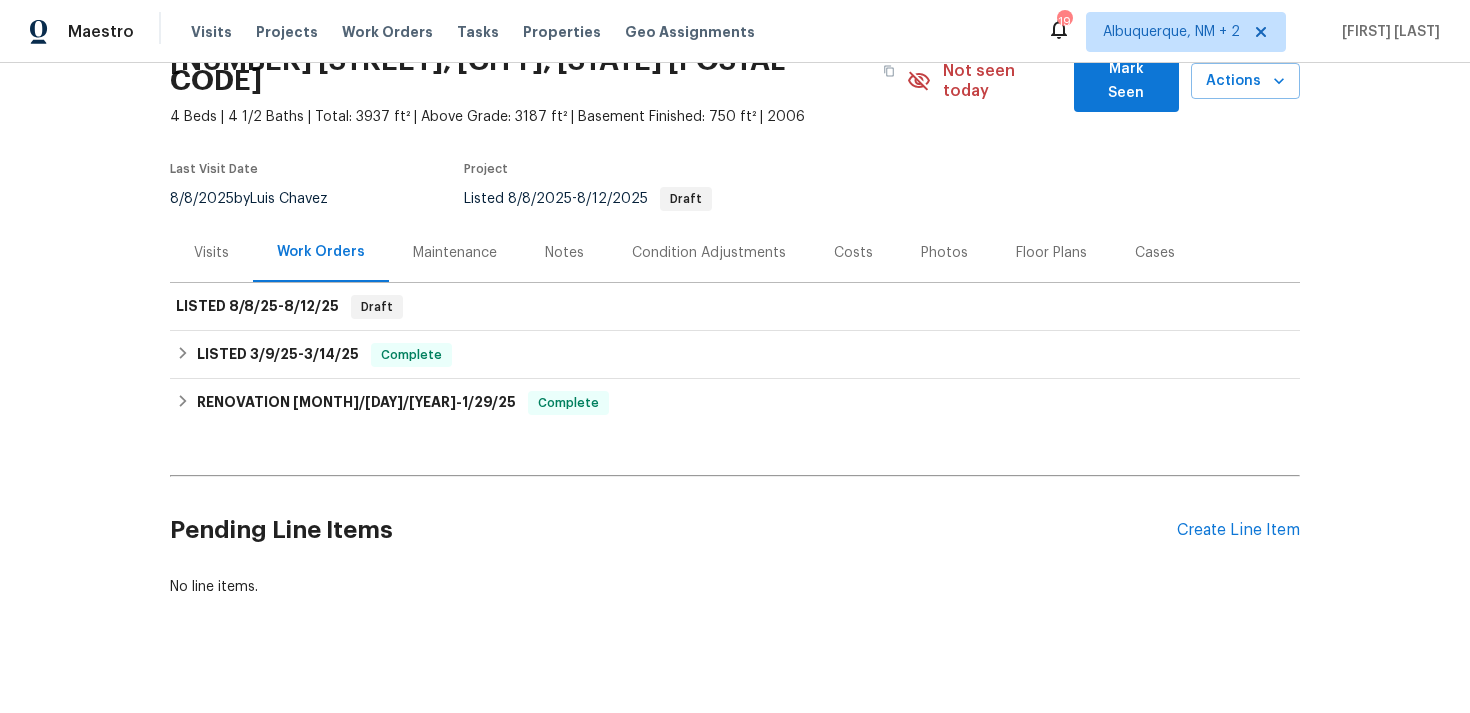 scroll, scrollTop: 0, scrollLeft: 0, axis: both 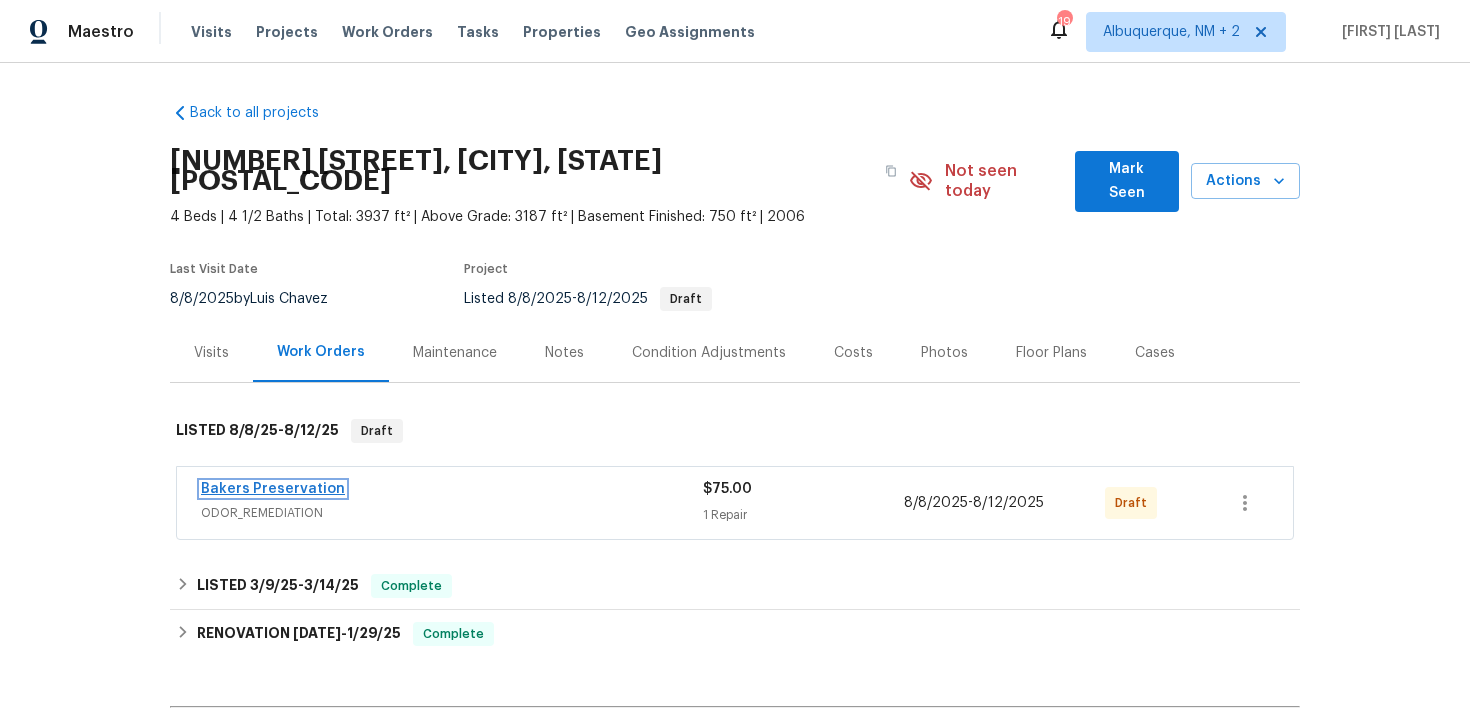 click on "Bakers Preservation" at bounding box center (273, 489) 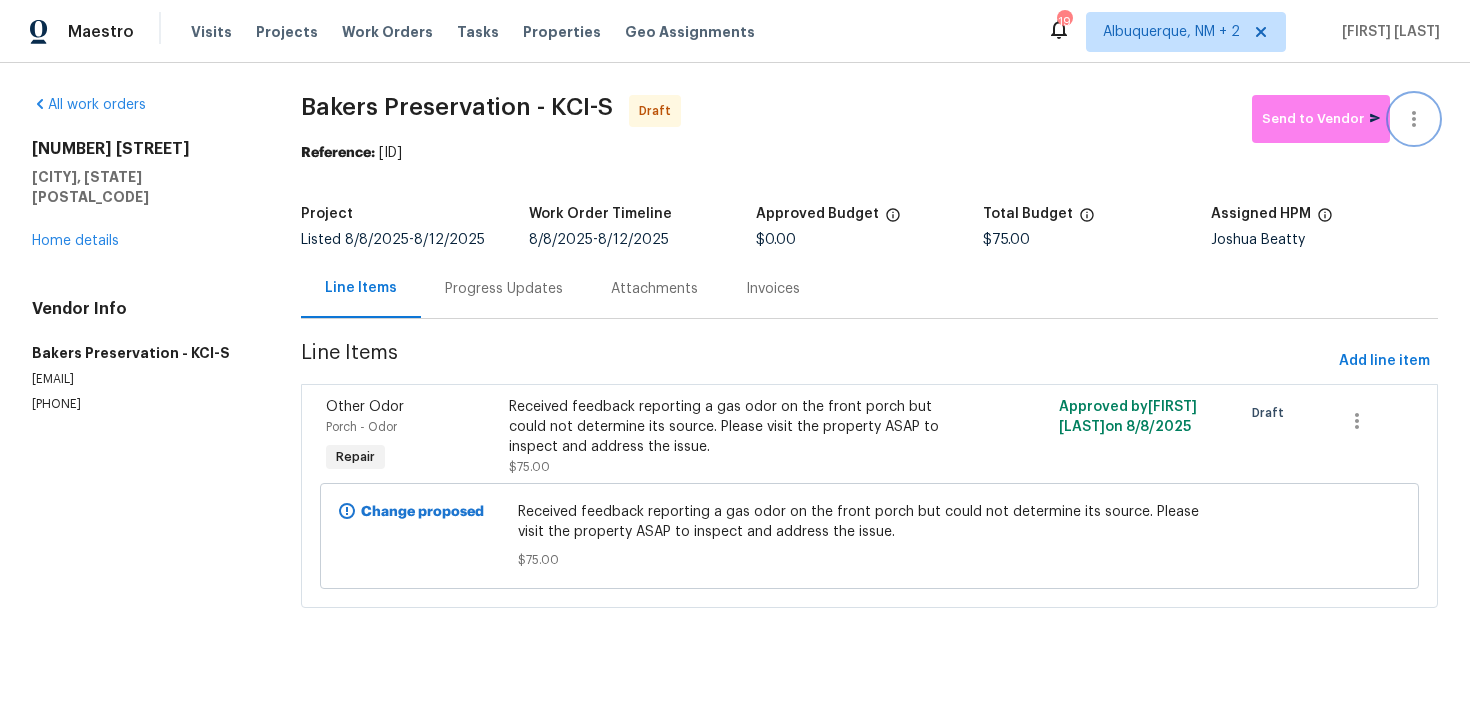 click at bounding box center [1414, 119] 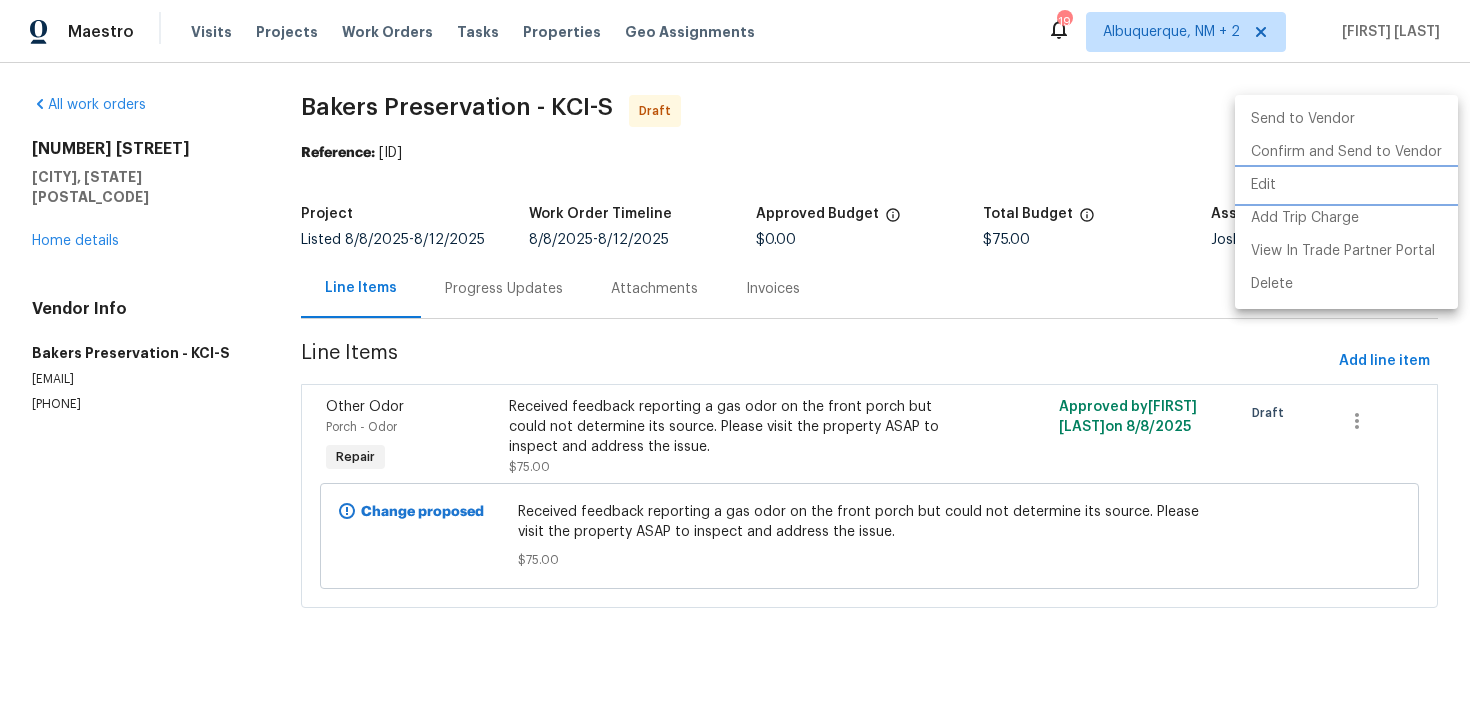 click on "Edit" at bounding box center [1346, 185] 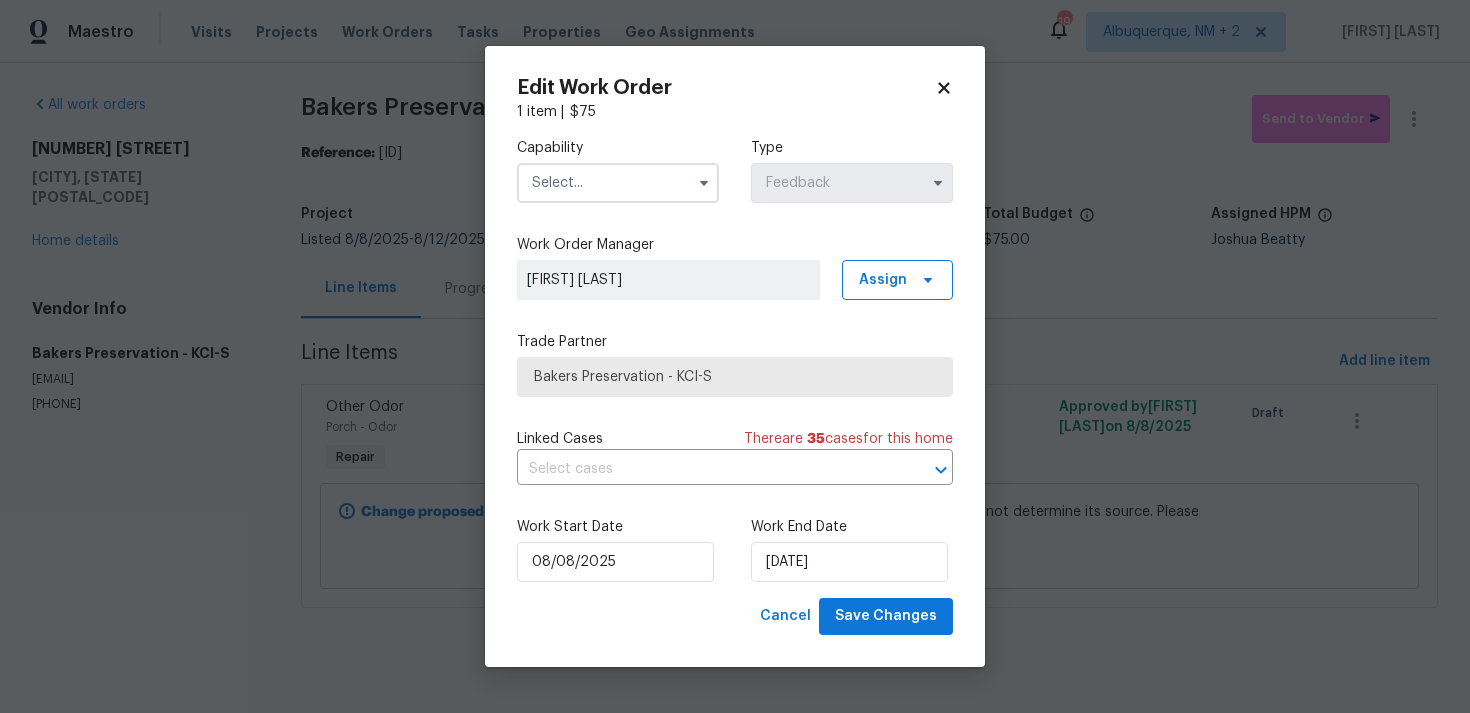 click at bounding box center (618, 183) 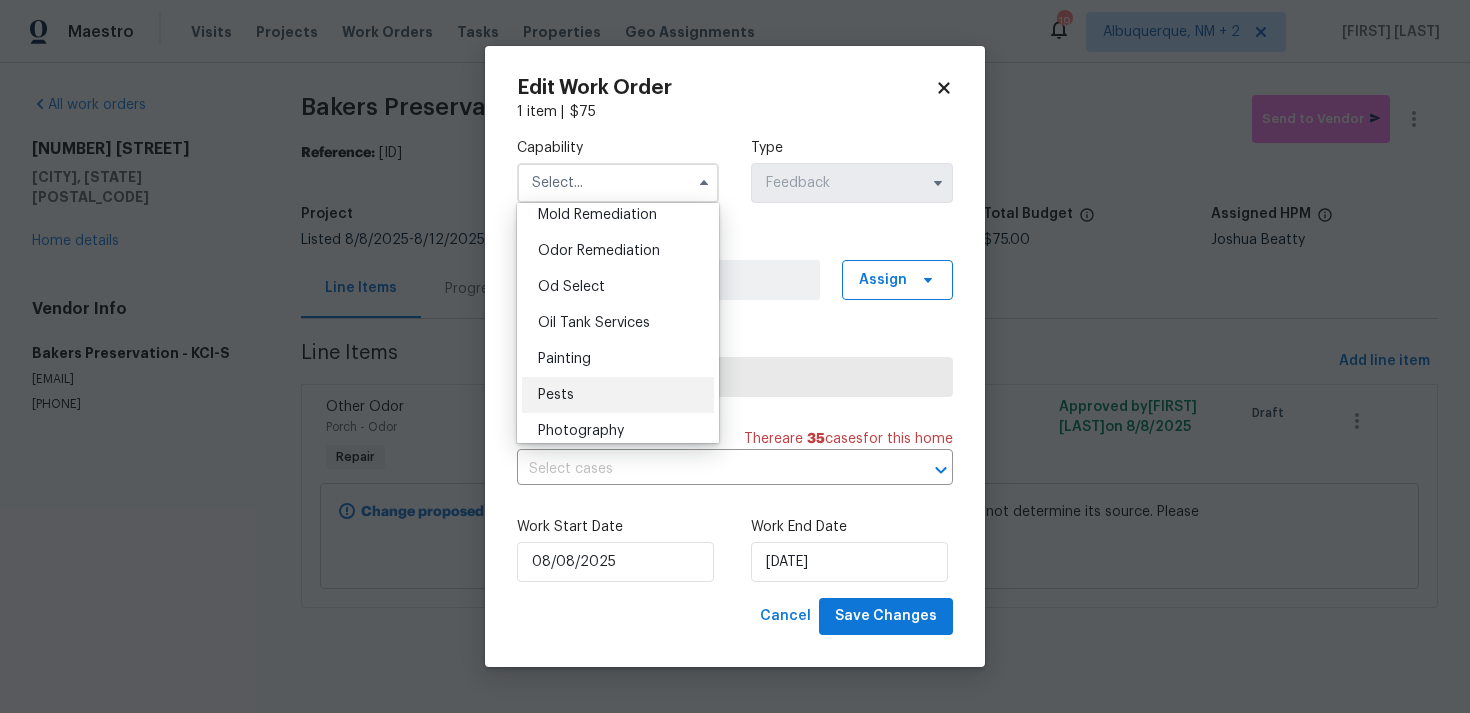 scroll, scrollTop: 1512, scrollLeft: 0, axis: vertical 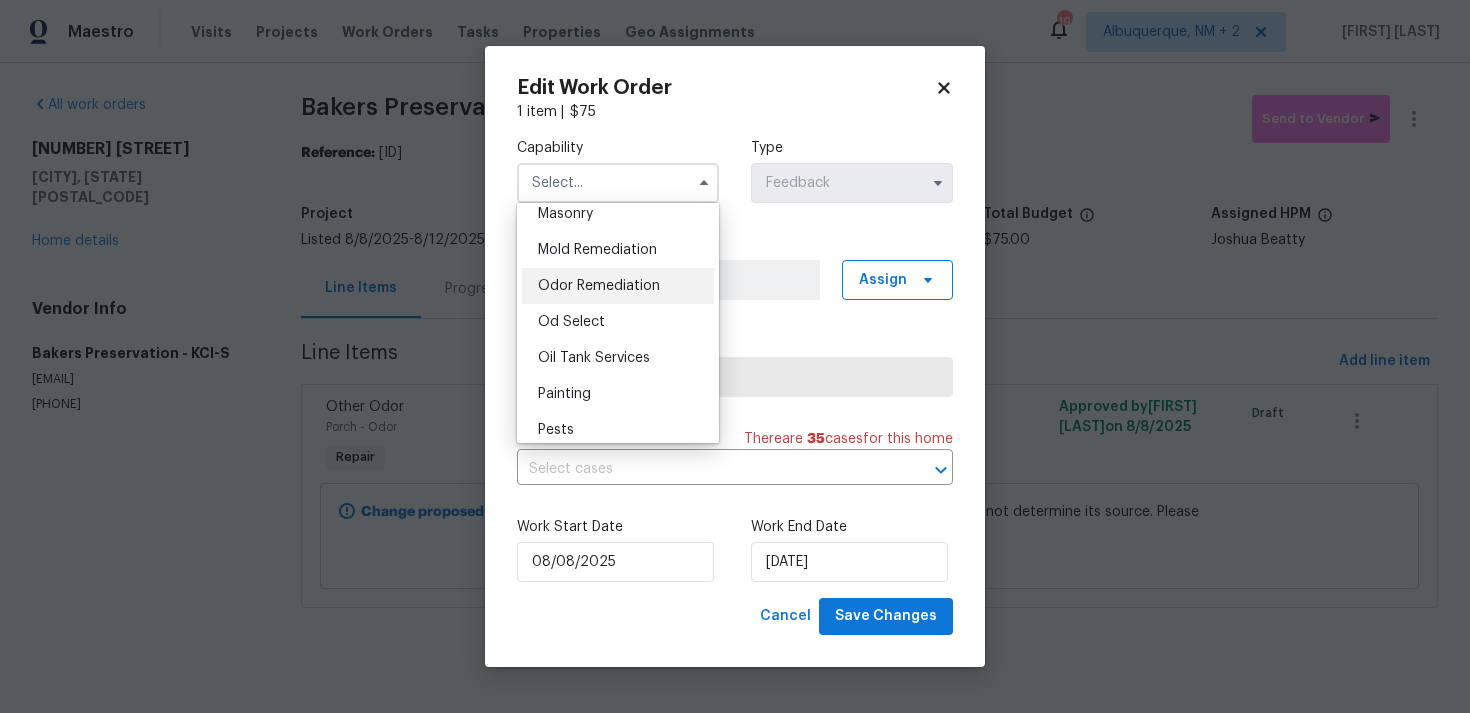 click on "Odor Remediation" at bounding box center (599, 286) 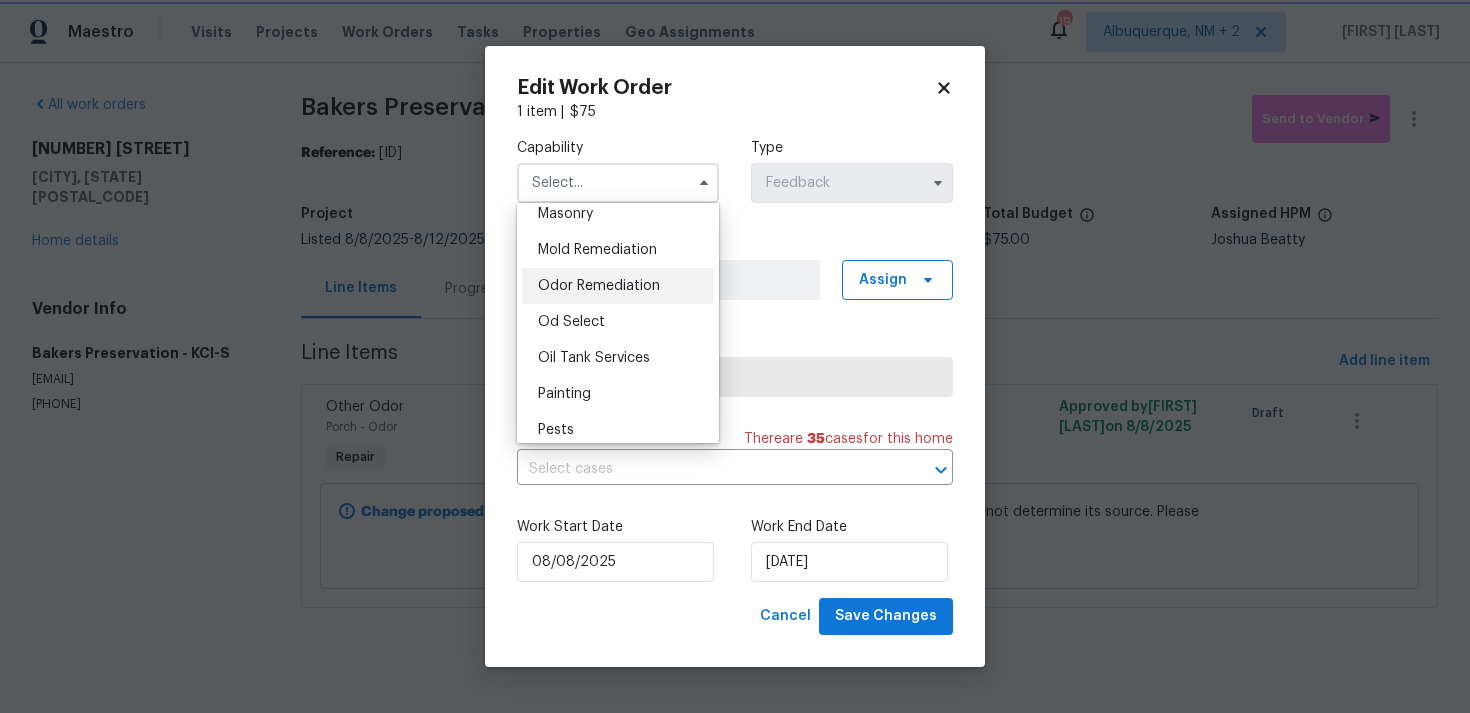 type on "Odor Remediation" 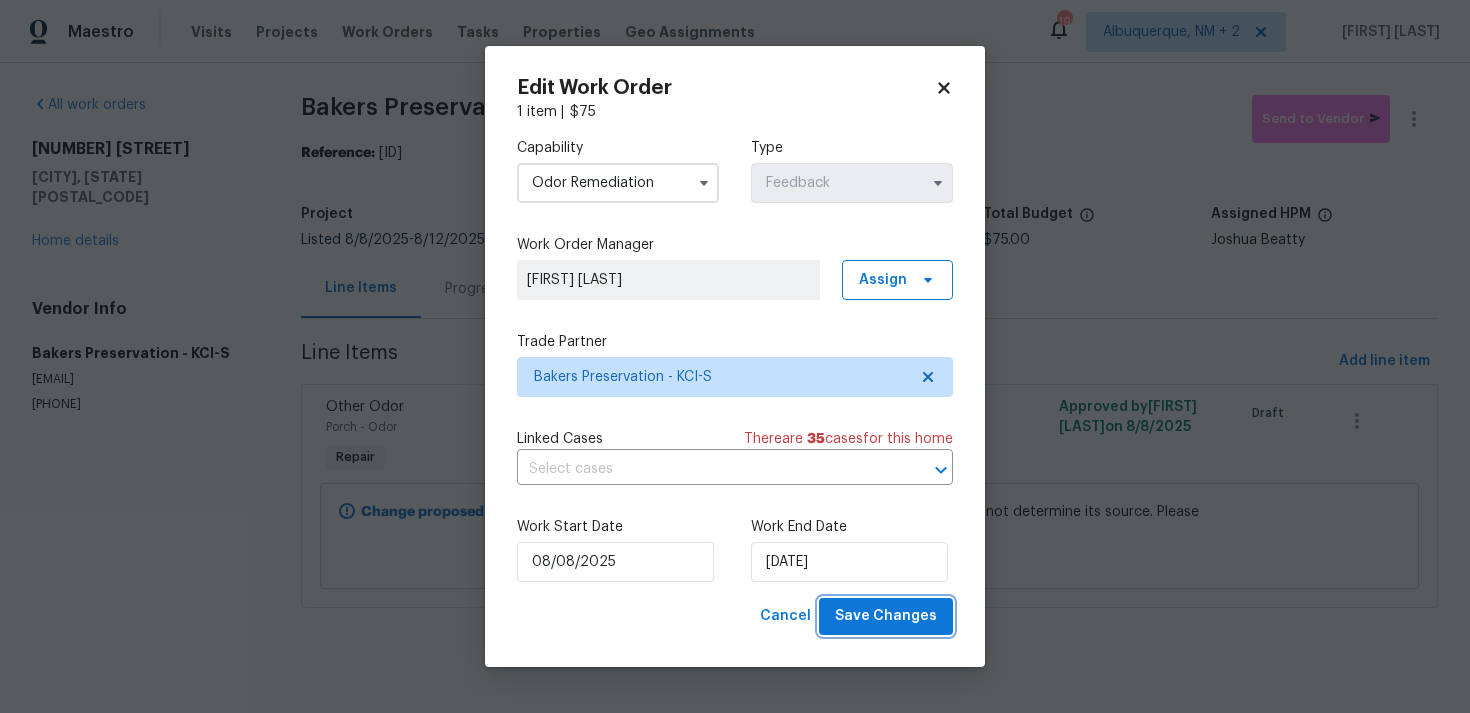 click on "Save Changes" at bounding box center [886, 616] 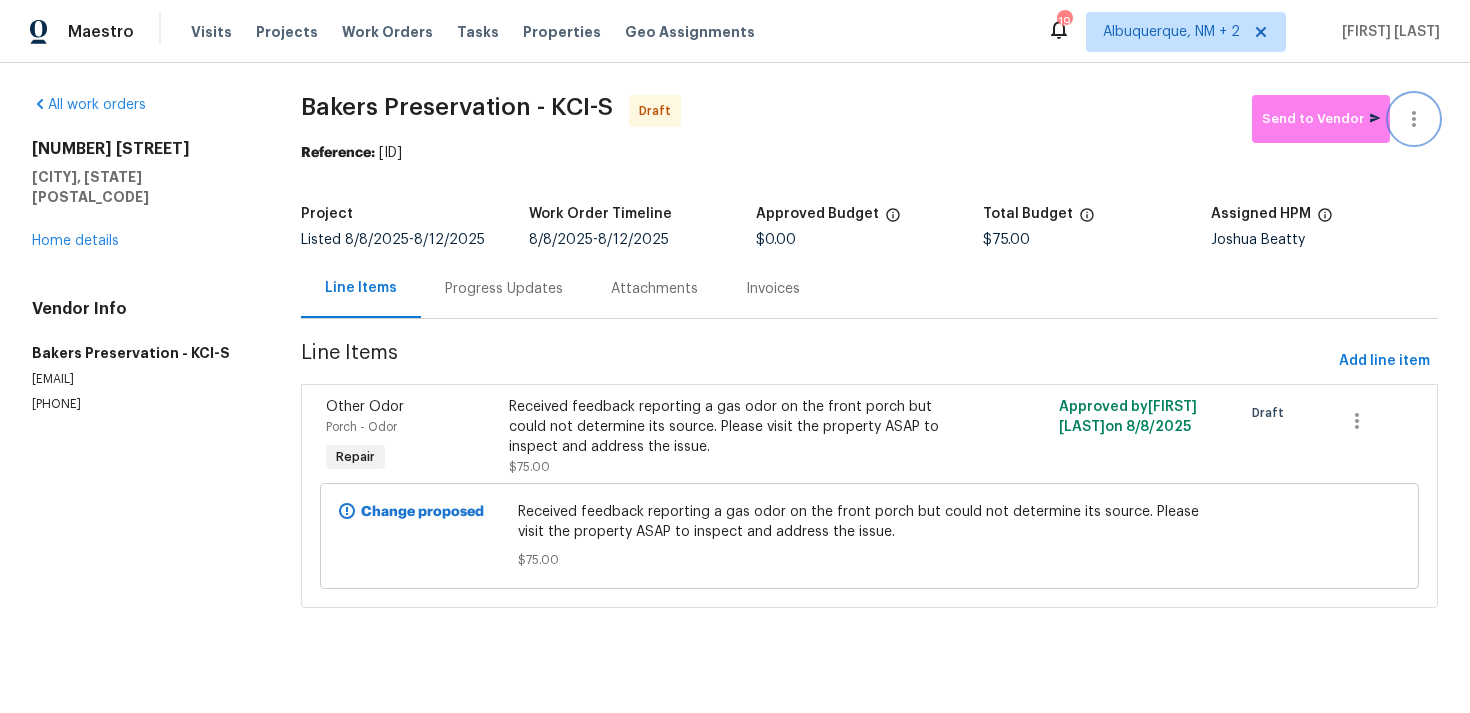 click 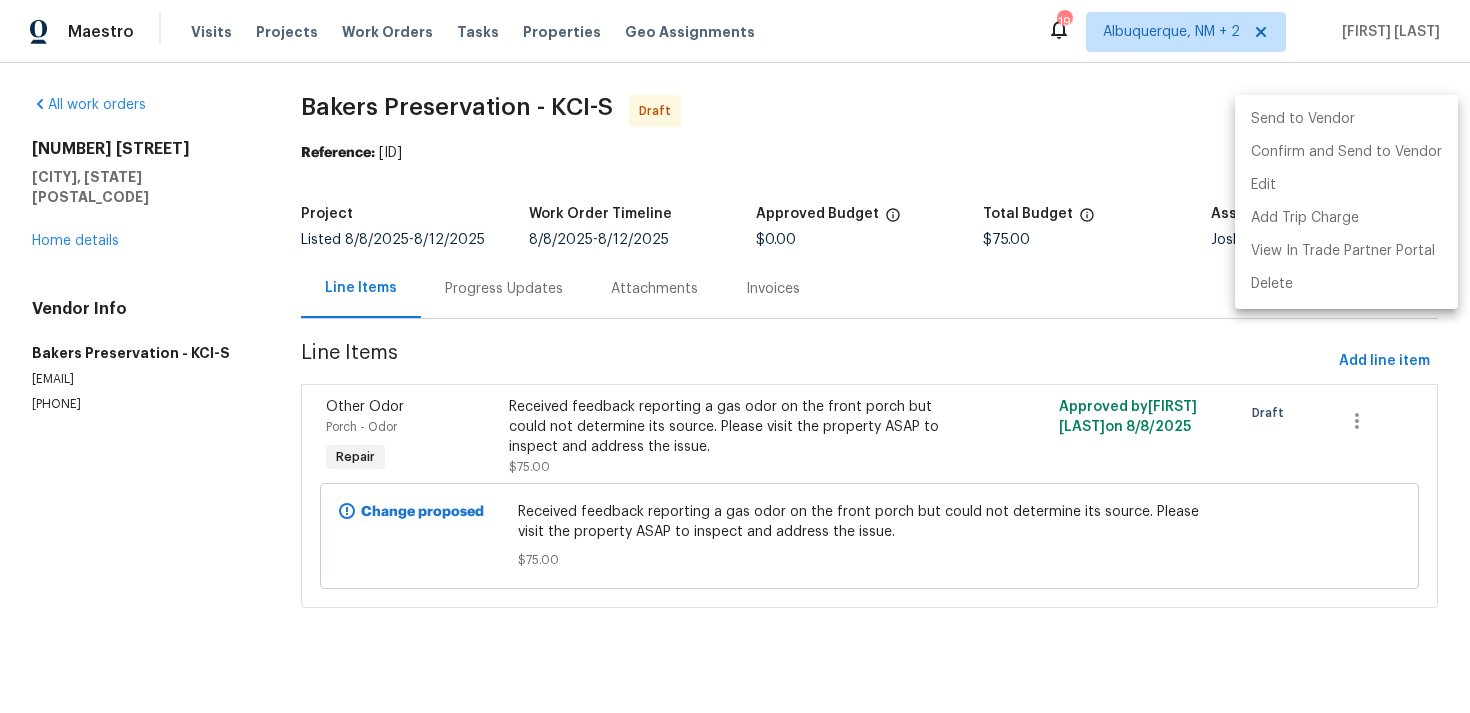 click at bounding box center [735, 356] 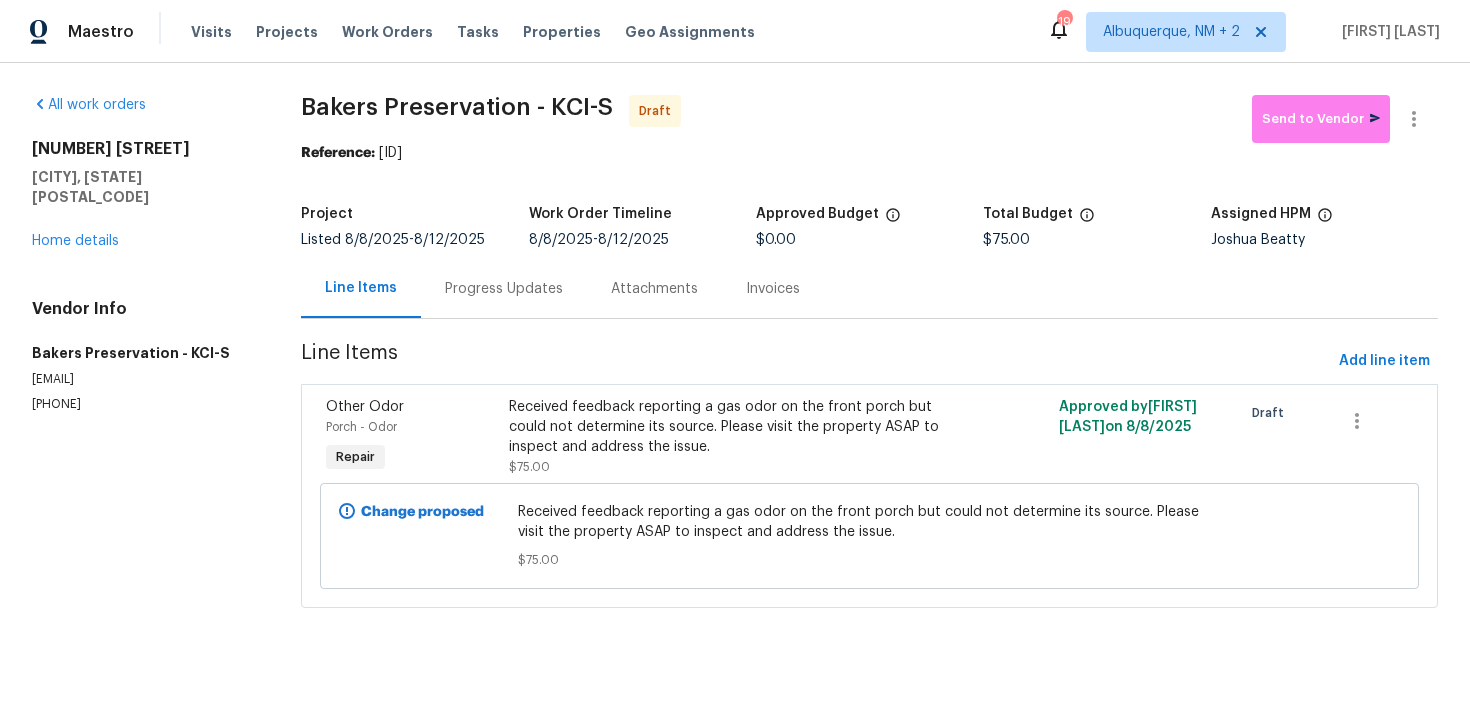 click on "Progress Updates" at bounding box center [504, 289] 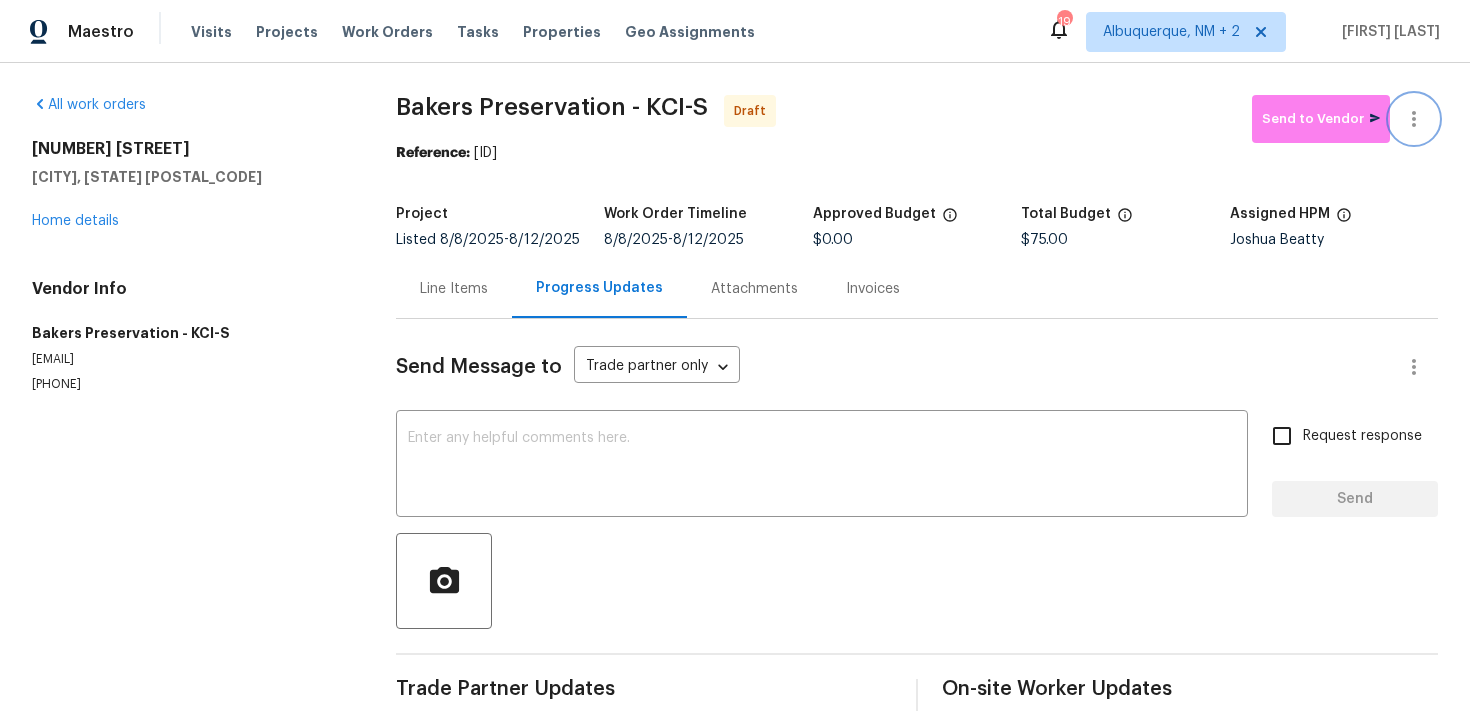 click 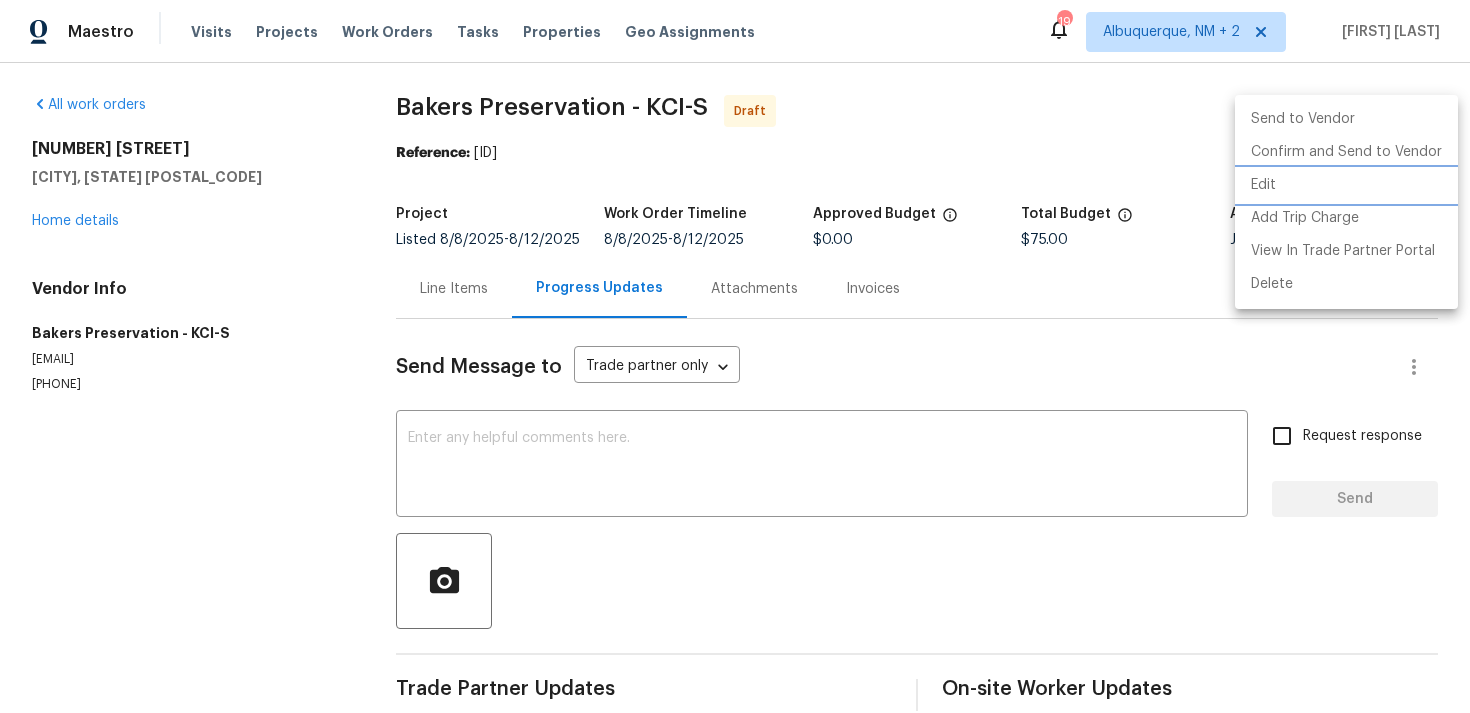 click on "Edit" at bounding box center [1346, 185] 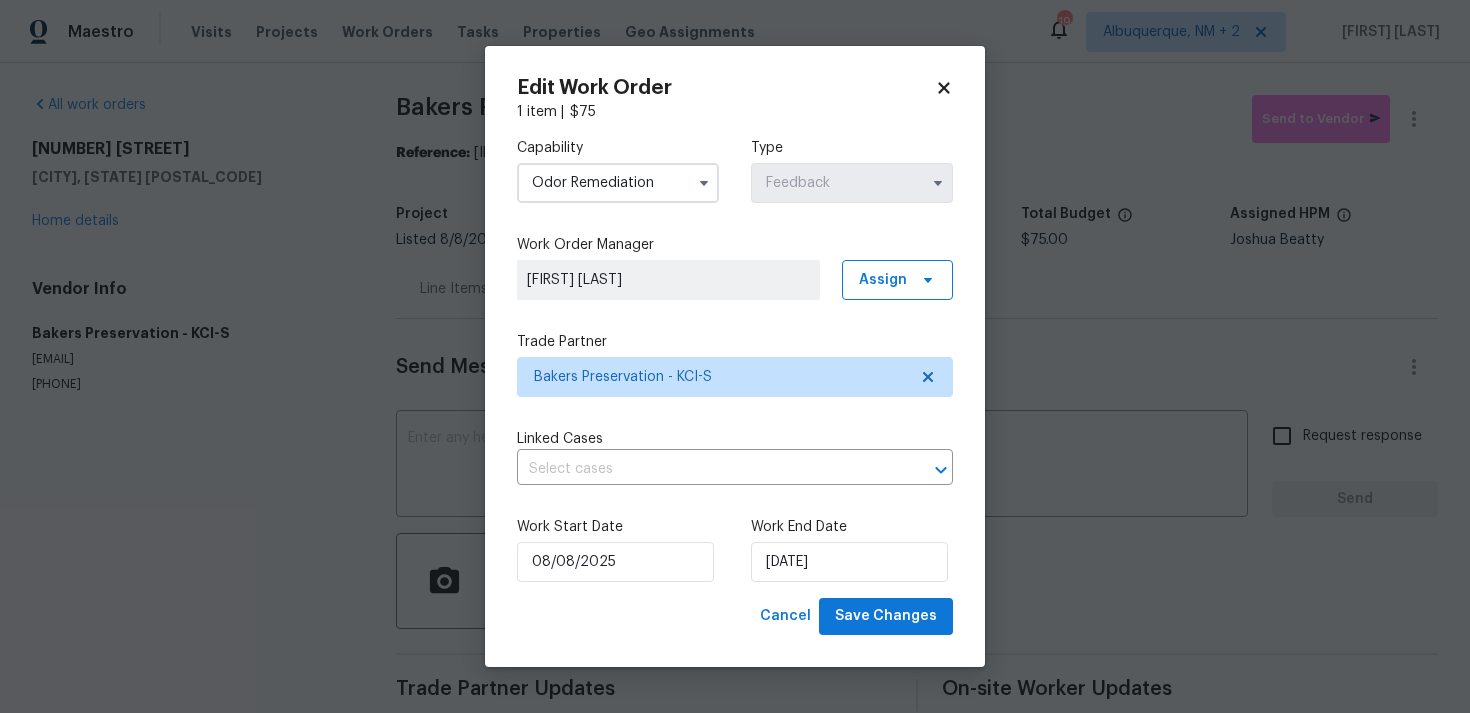 click on "Odor Remediation" at bounding box center [618, 183] 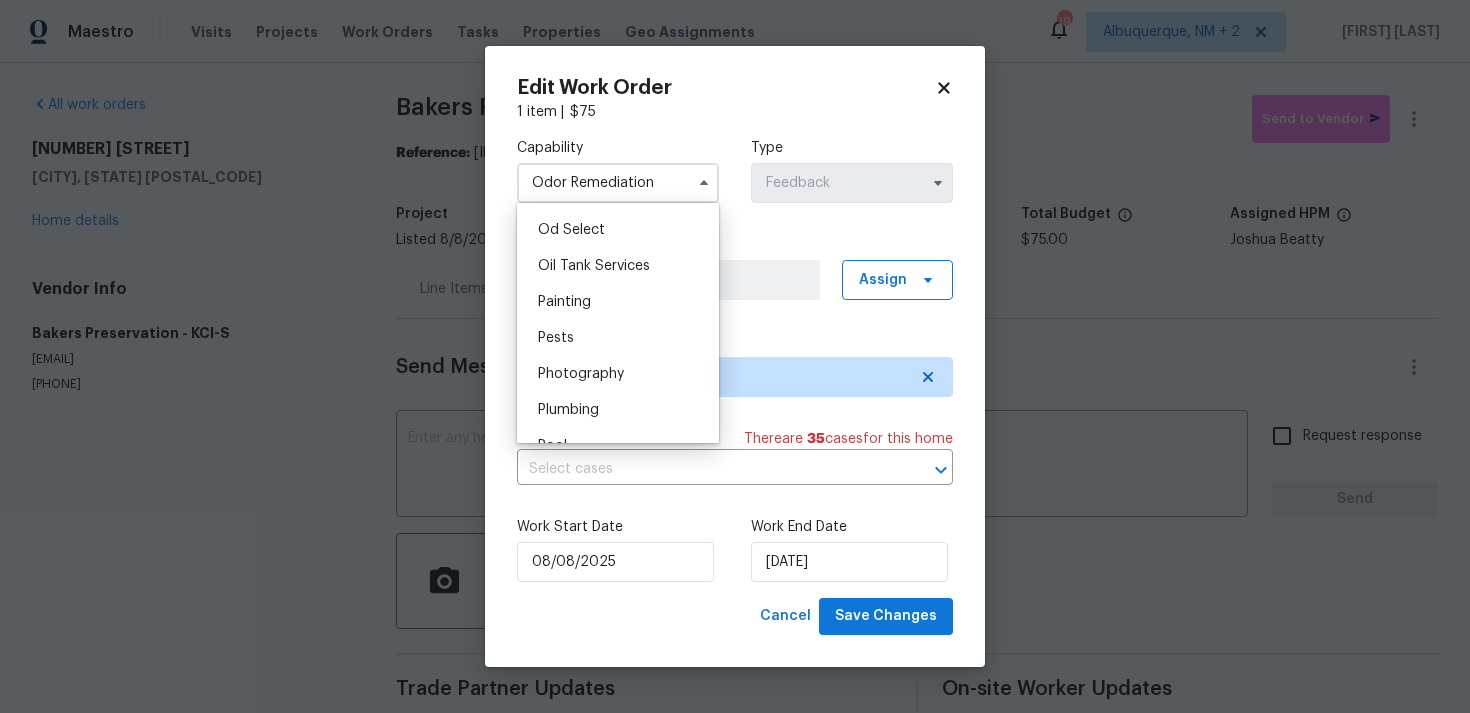 scroll, scrollTop: 1633, scrollLeft: 0, axis: vertical 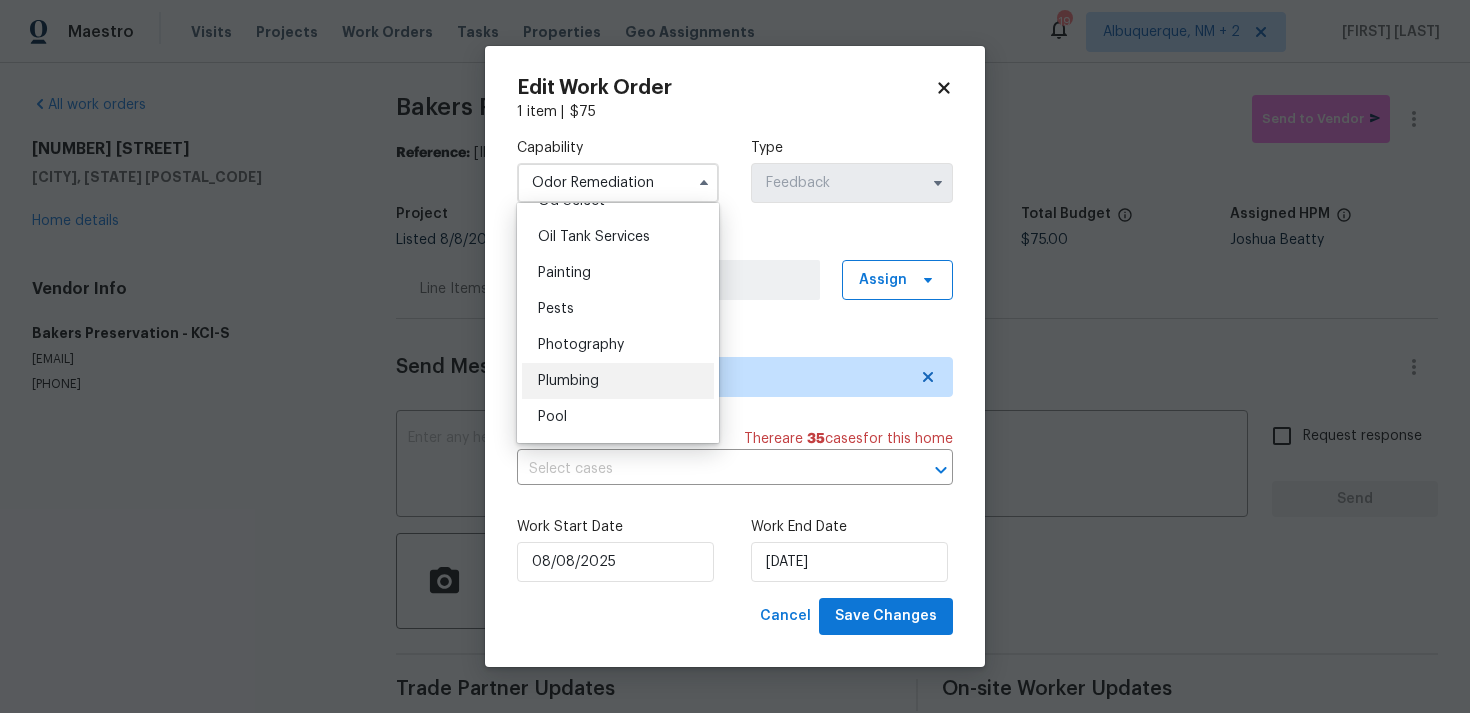 click on "Plumbing" at bounding box center (618, 381) 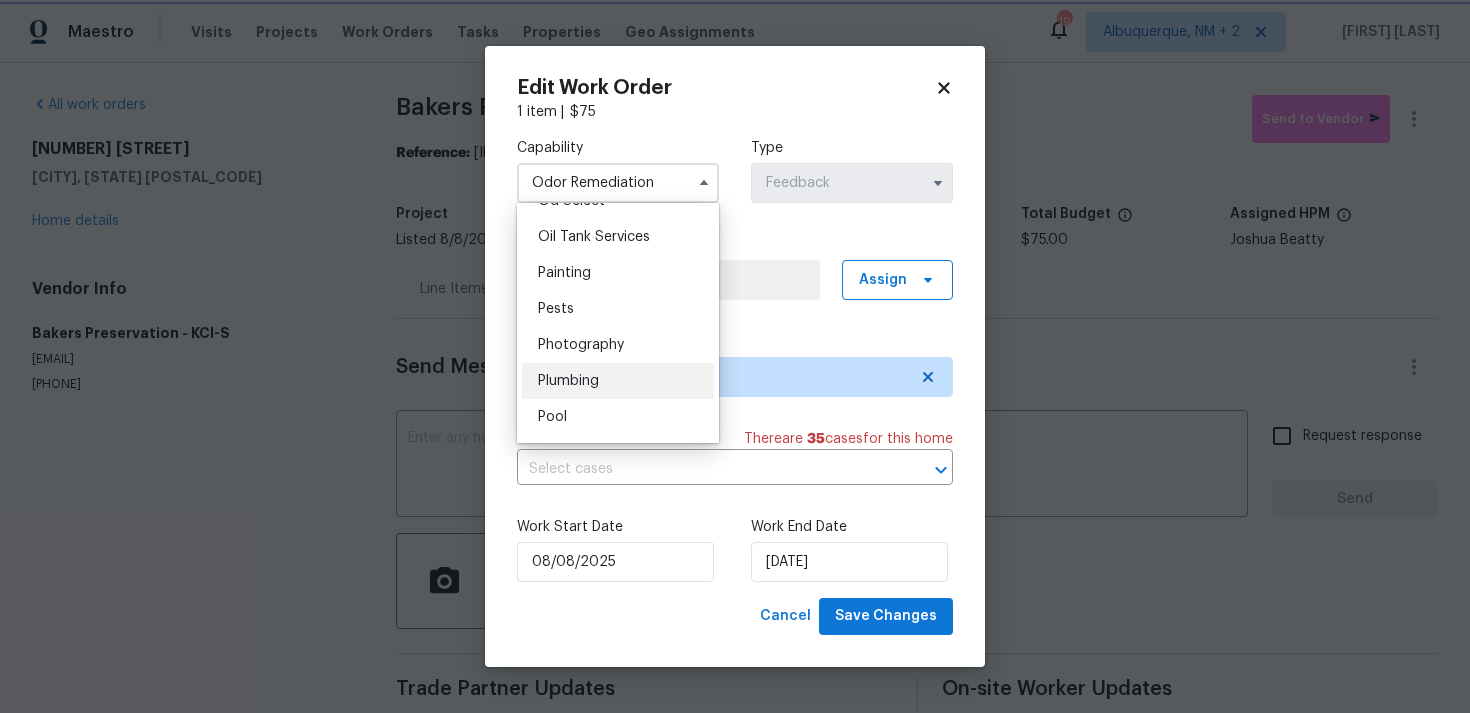 type on "Plumbing" 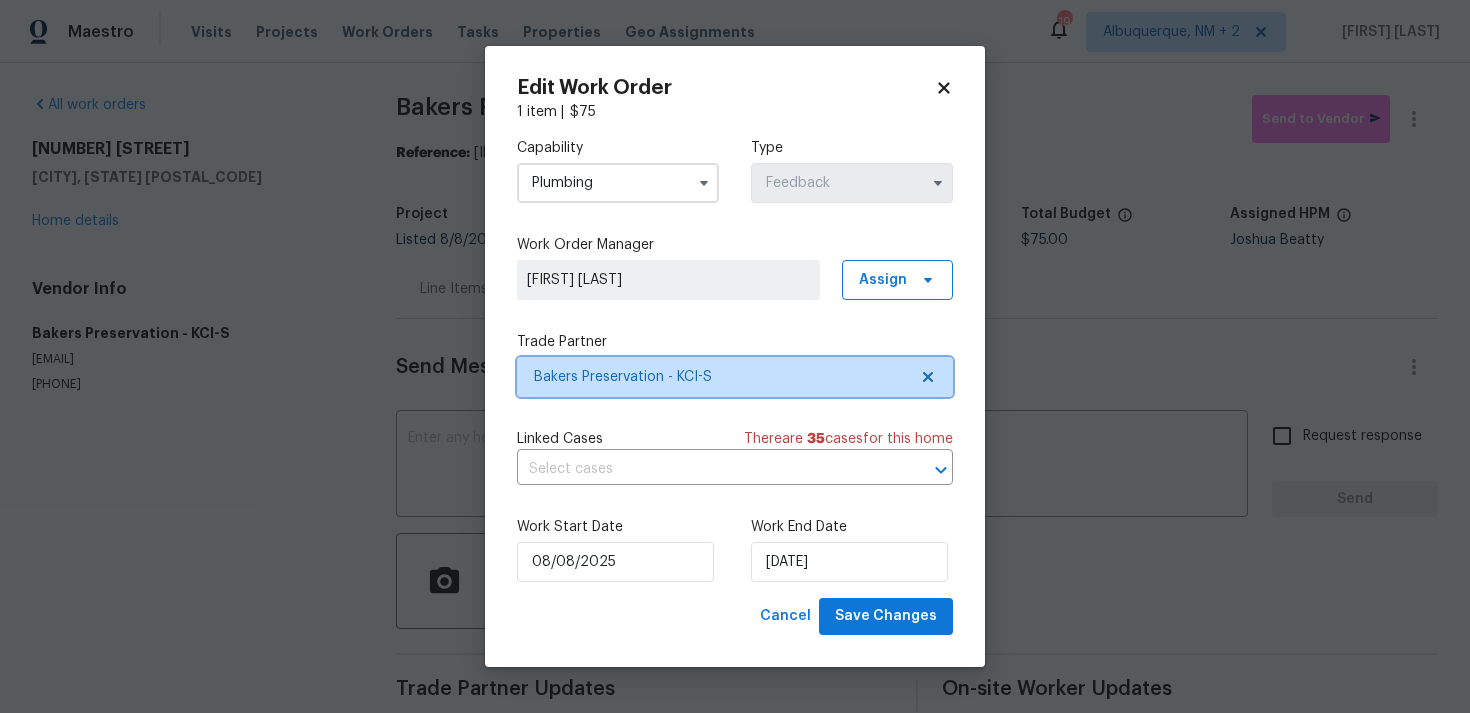 click on "Bakers Preservation - KCI-S" at bounding box center (720, 377) 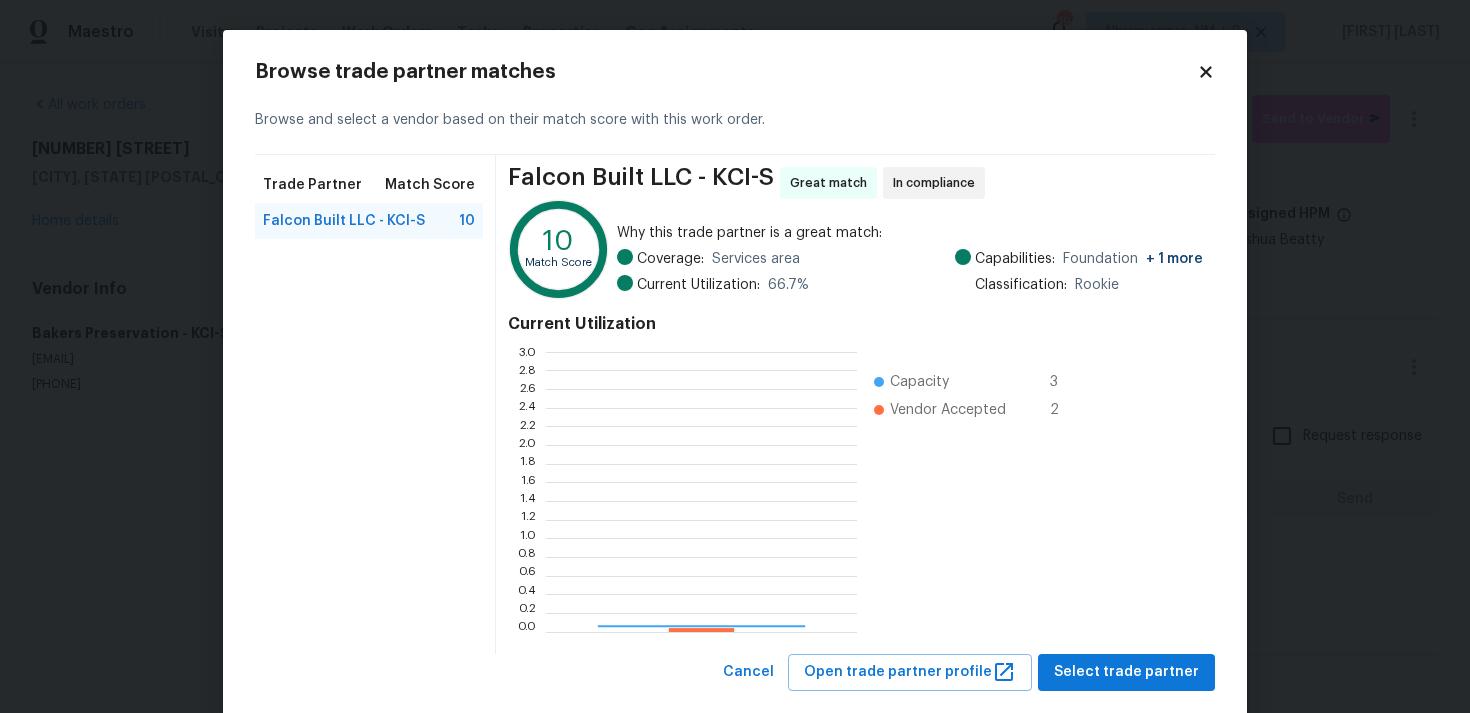 scroll, scrollTop: 2, scrollLeft: 1, axis: both 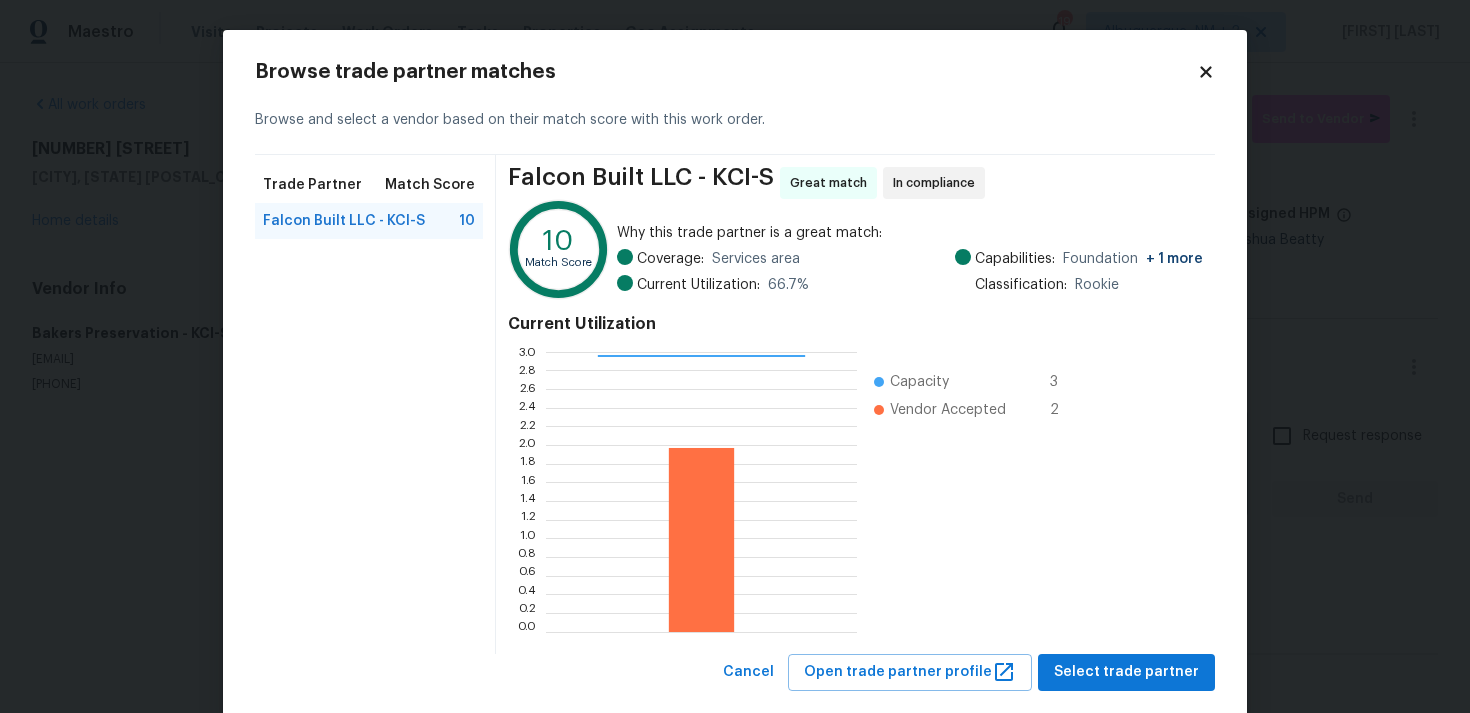 click on "Falcon Built LLC - KCI-S" at bounding box center [344, 221] 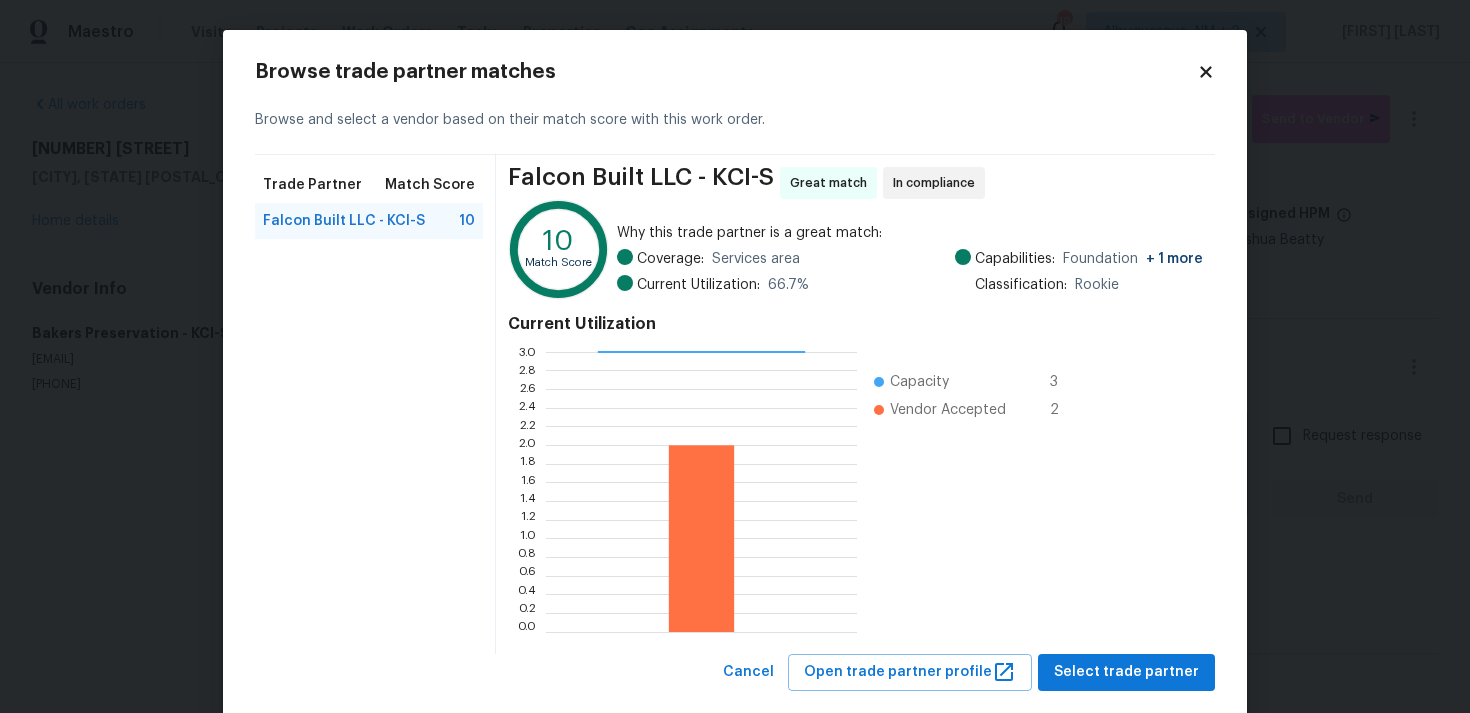 scroll, scrollTop: 39, scrollLeft: 0, axis: vertical 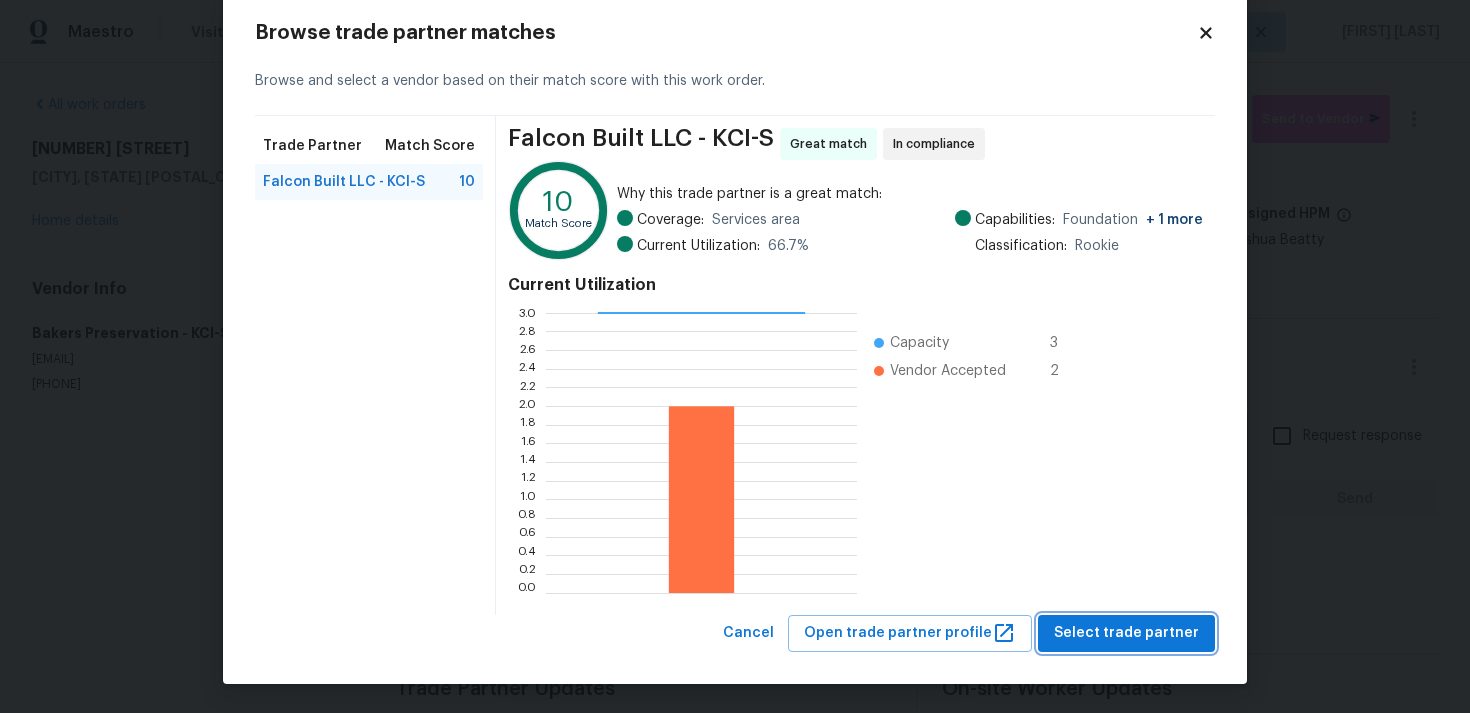 click on "Select trade partner" at bounding box center [1126, 633] 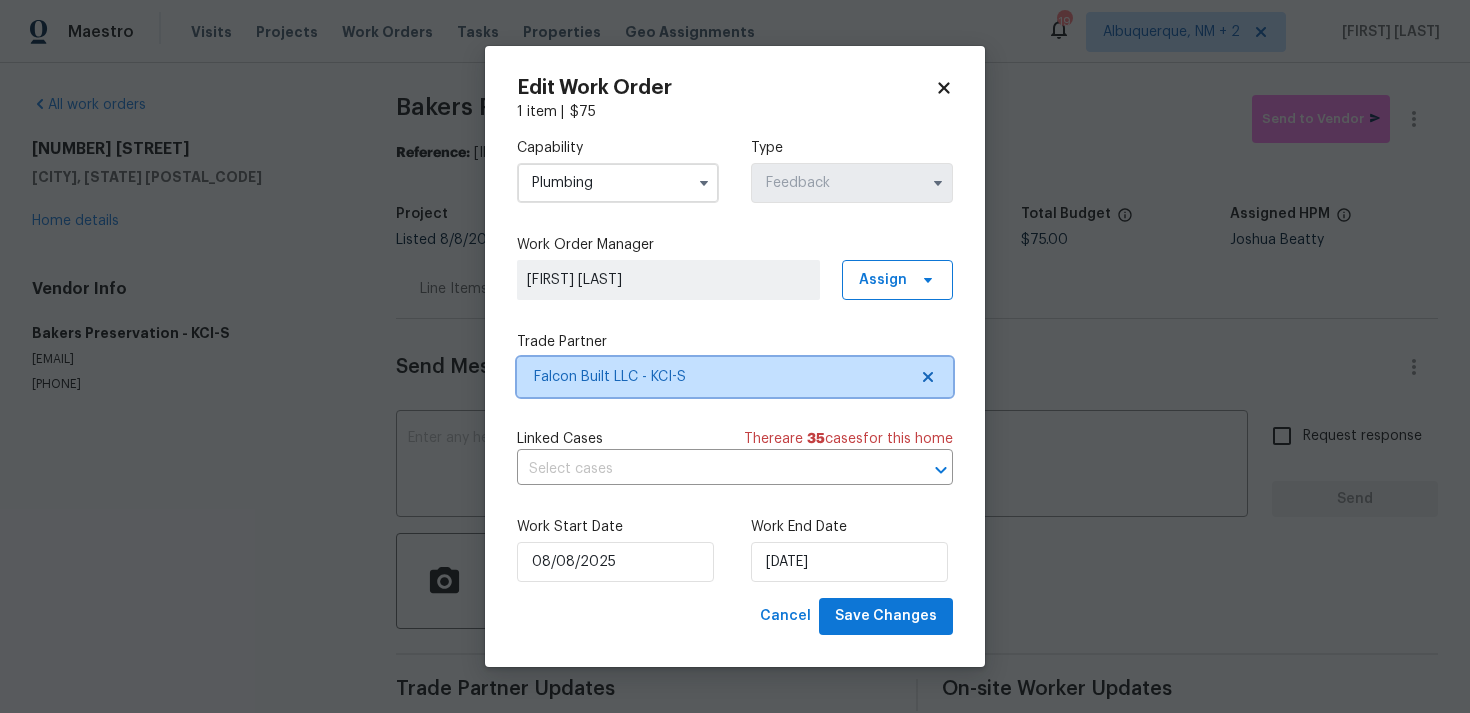 scroll, scrollTop: 0, scrollLeft: 0, axis: both 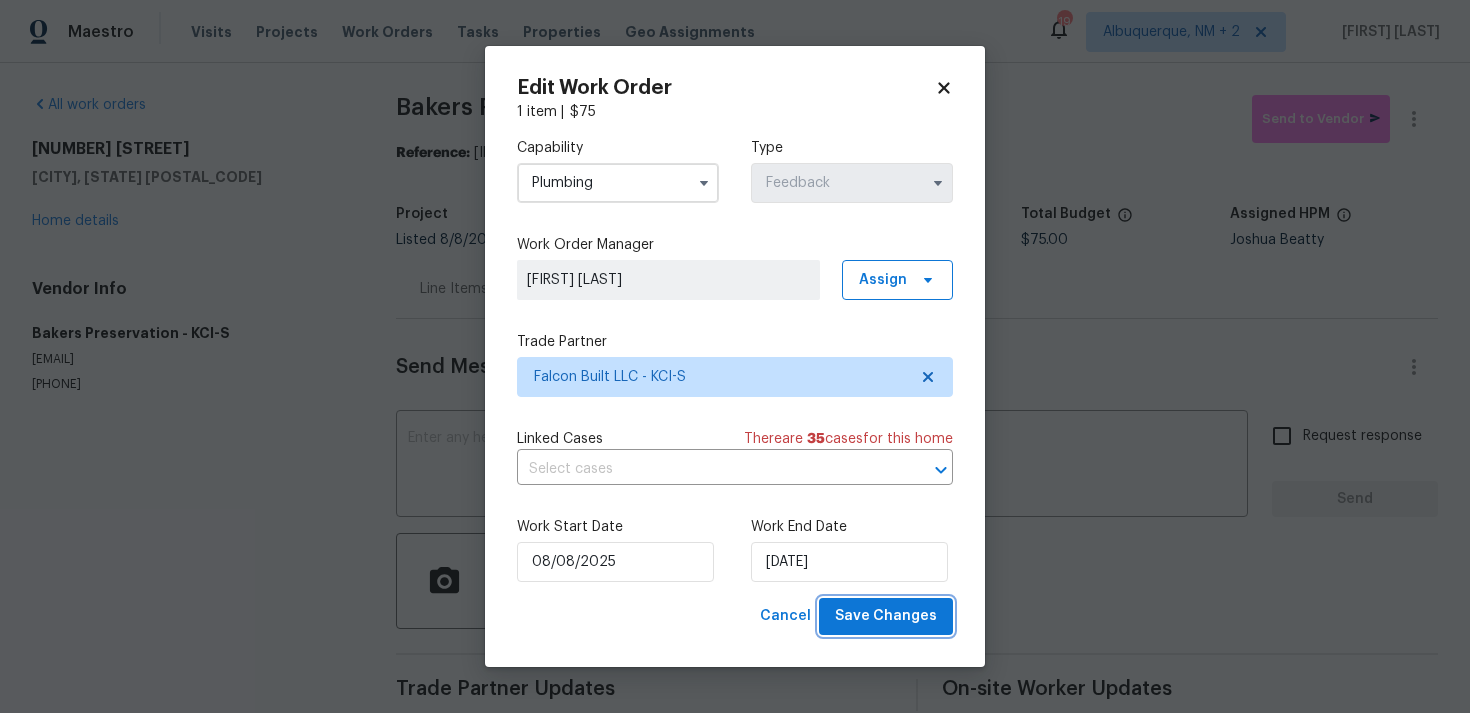 click on "Save Changes" at bounding box center (886, 616) 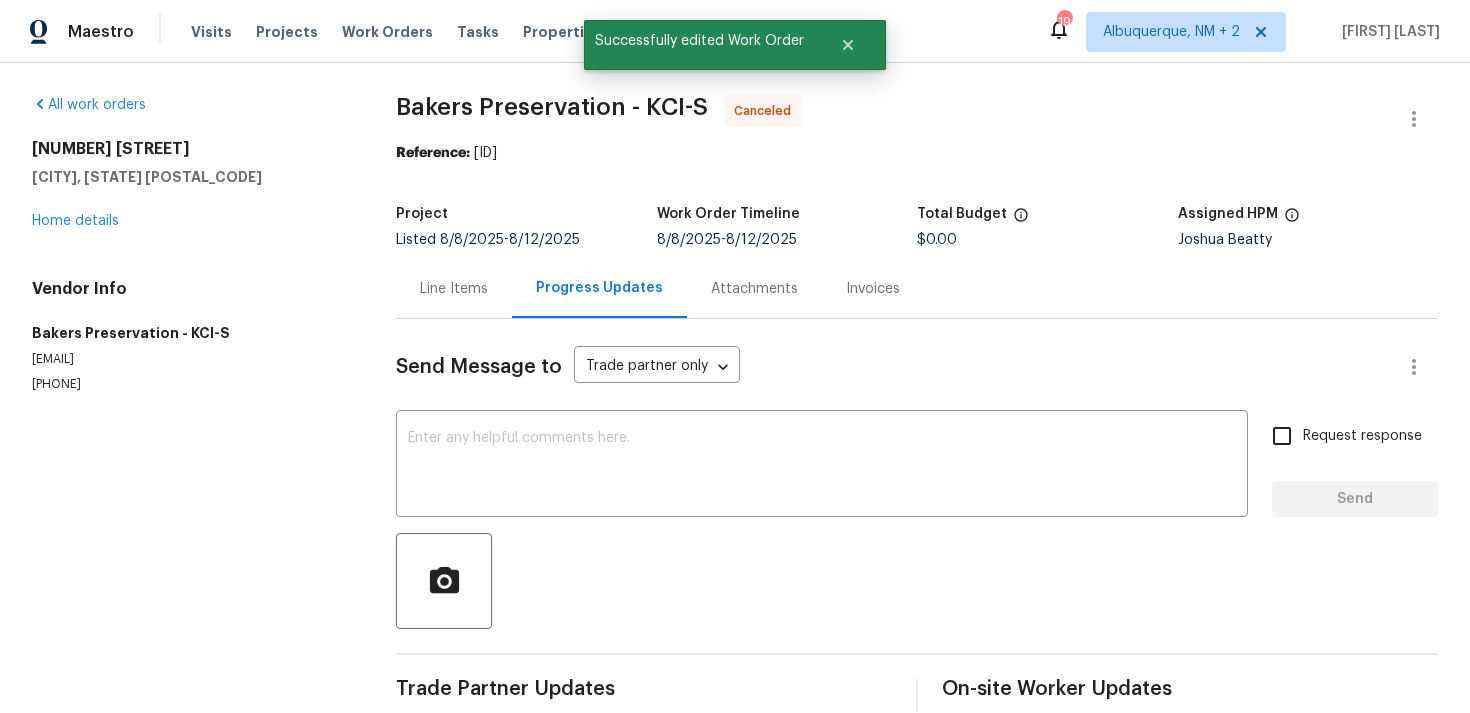 click on "All work orders 8515 NE 89th Ter Kansas City, MO 64157 Home details Vendor Info Bakers Preservation - KCI-S bakerspreservation@yahoo.com (405) 437-9967" at bounding box center (190, 244) 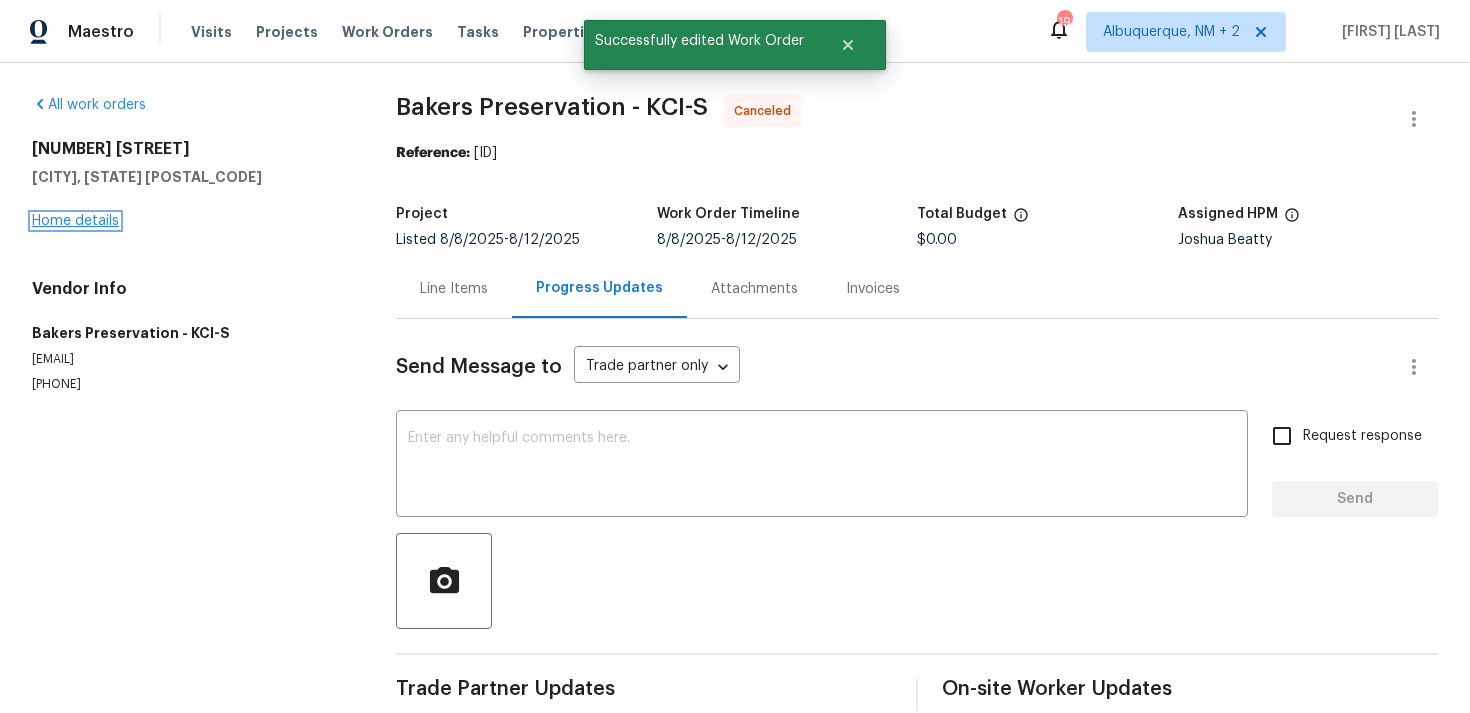 click on "Home details" at bounding box center [75, 221] 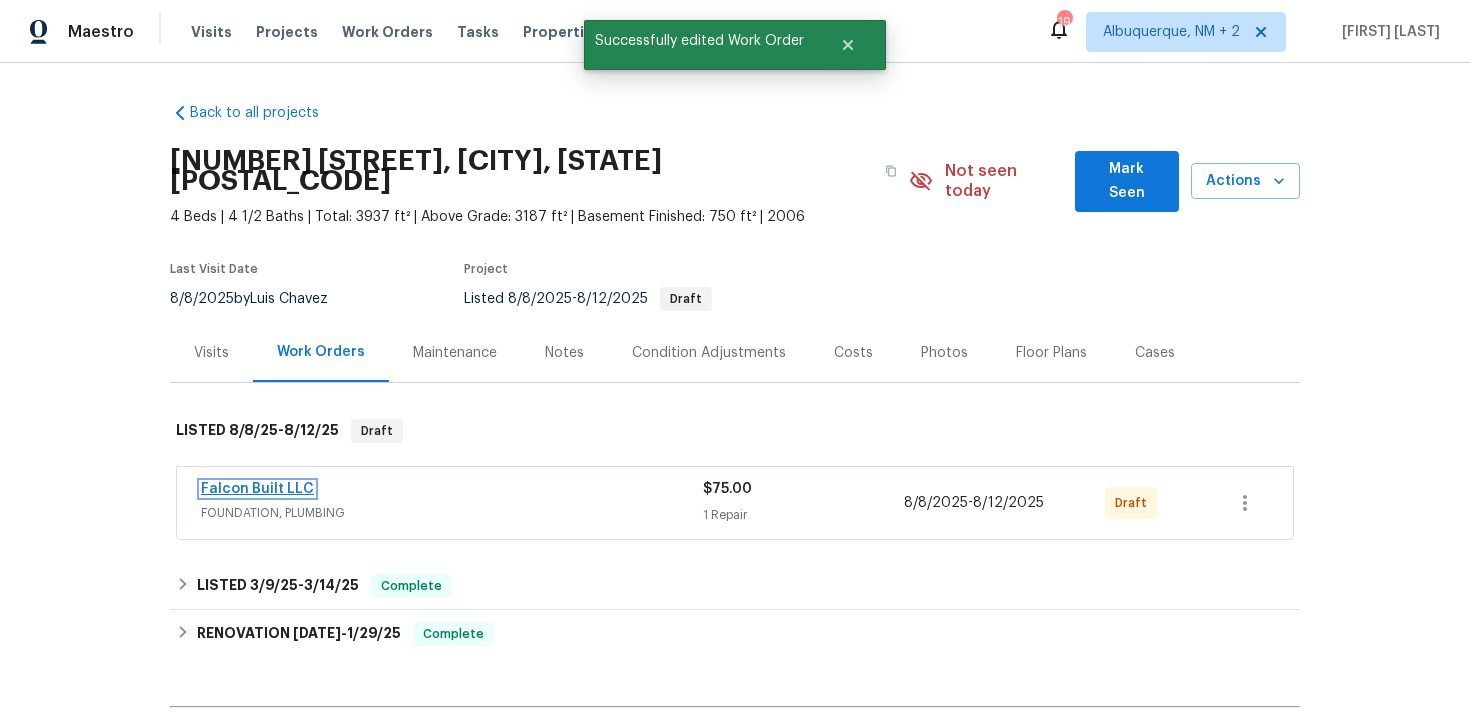 click on "Falcon Built LLC" at bounding box center [257, 489] 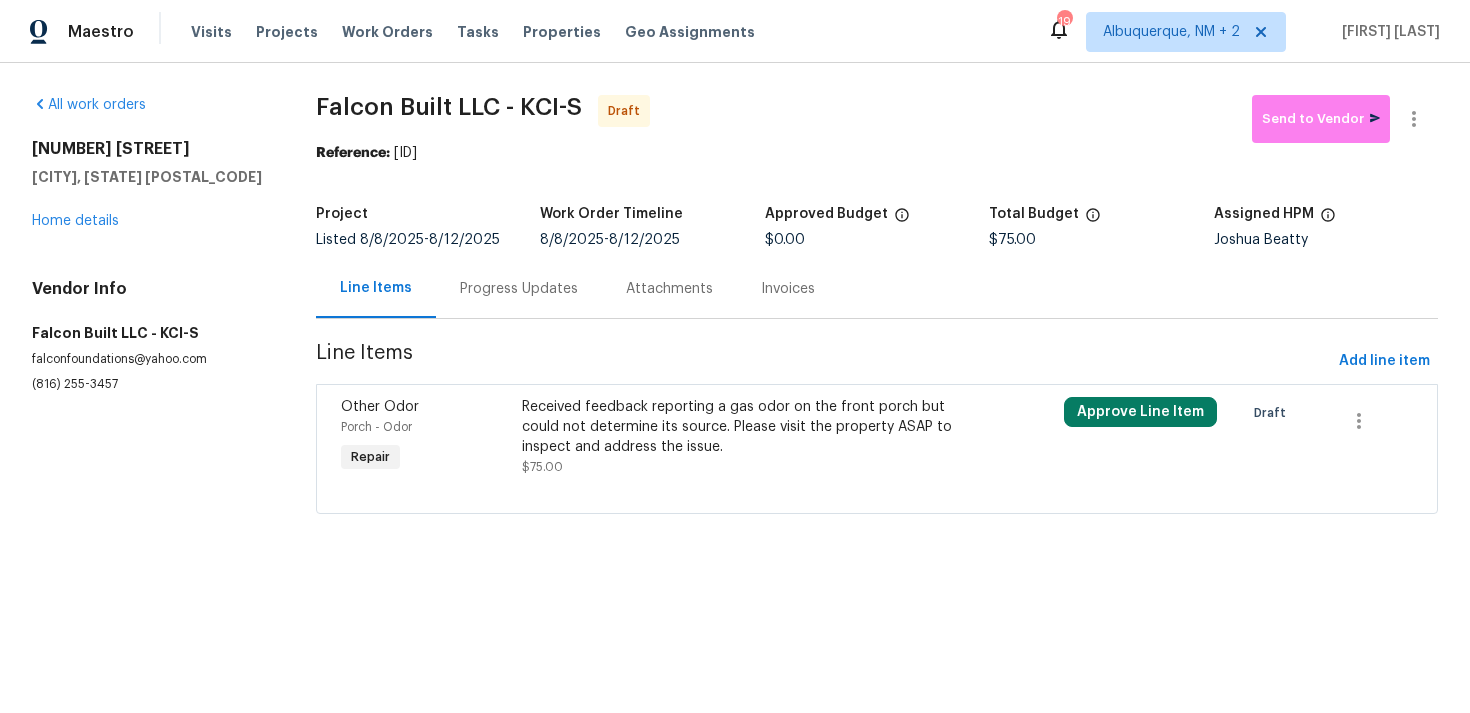 click on "Progress Updates" at bounding box center [519, 289] 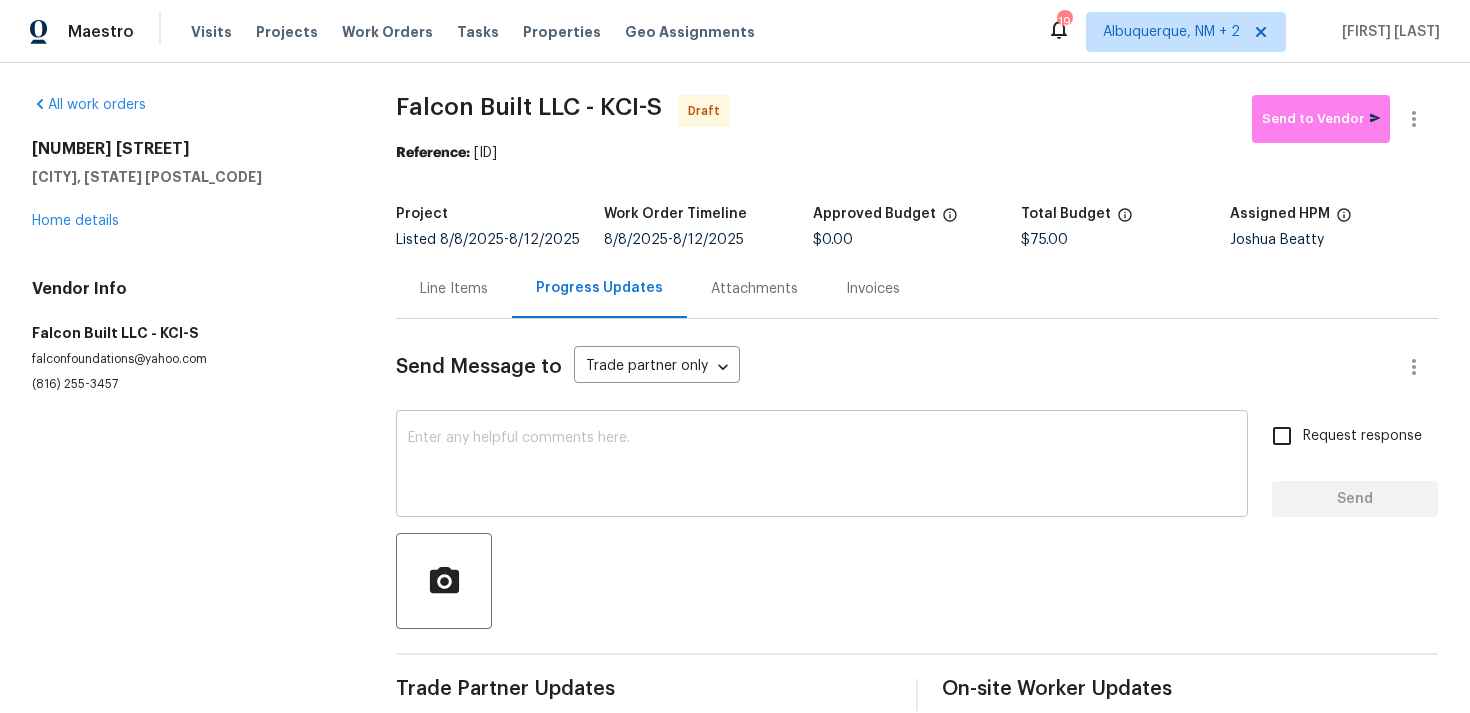 click on "x ​" at bounding box center (822, 466) 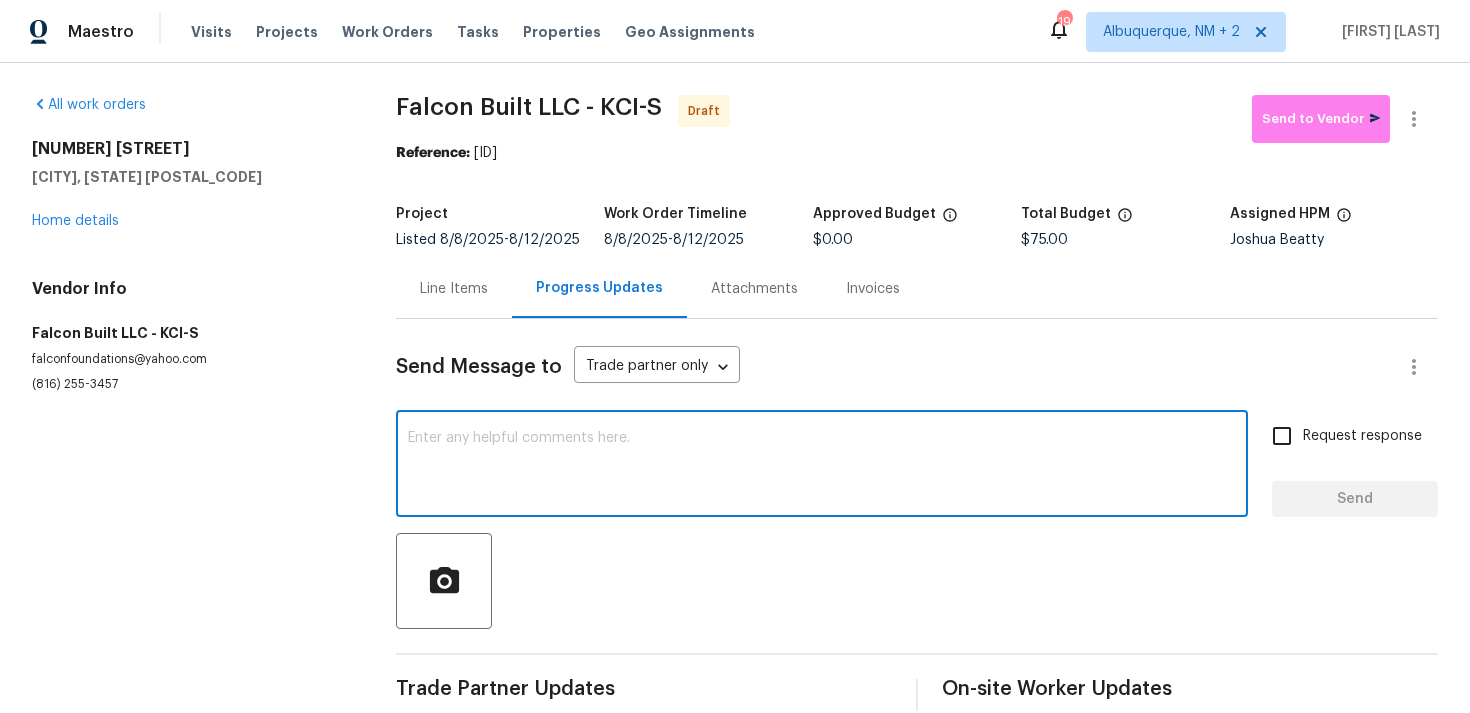 paste on "Hi, this is Ramyasri with Opendoor. I’m confirming you received the WO for the property at (Address). Please review and accept the WO within 24 hours and provide a schedule date. Please disregard the contact information for the HPM included in the WO. Our Centralised LWO Team is responsible for Listed WOs" 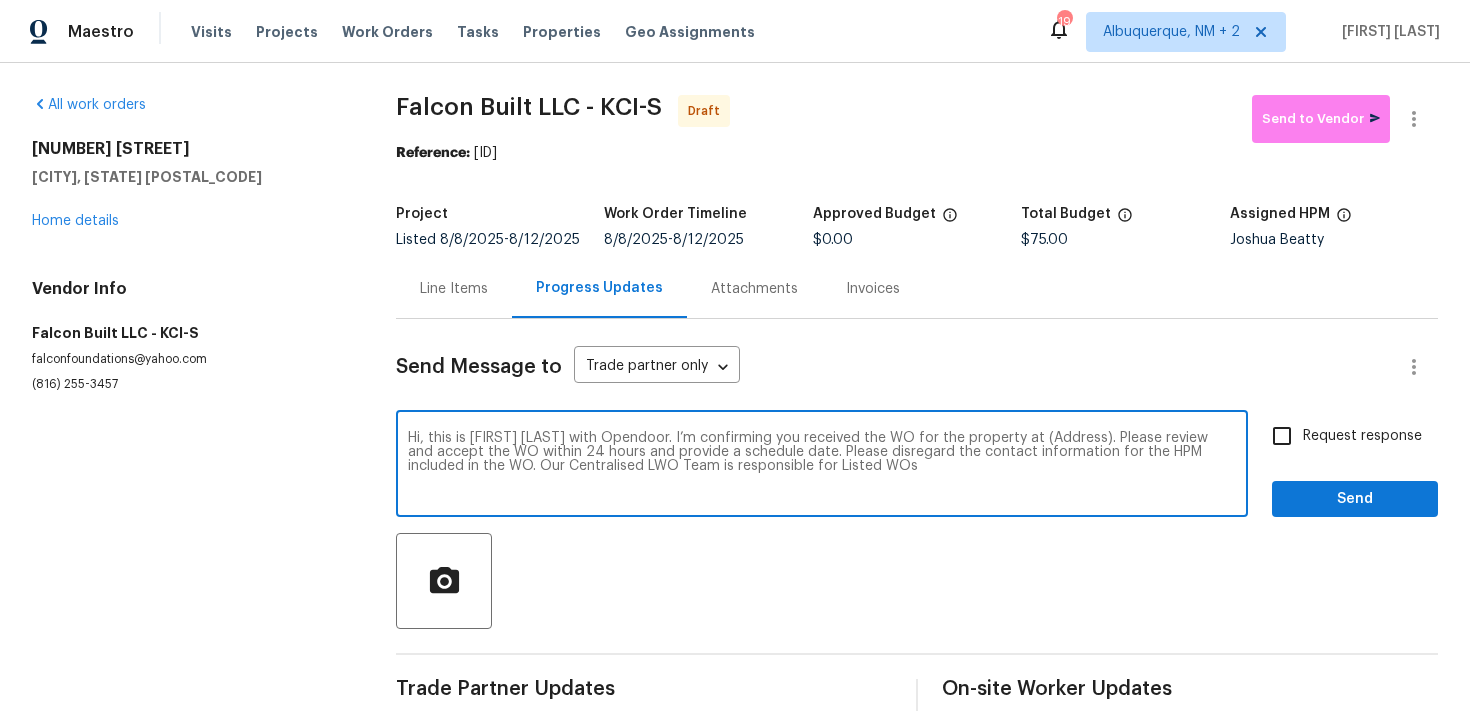 drag, startPoint x: 1003, startPoint y: 438, endPoint x: 1063, endPoint y: 437, distance: 60.00833 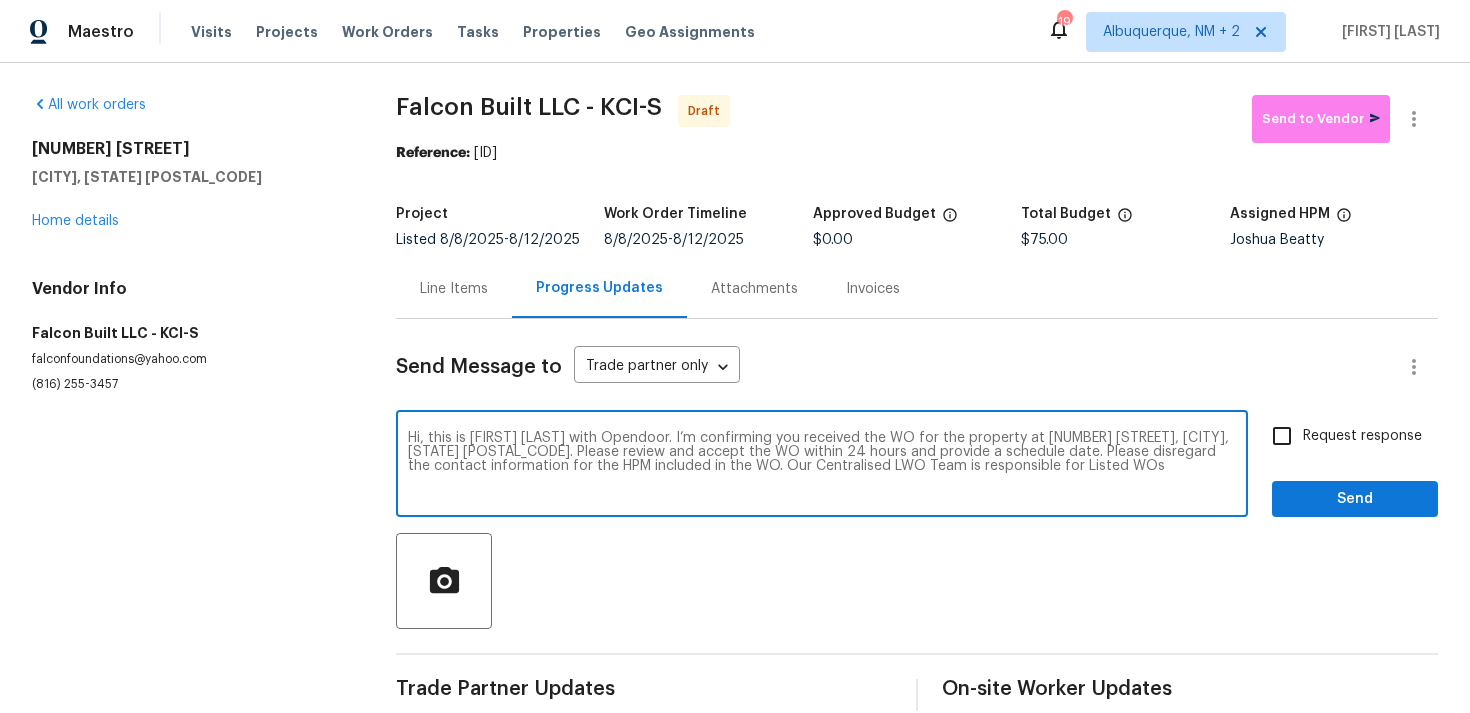 type on "Hi, this is Ramyasri with Opendoor. I’m confirming you received the WO for the property at 8515 NE 89th Ter, Kansas City, MO 64157. Please review and accept the WO within 24 hours and provide a schedule date. Please disregard the contact information for the HPM included in the WO. Our Centralised LWO Team is responsible for Listed WOs" 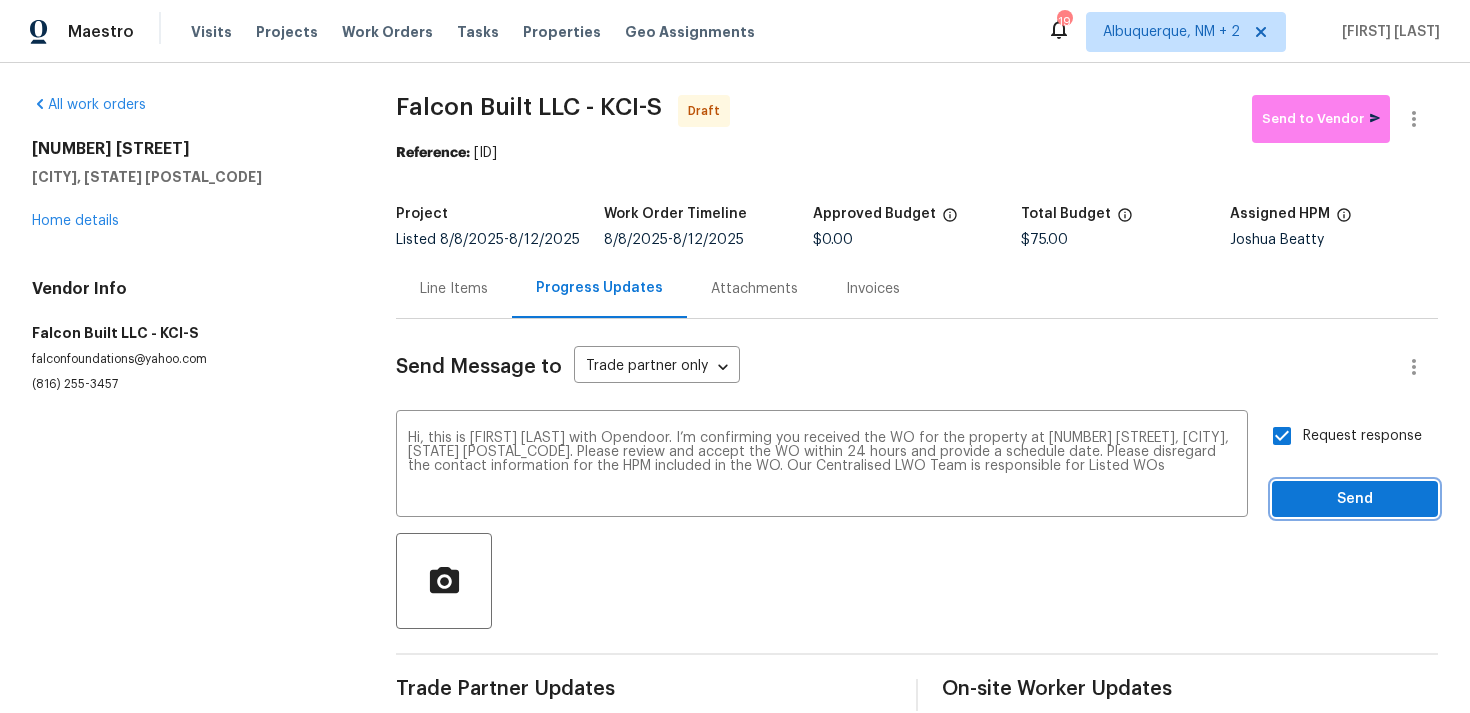click on "Send" at bounding box center (1355, 499) 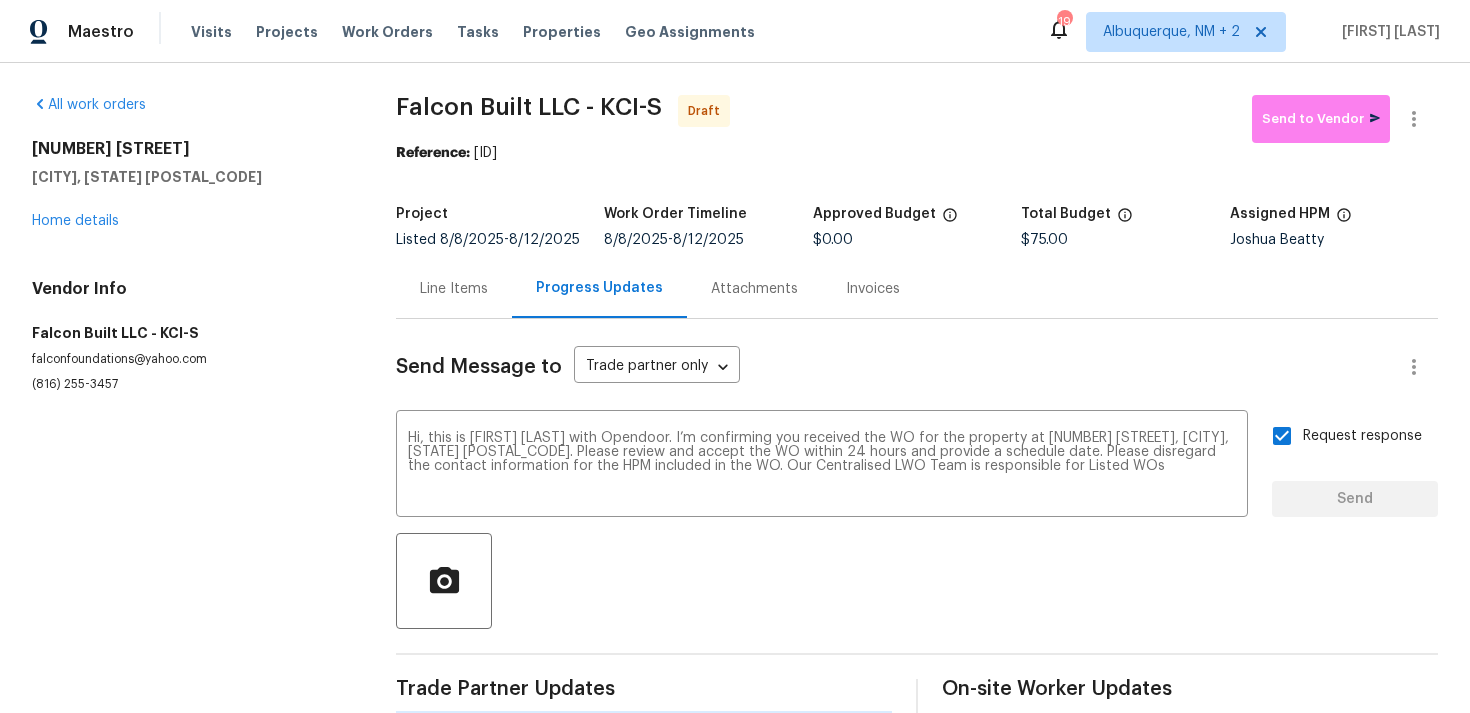 type 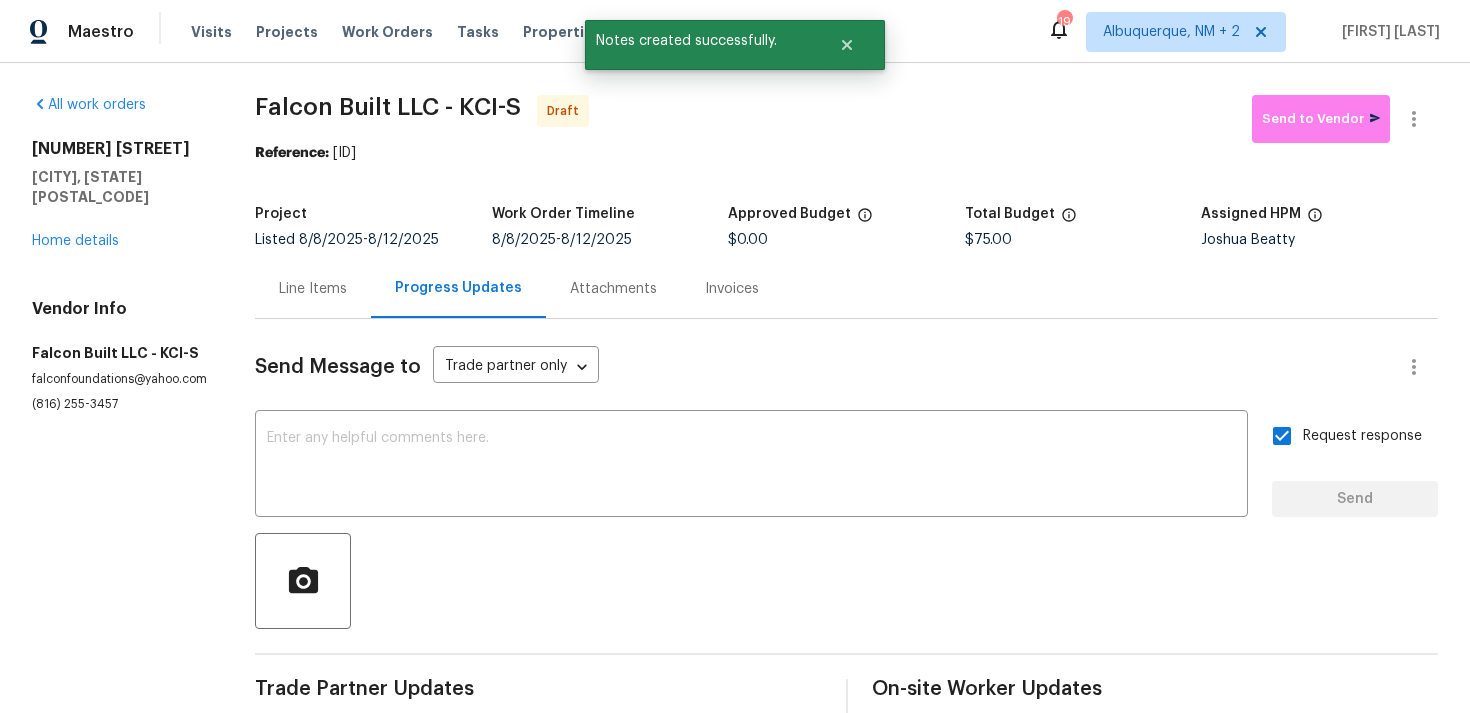 click at bounding box center [846, 581] 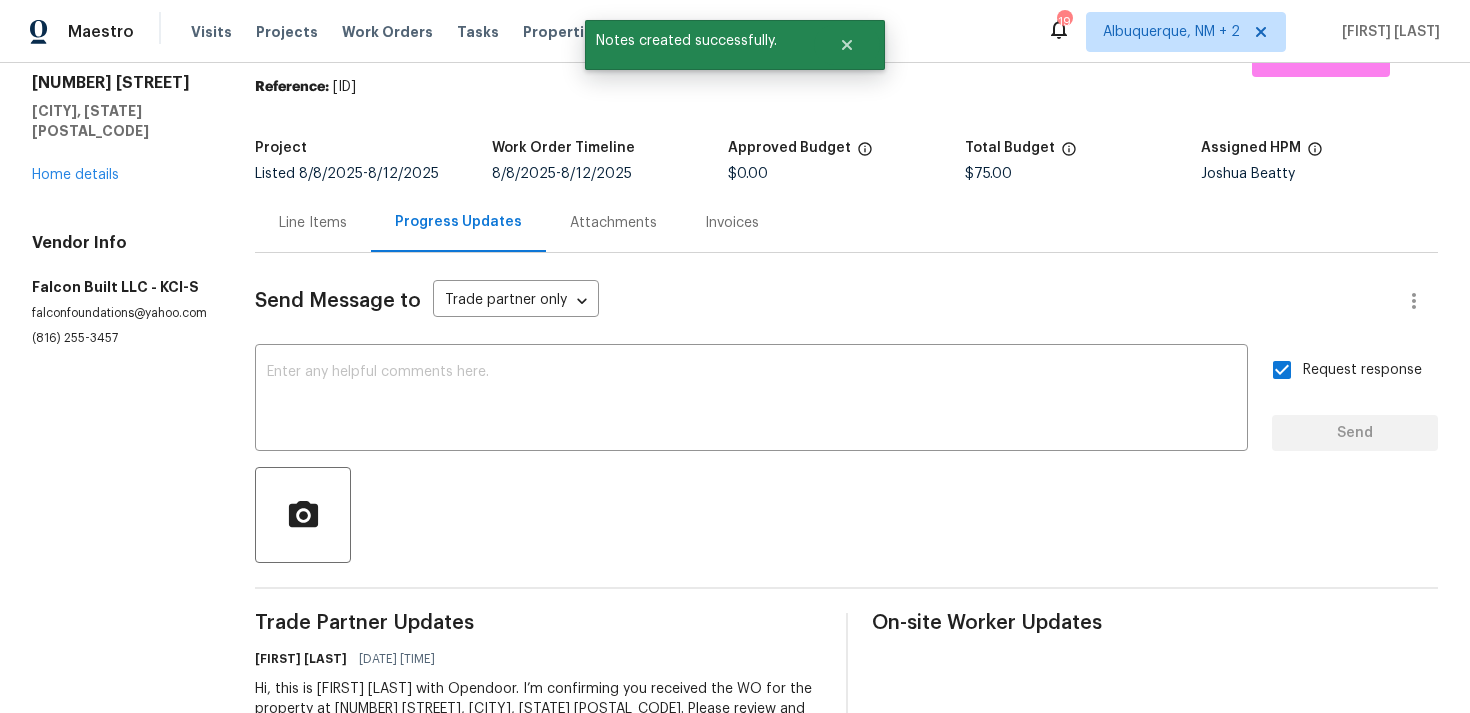 scroll, scrollTop: 0, scrollLeft: 0, axis: both 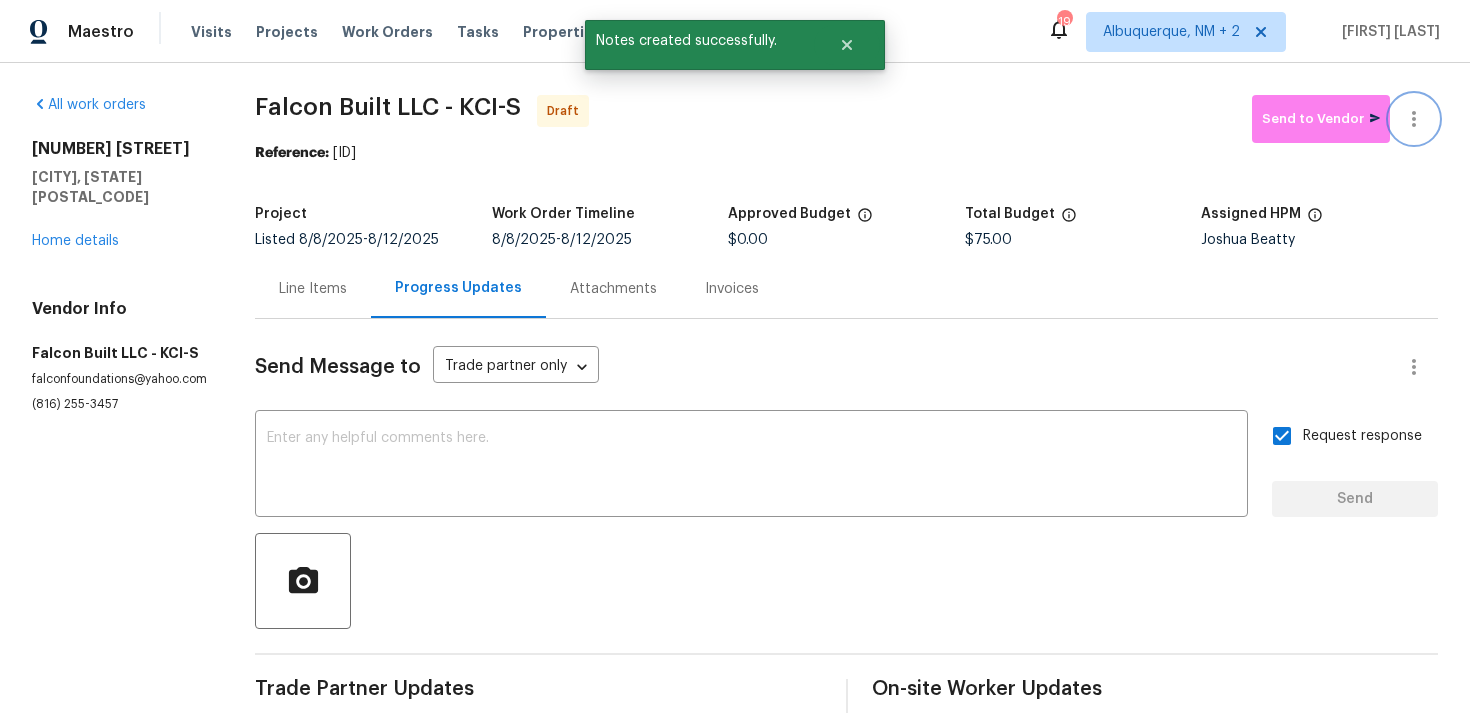 click 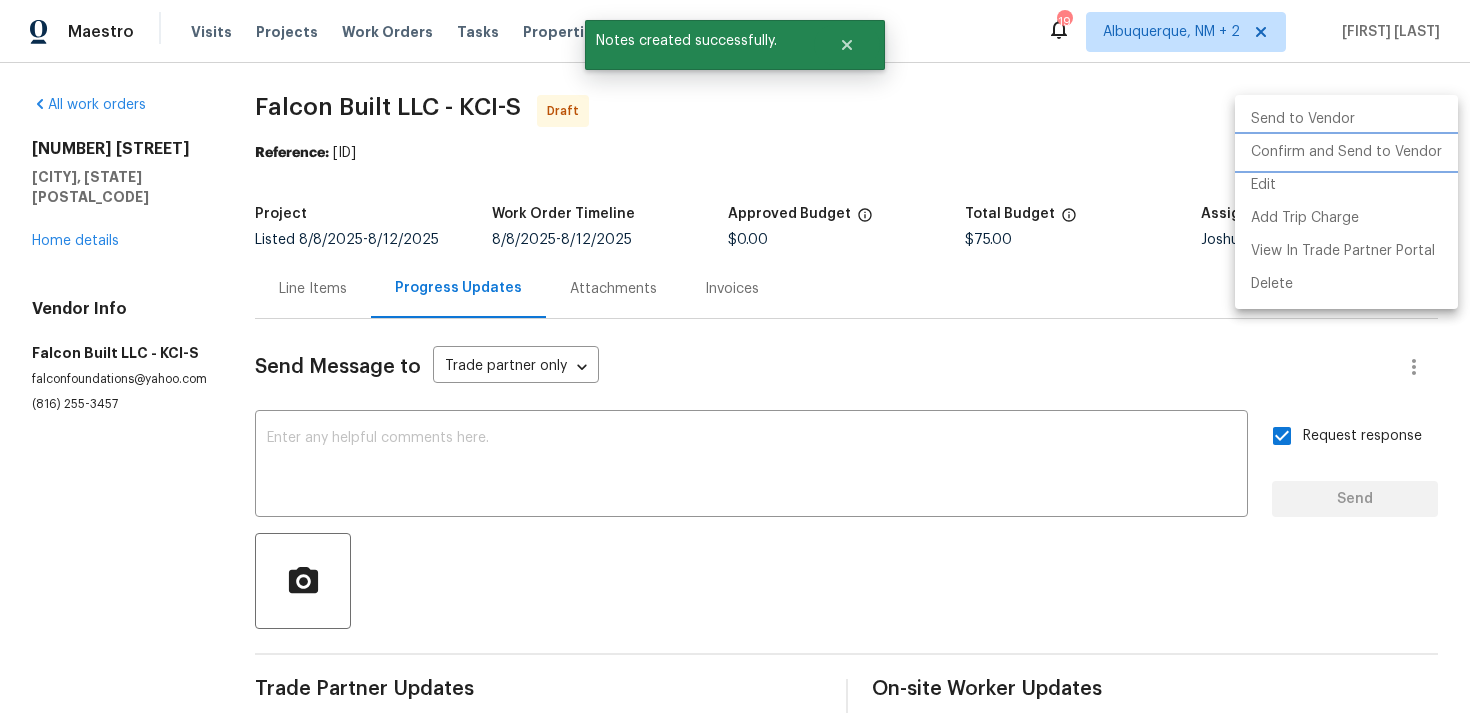 click on "Confirm and Send to Vendor" at bounding box center [1346, 152] 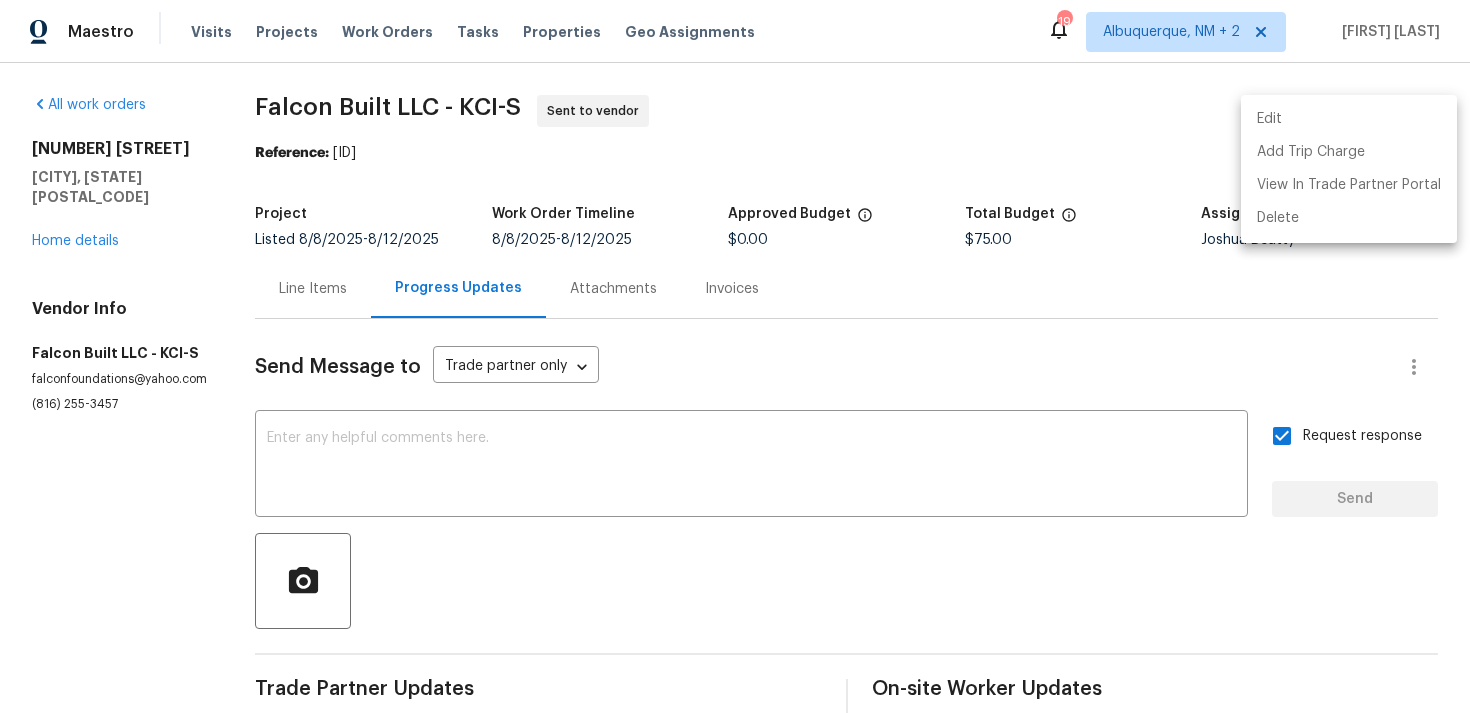 click at bounding box center (735, 356) 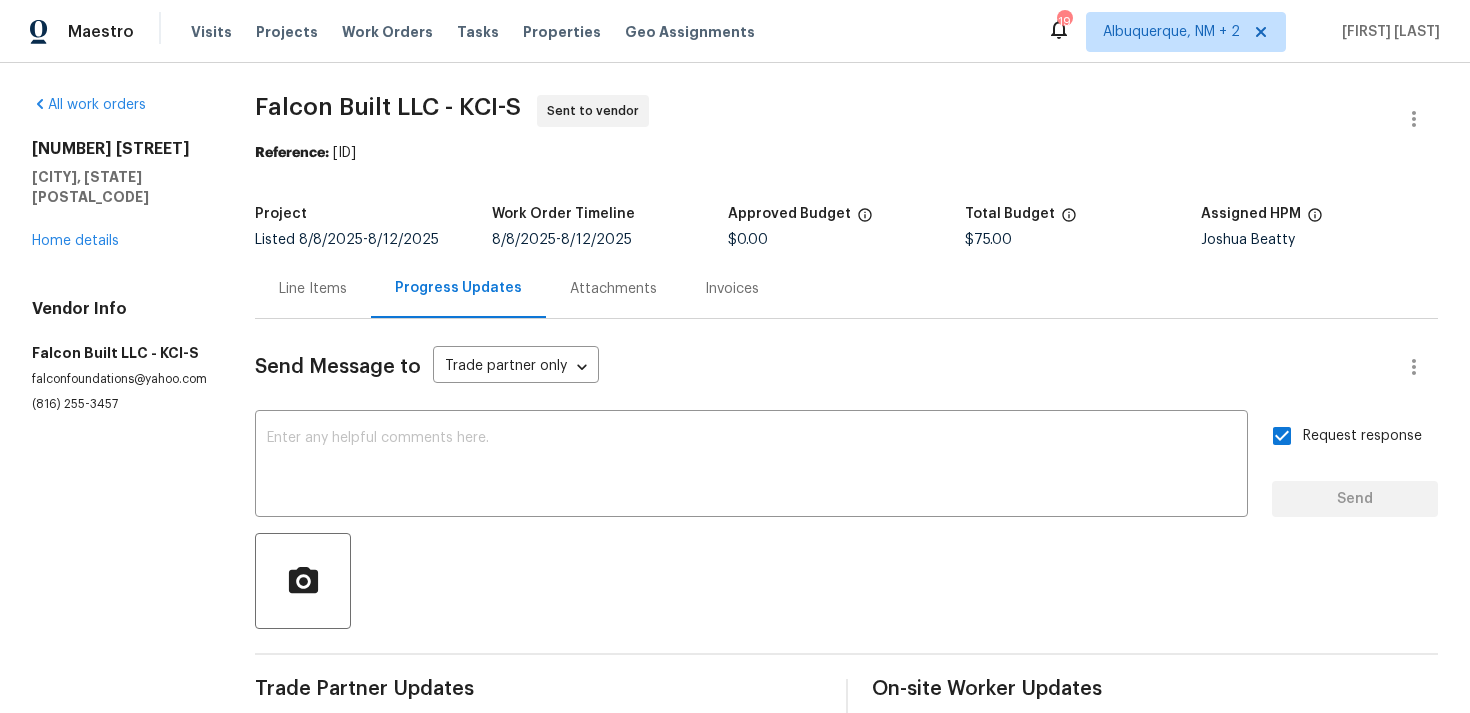 drag, startPoint x: 332, startPoint y: 150, endPoint x: 560, endPoint y: 150, distance: 228 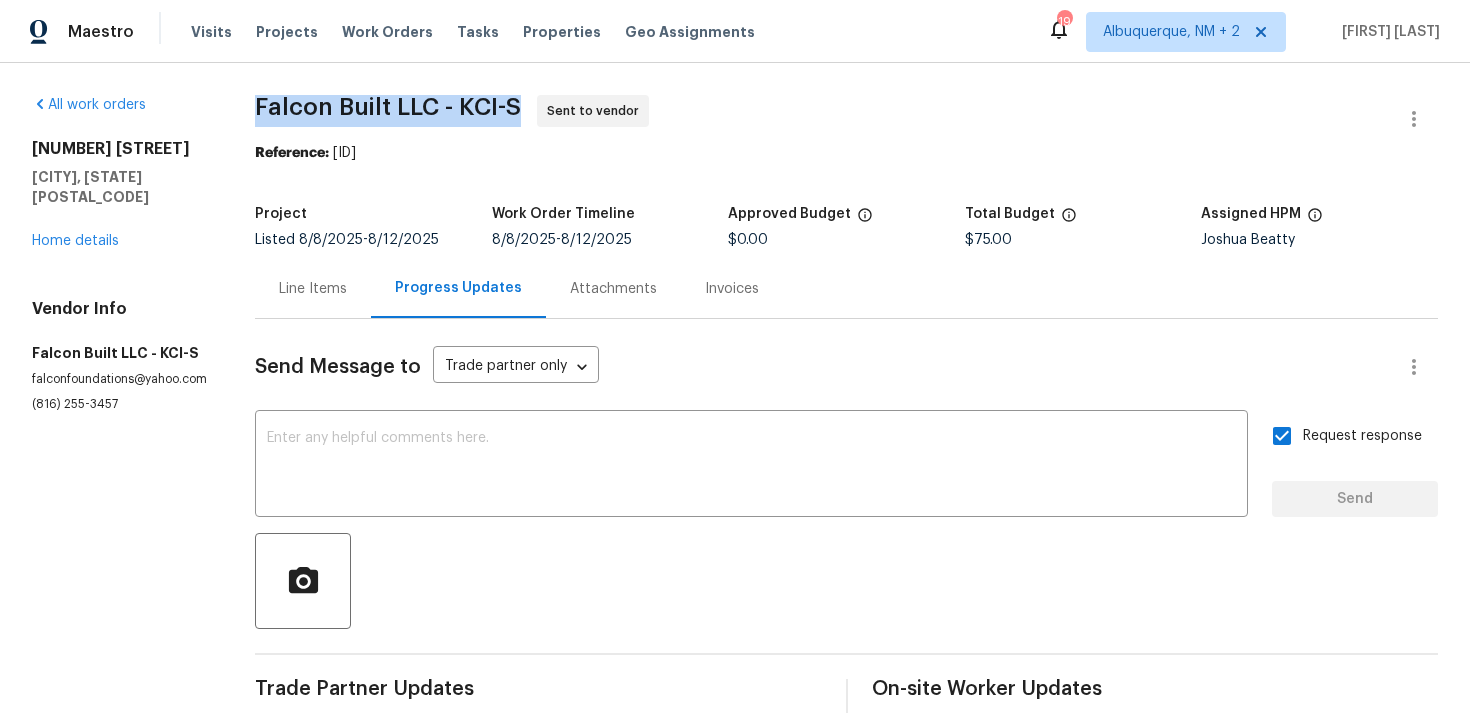drag, startPoint x: 245, startPoint y: 110, endPoint x: 524, endPoint y: 108, distance: 279.00717 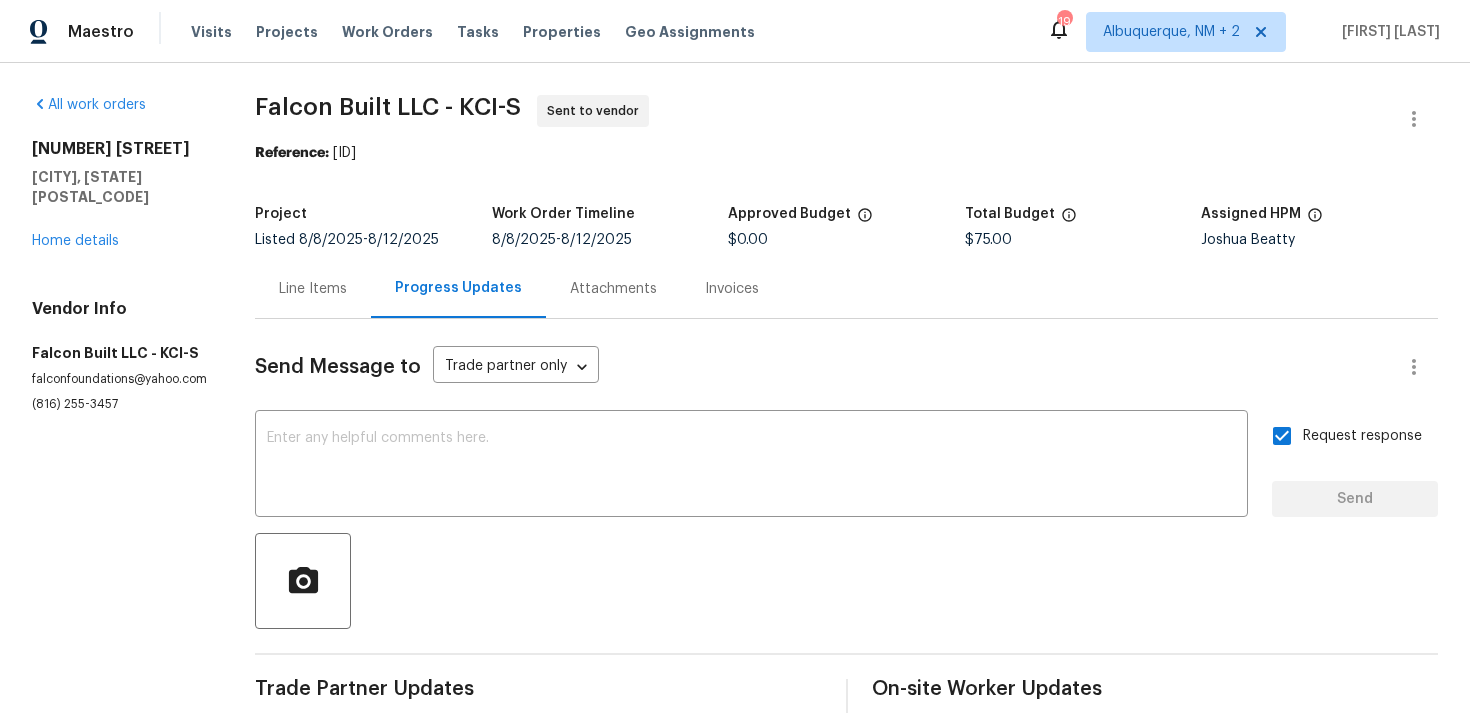 click on "Line Items" at bounding box center [313, 289] 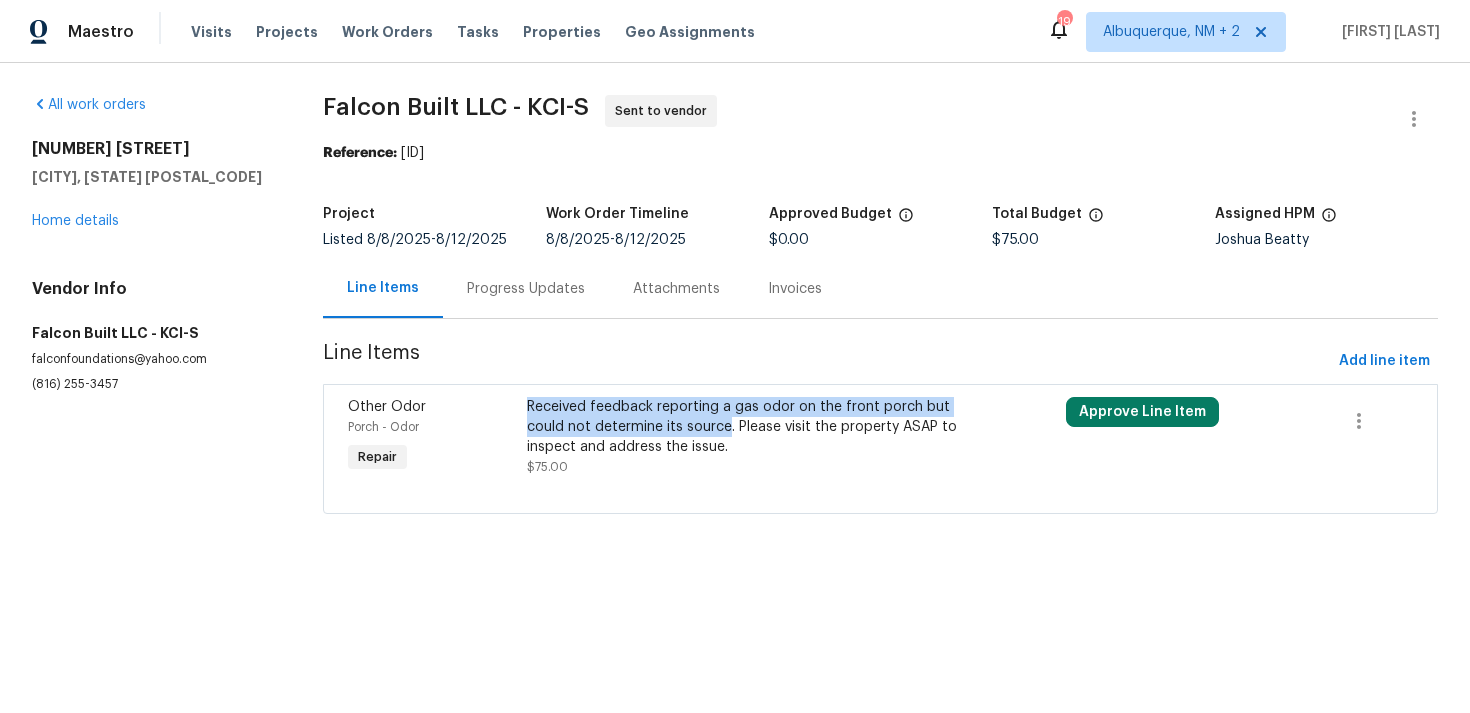 drag, startPoint x: 531, startPoint y: 405, endPoint x: 733, endPoint y: 426, distance: 203.08865 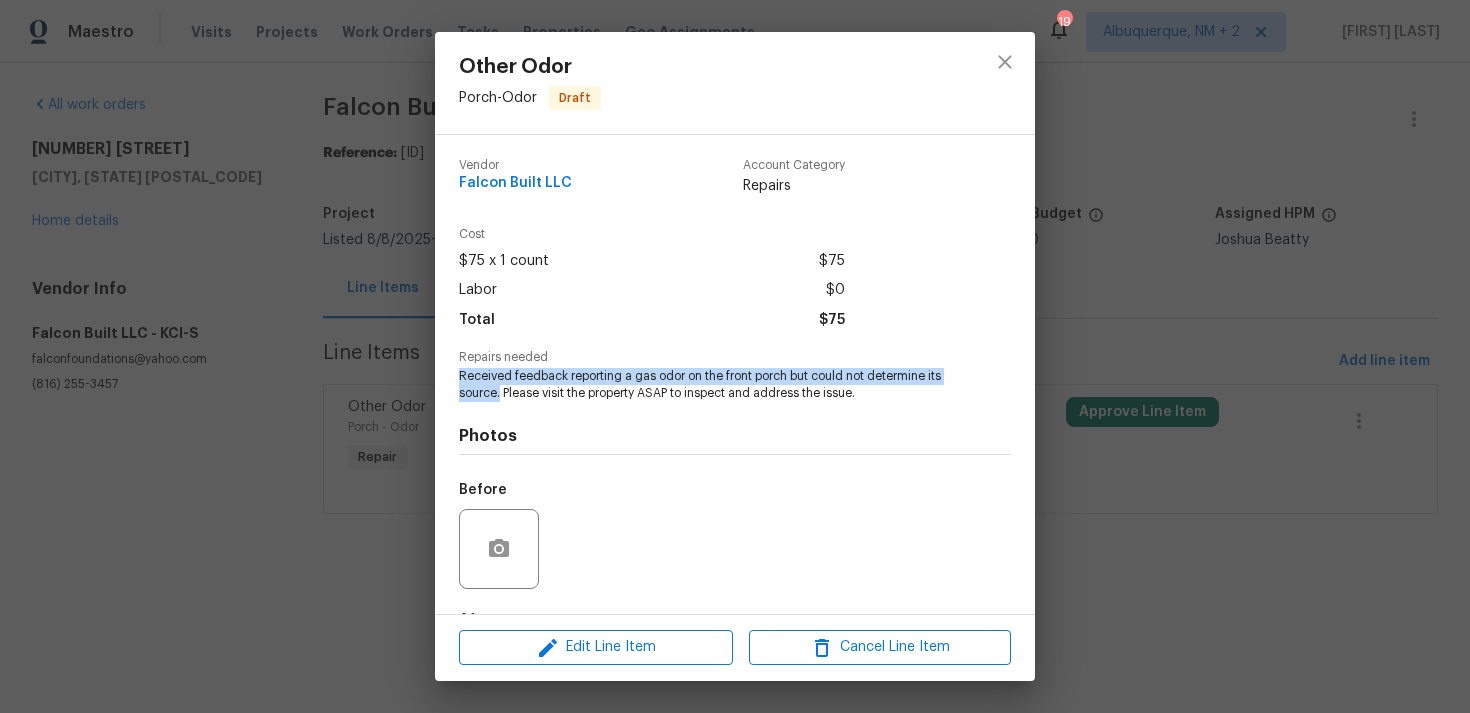 drag, startPoint x: 460, startPoint y: 376, endPoint x: 499, endPoint y: 385, distance: 40.024994 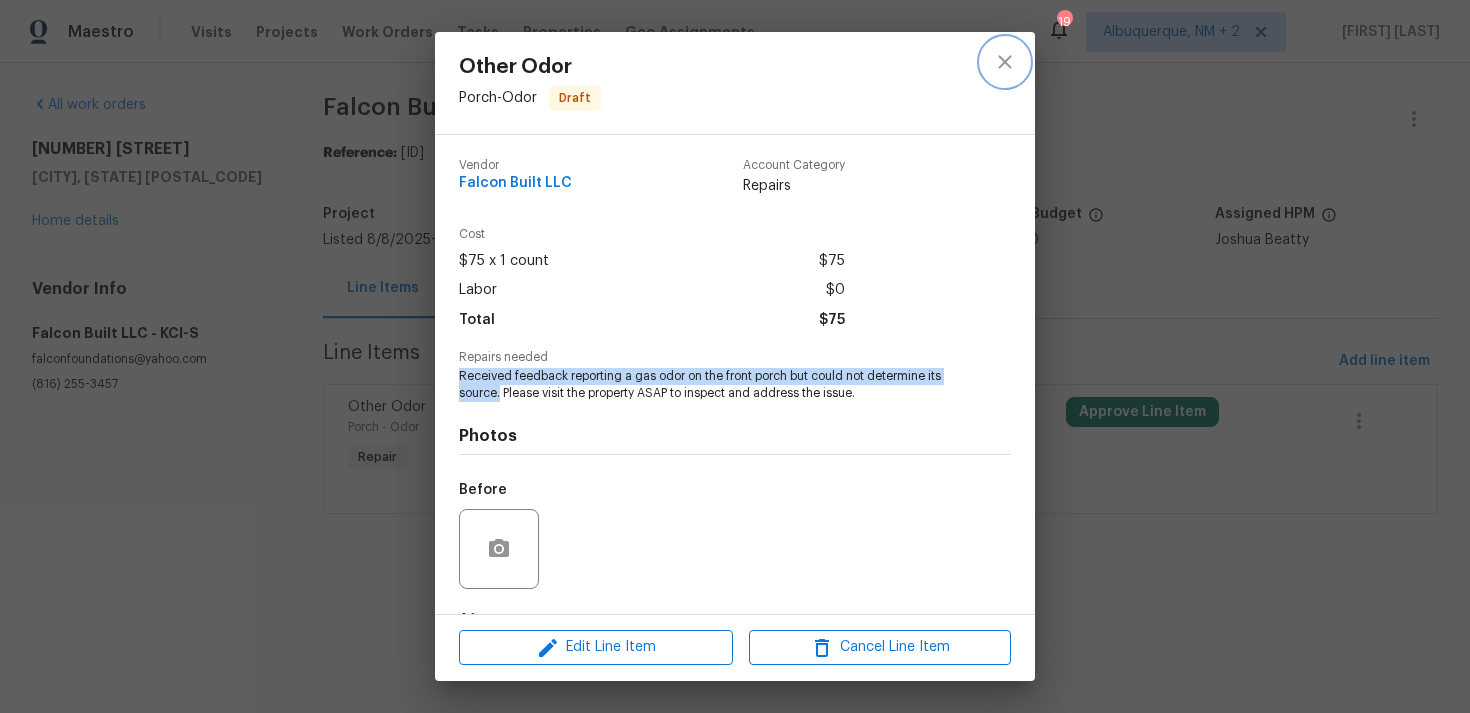 click 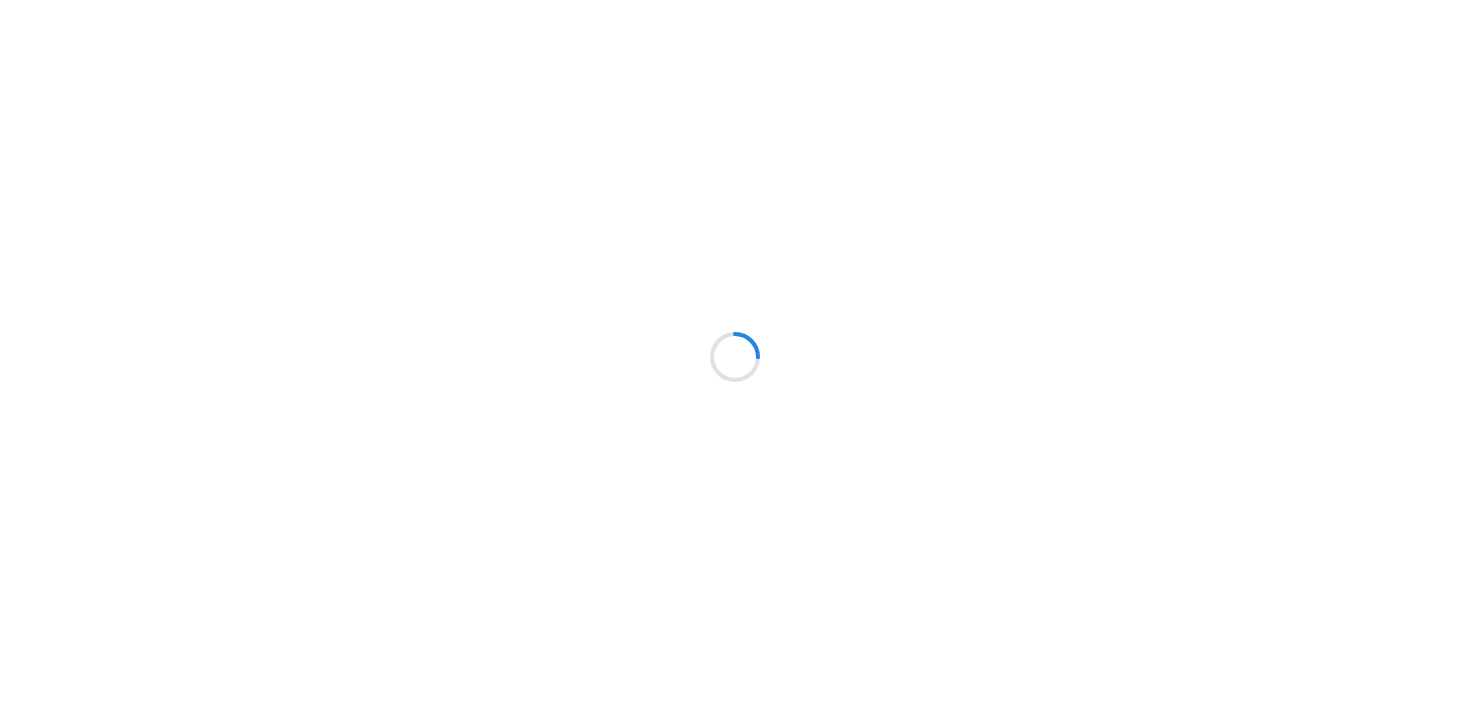 scroll, scrollTop: 0, scrollLeft: 0, axis: both 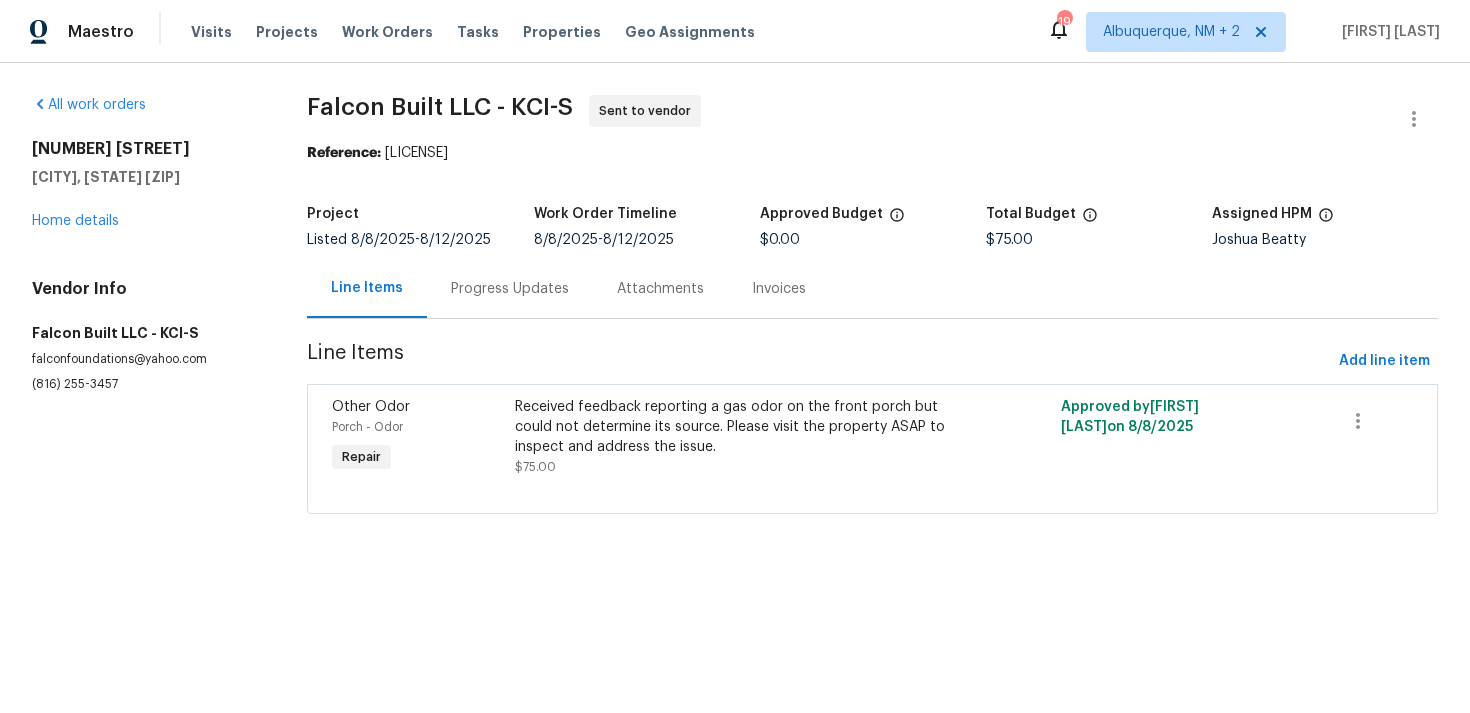 click on "Progress Updates" at bounding box center (510, 289) 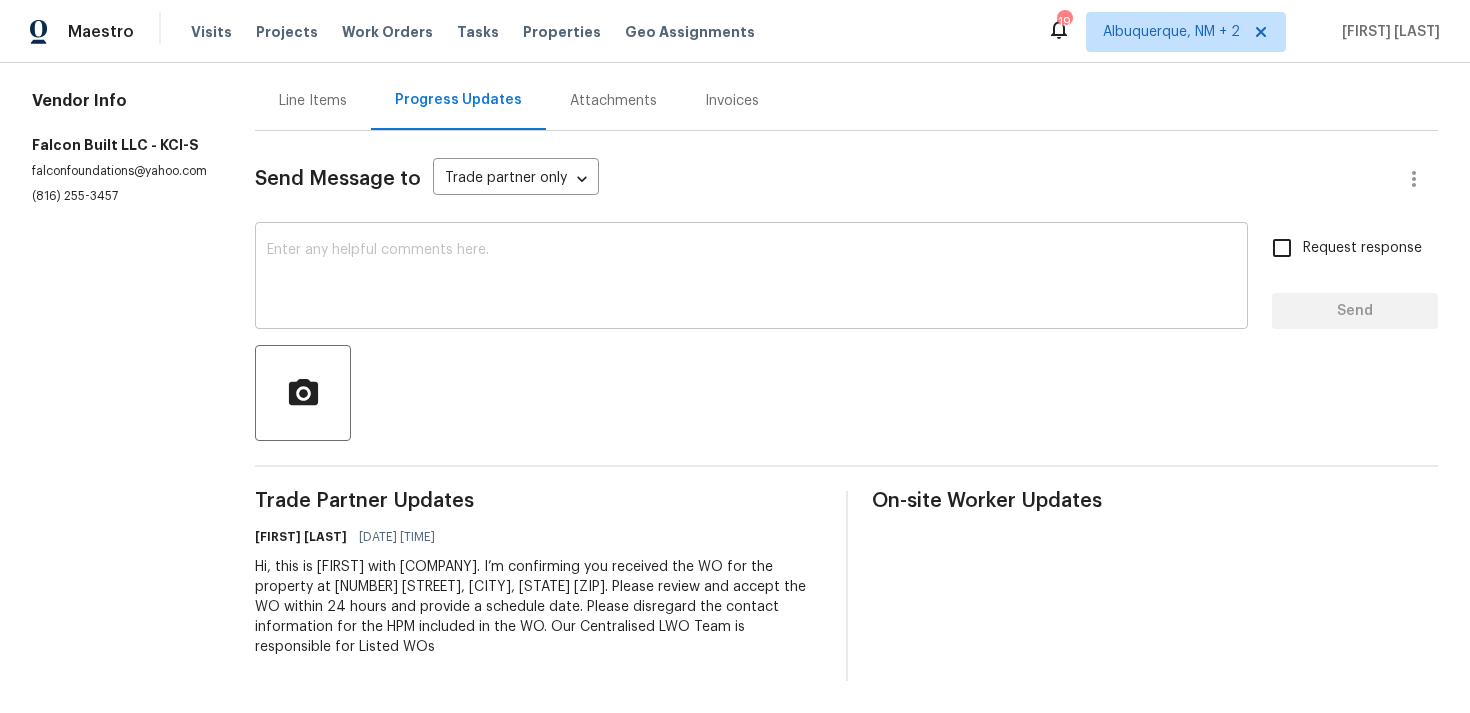 scroll, scrollTop: 0, scrollLeft: 0, axis: both 